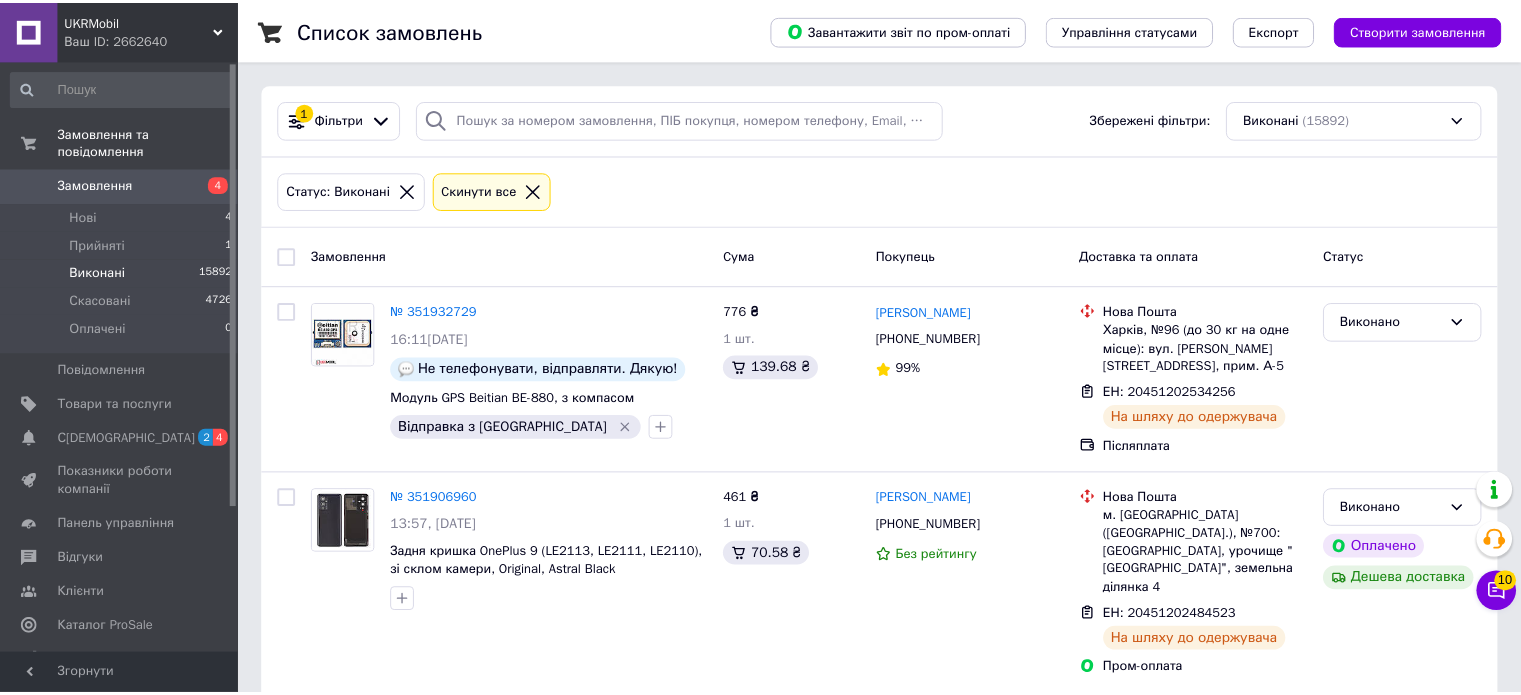 scroll, scrollTop: 0, scrollLeft: 0, axis: both 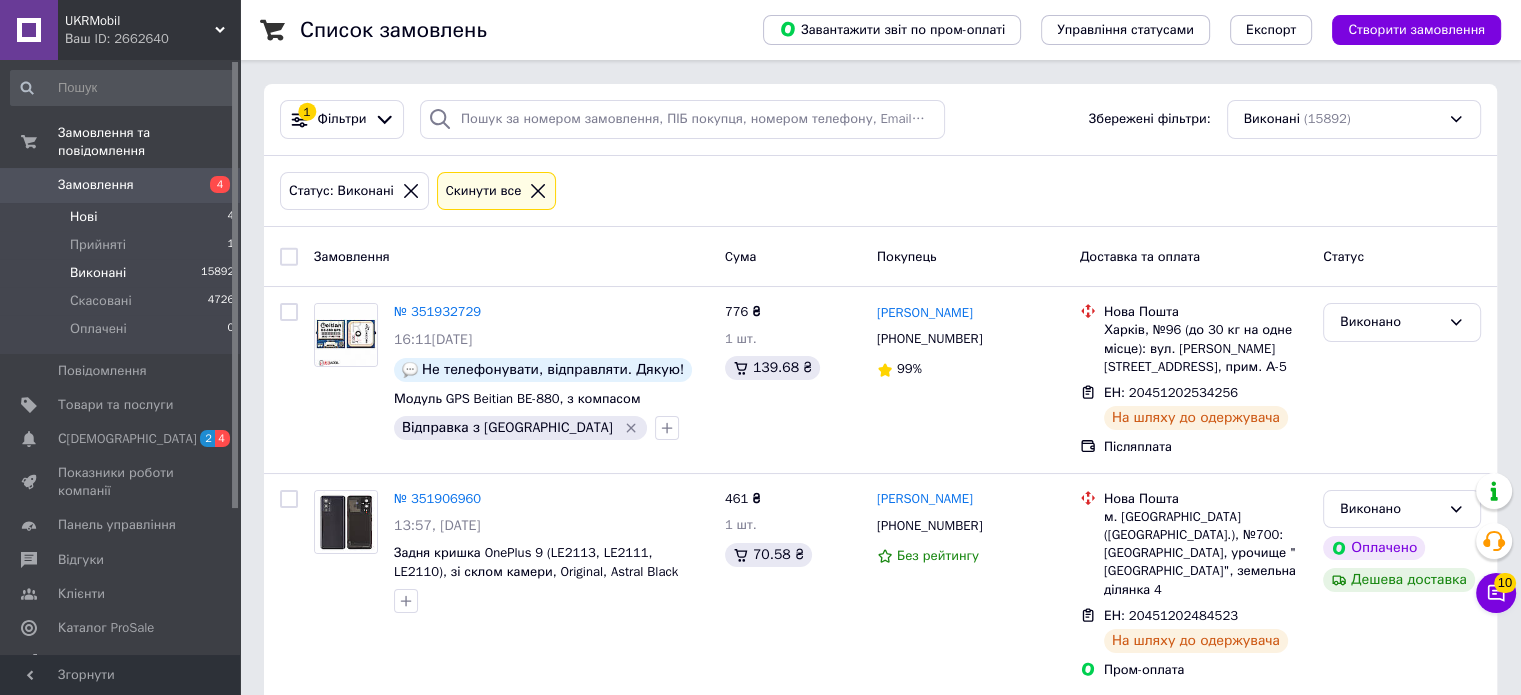 click on "Нові 4" at bounding box center (123, 217) 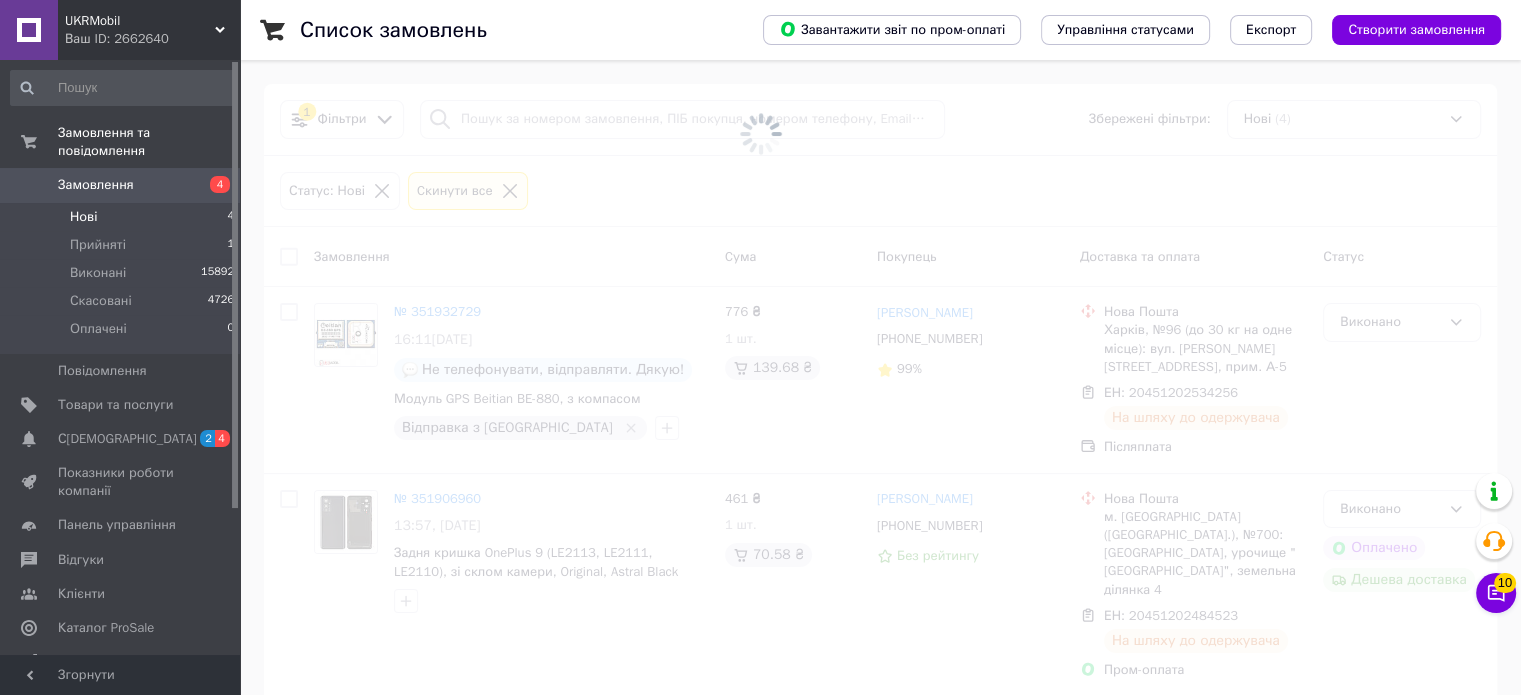 scroll, scrollTop: 0, scrollLeft: 0, axis: both 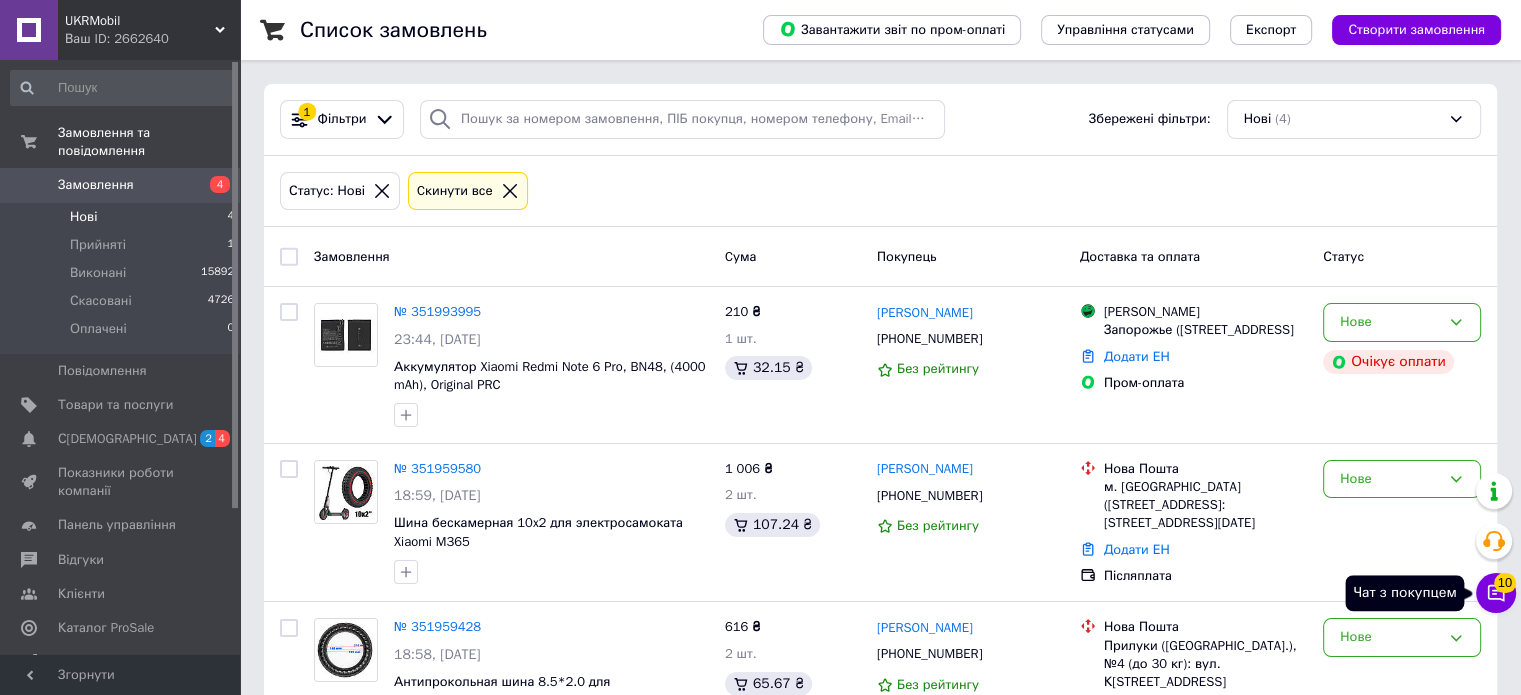 click 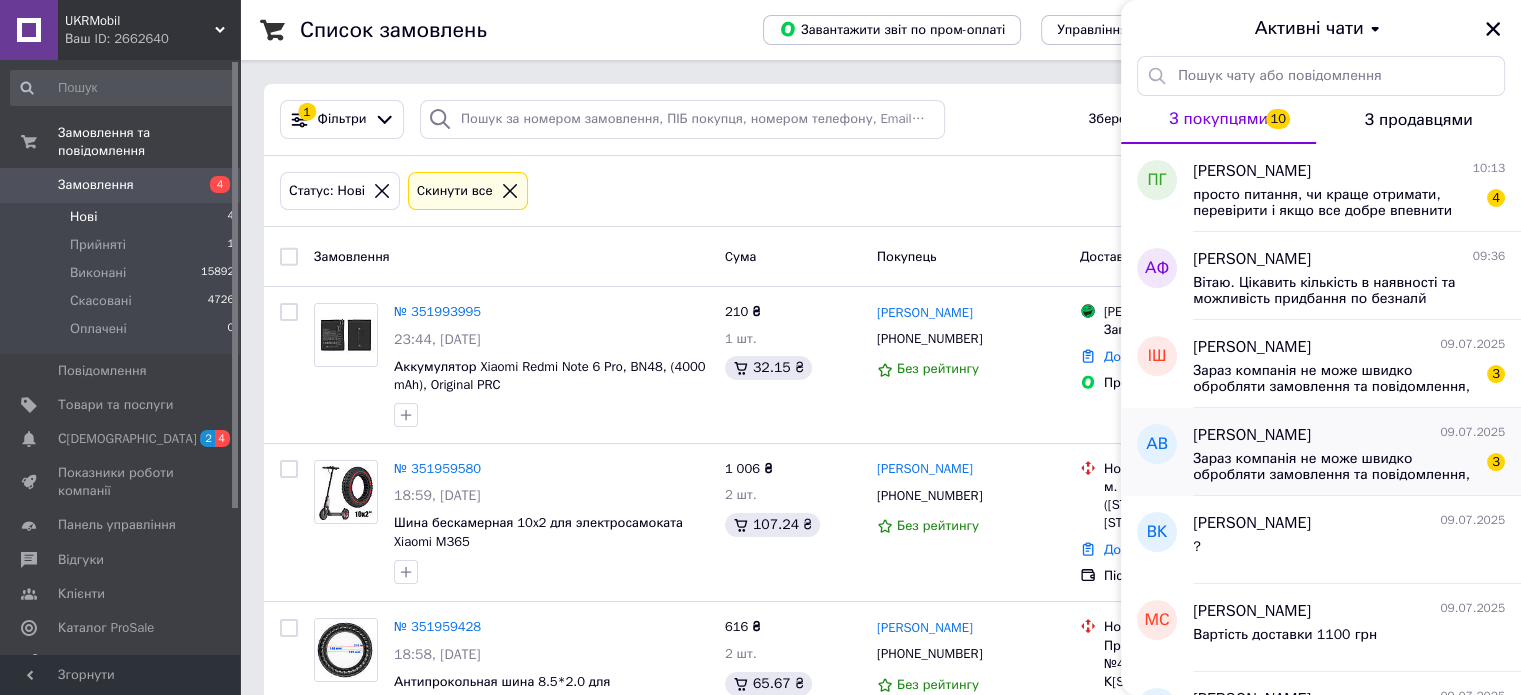 click on "Зараз компанія не може швидко обробляти замовлення та повідомлення,
оскільки за її графіком роботи сьогодні вихідний. Ваша заявка буде оброблена в найближчий робочий день." at bounding box center (1335, 467) 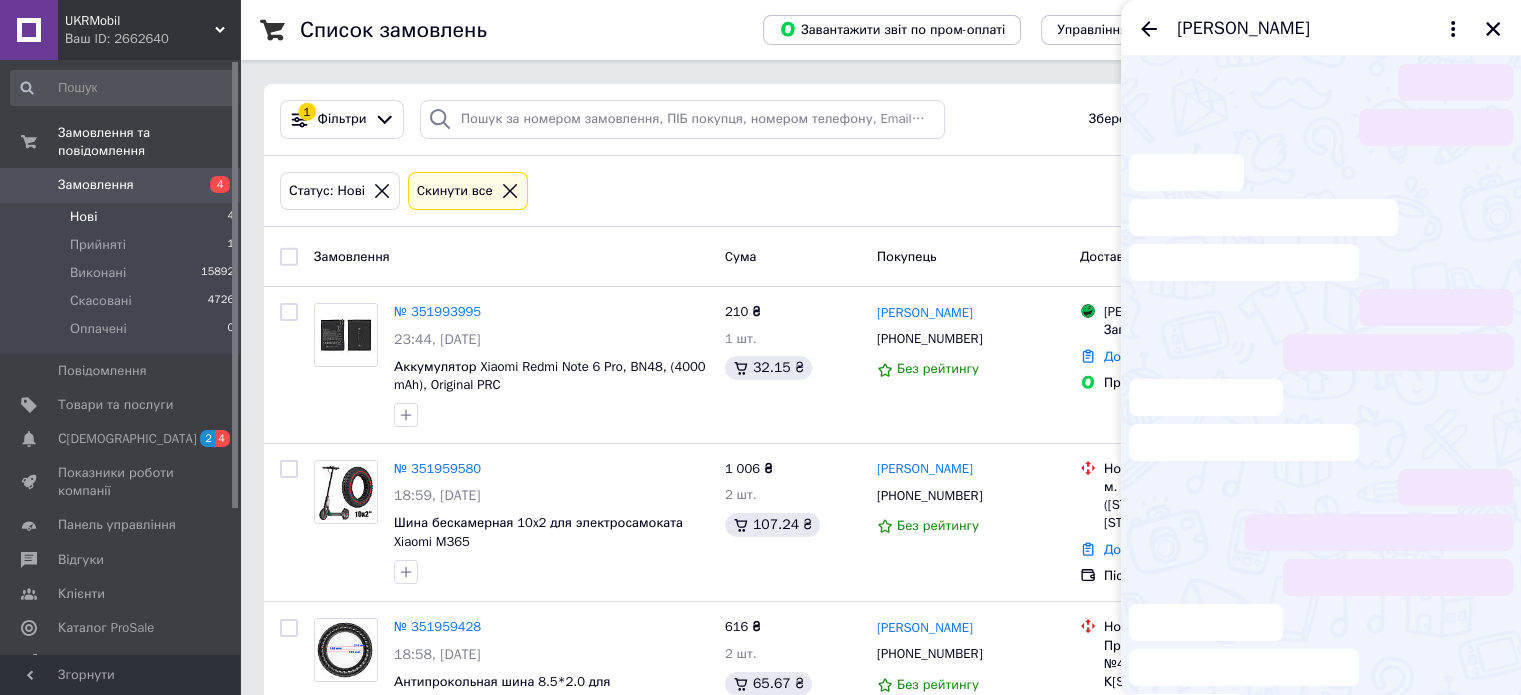 scroll, scrollTop: 13, scrollLeft: 0, axis: vertical 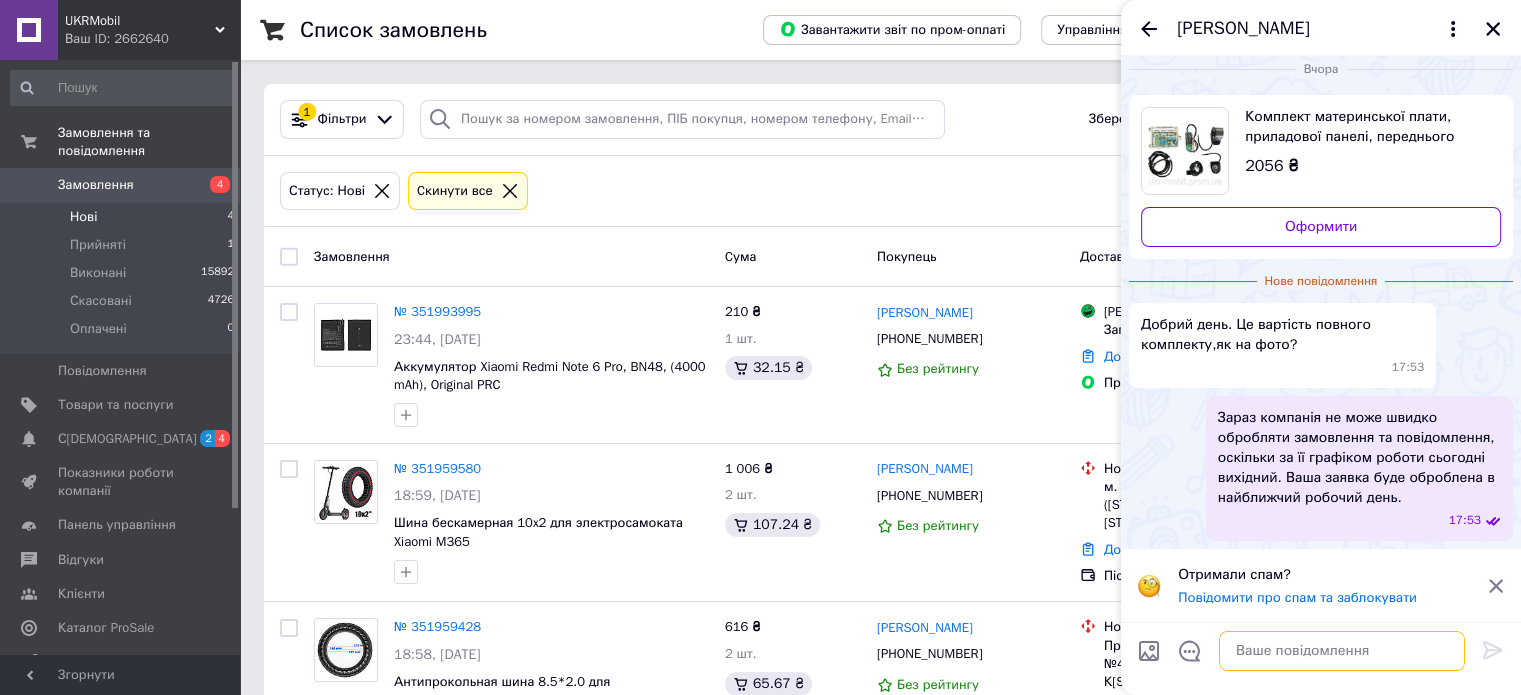 click at bounding box center (1342, 651) 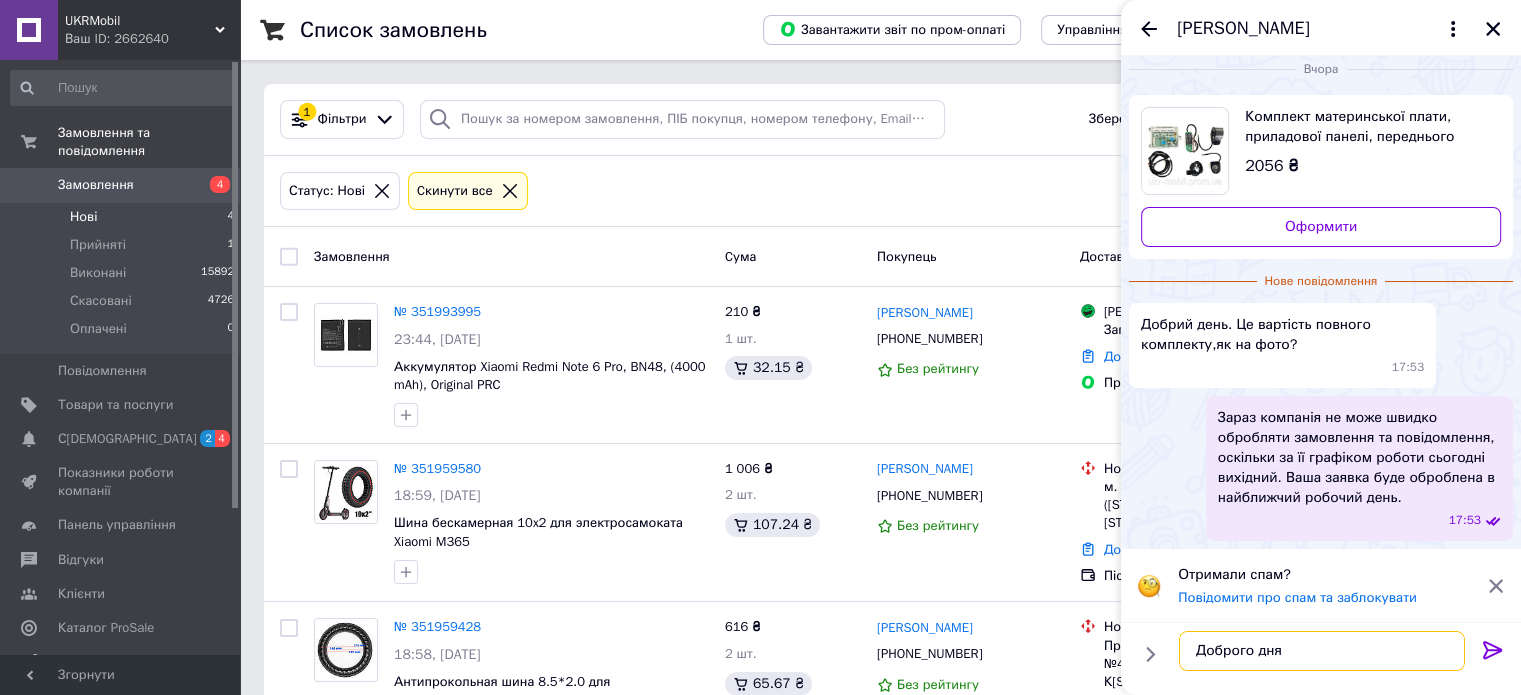 type on "Доброго дня" 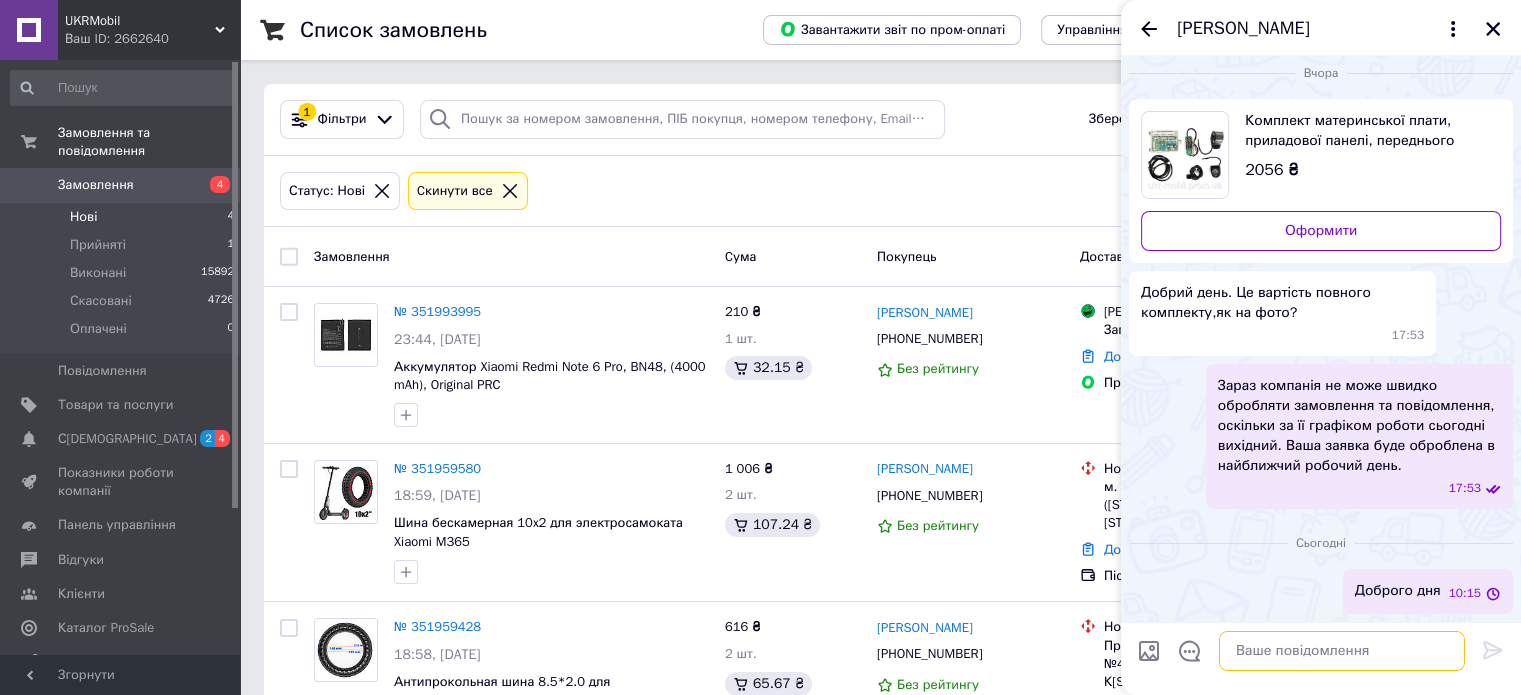scroll, scrollTop: 9, scrollLeft: 0, axis: vertical 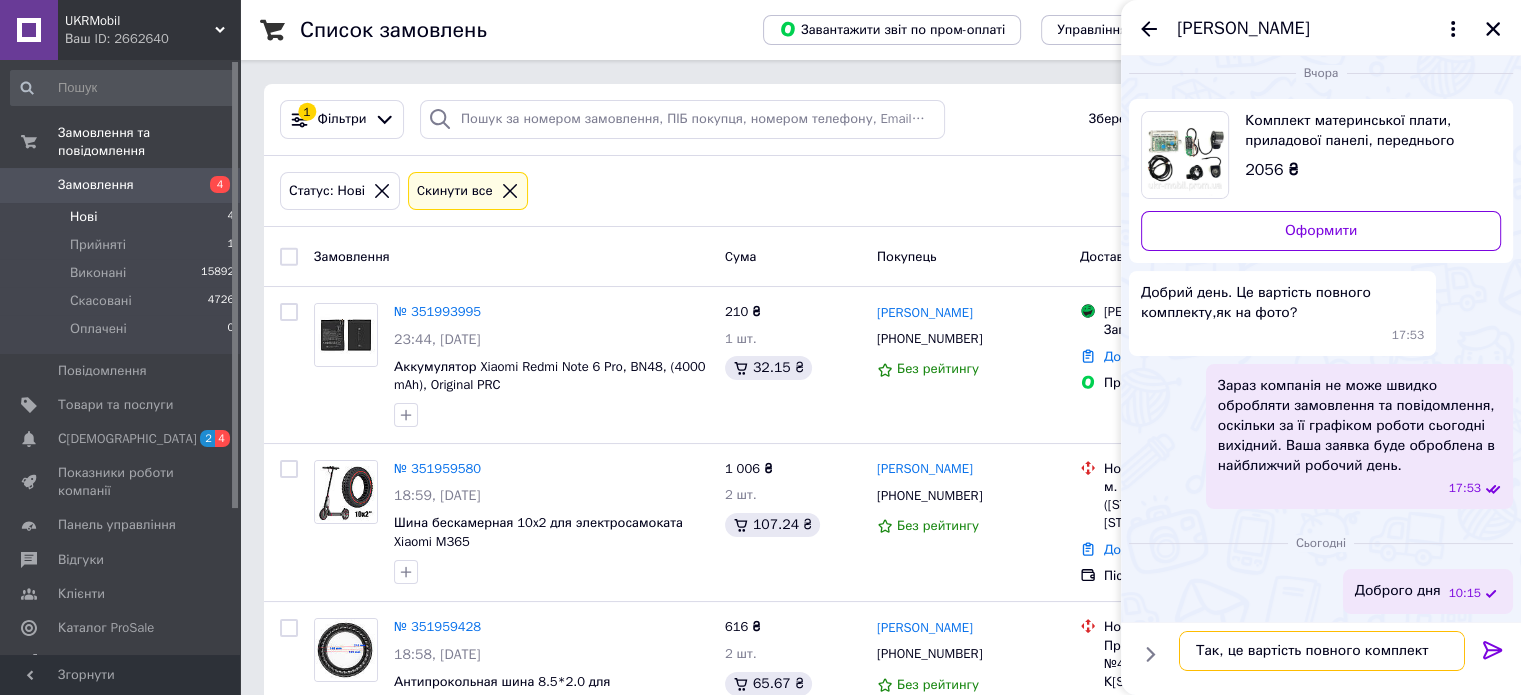 type on "Так, це вартість повного комплекту" 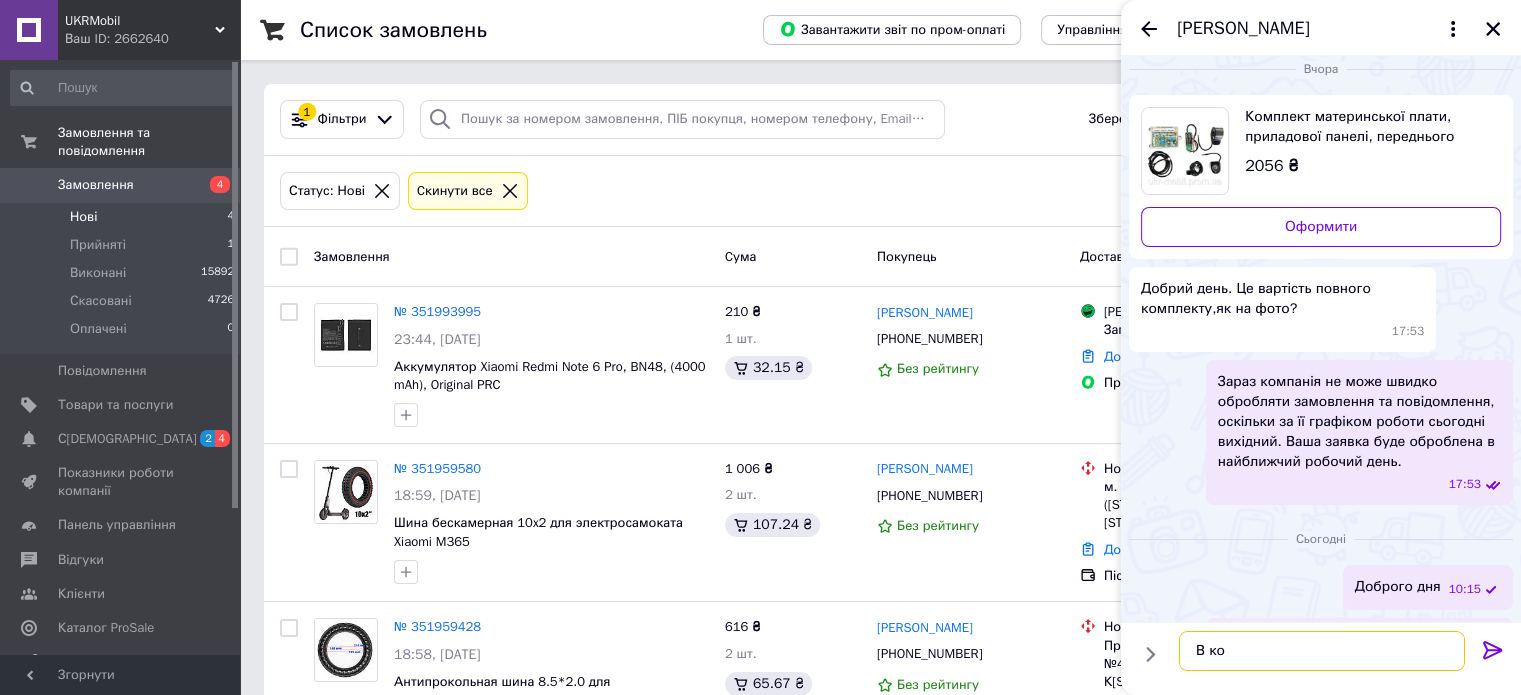 scroll, scrollTop: 82, scrollLeft: 0, axis: vertical 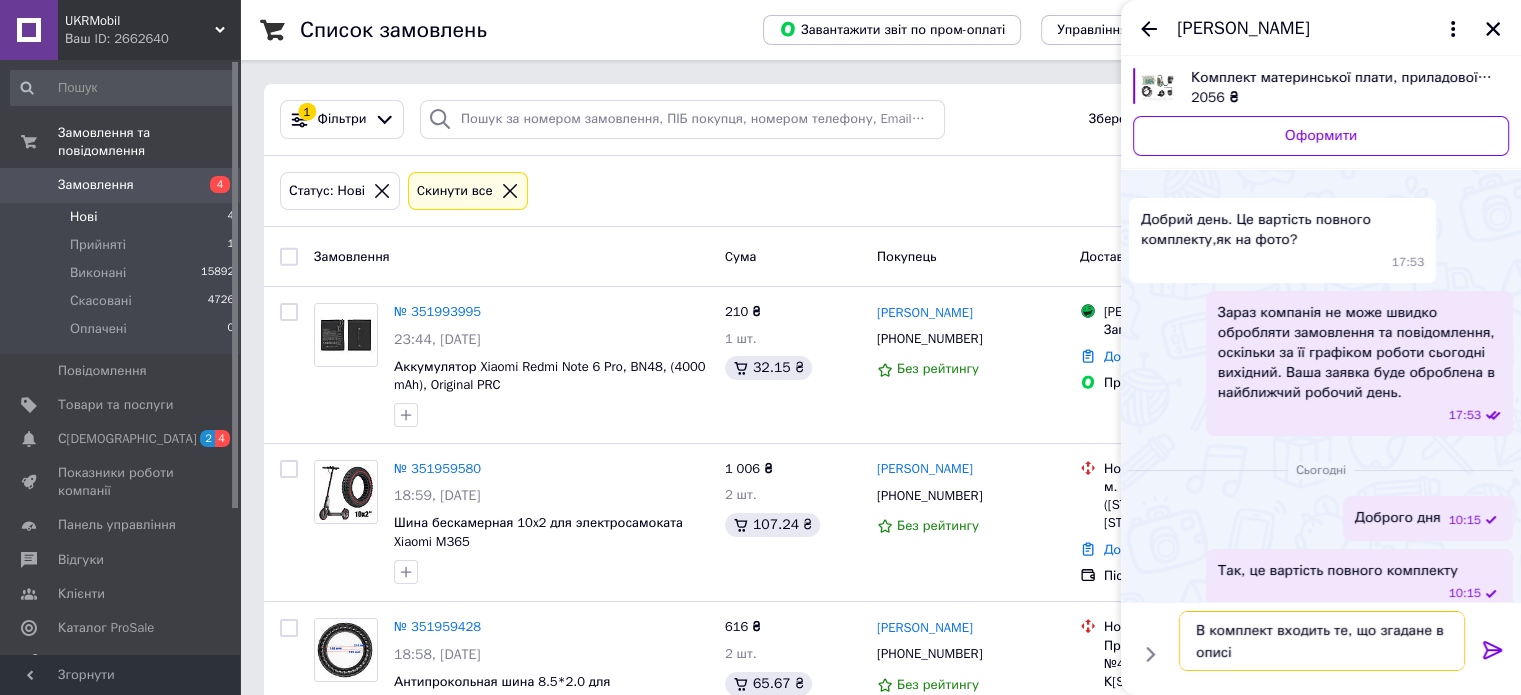 type on "В комплект входить те, що згадане в описі" 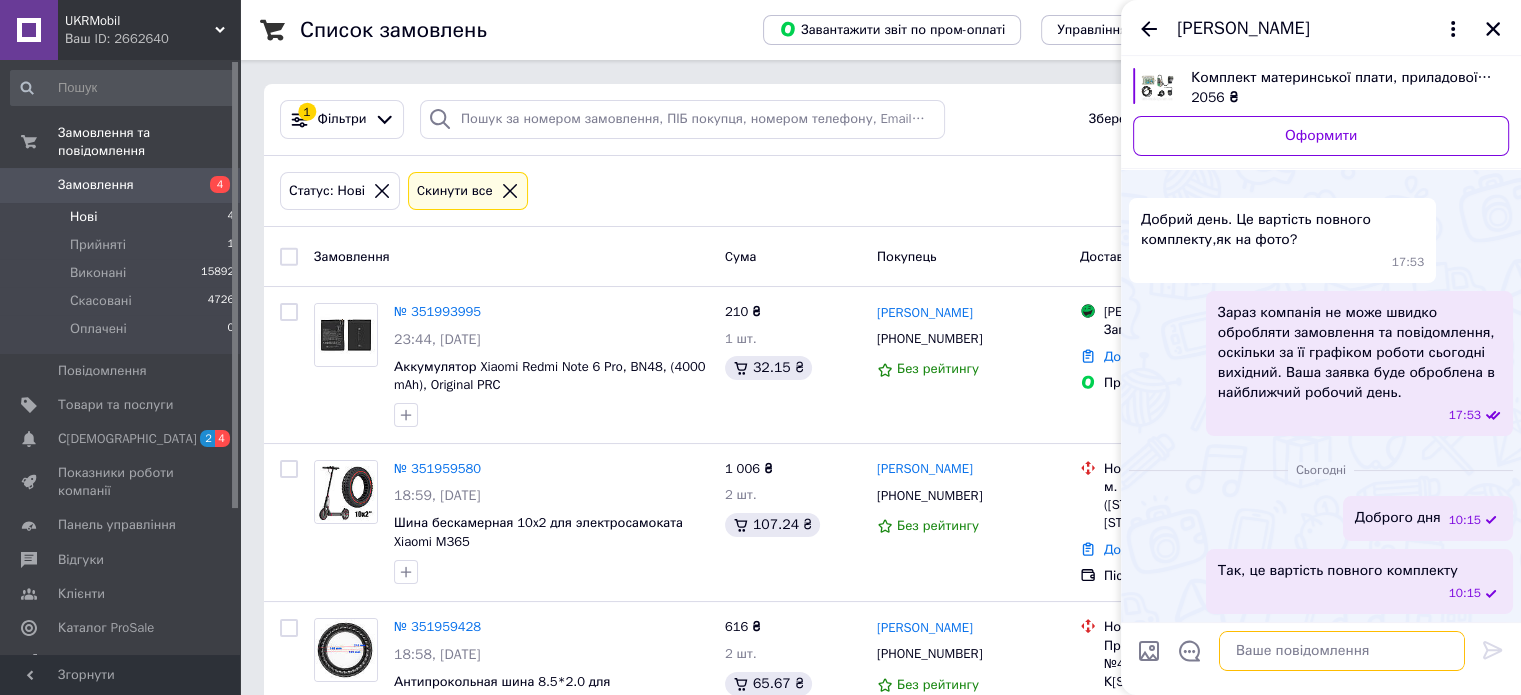 scroll, scrollTop: 104, scrollLeft: 0, axis: vertical 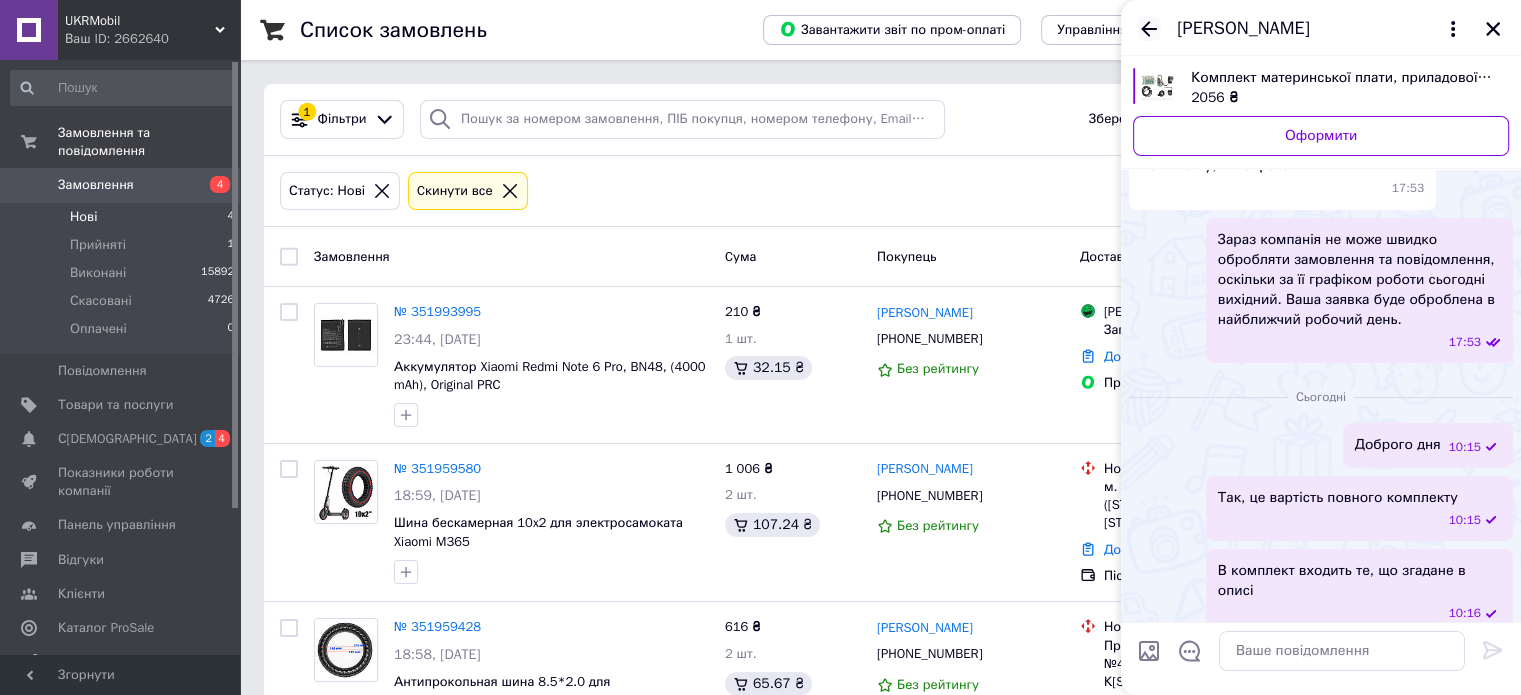 click 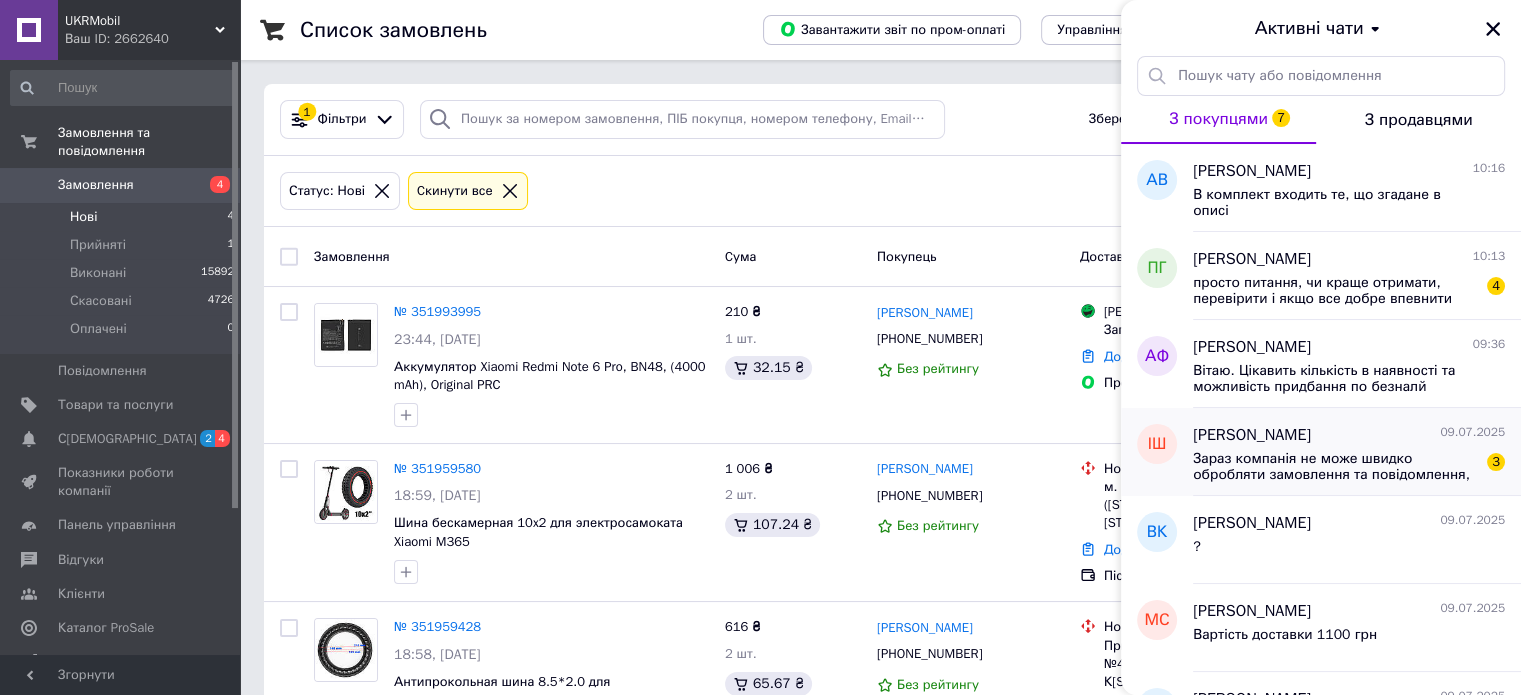click on "[PERSON_NAME]" at bounding box center (1252, 435) 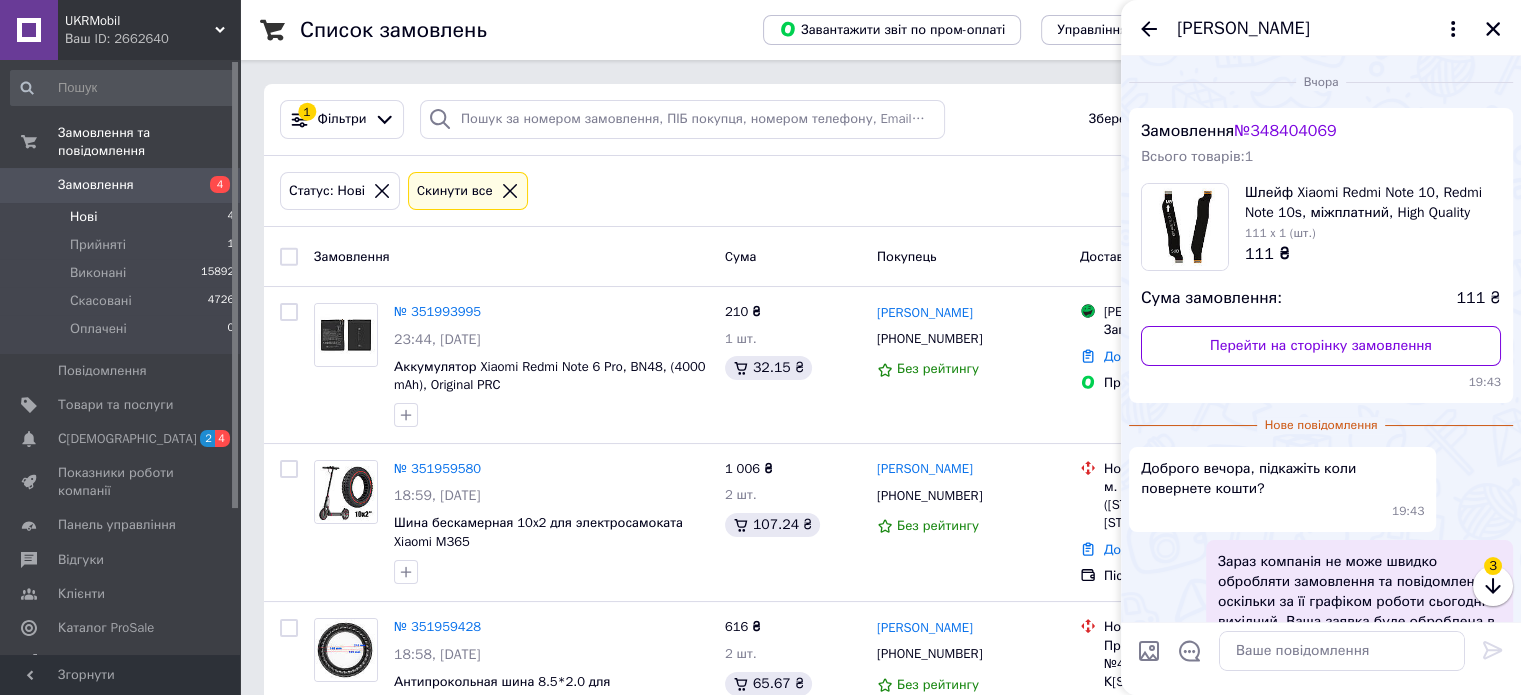 scroll, scrollTop: 144, scrollLeft: 0, axis: vertical 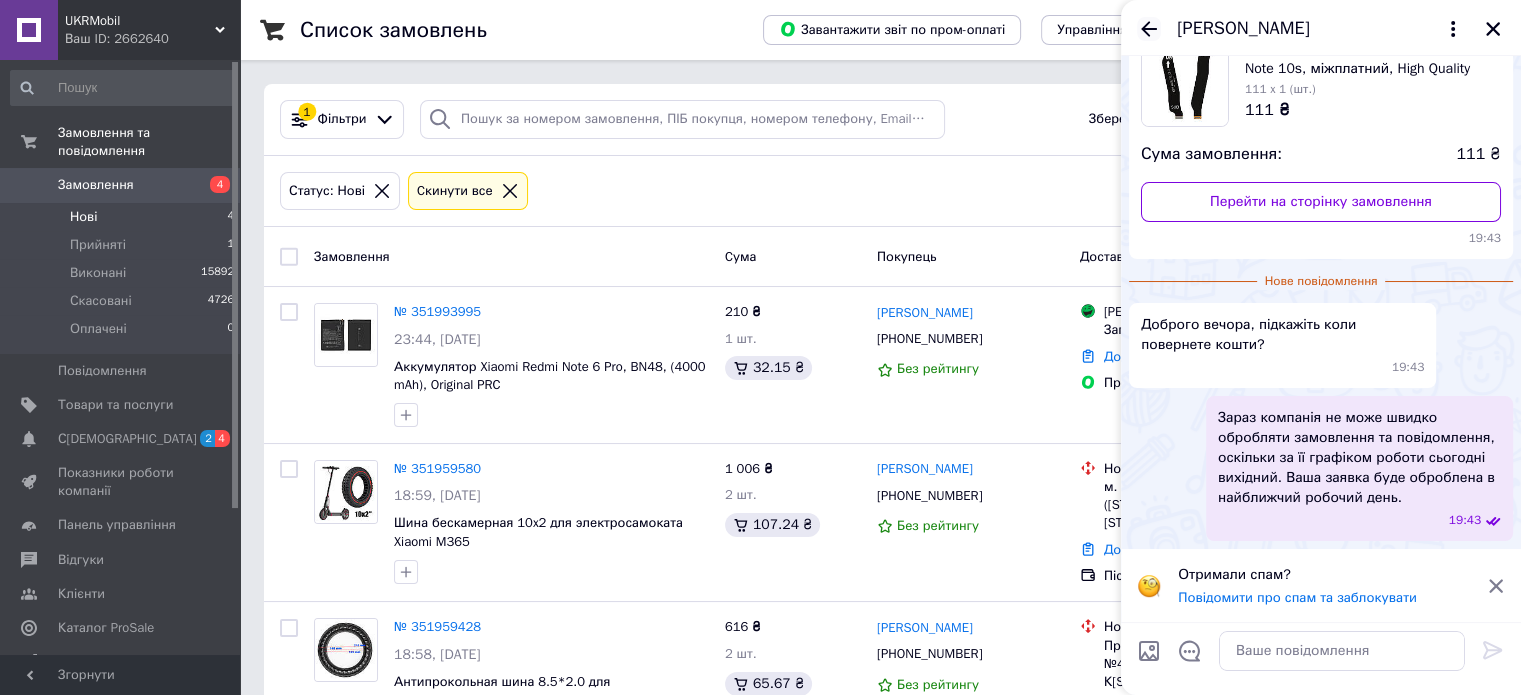 click 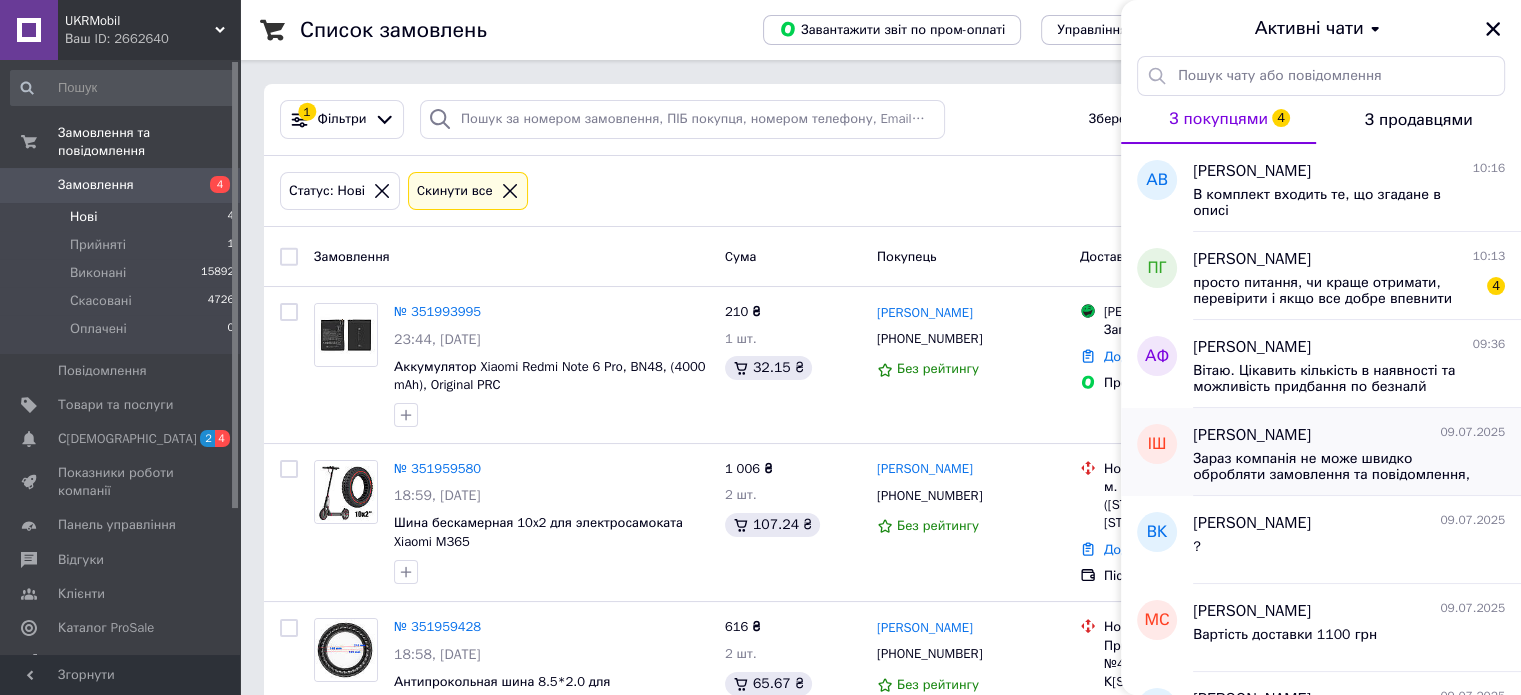 click on "[PERSON_NAME]" at bounding box center (1252, 435) 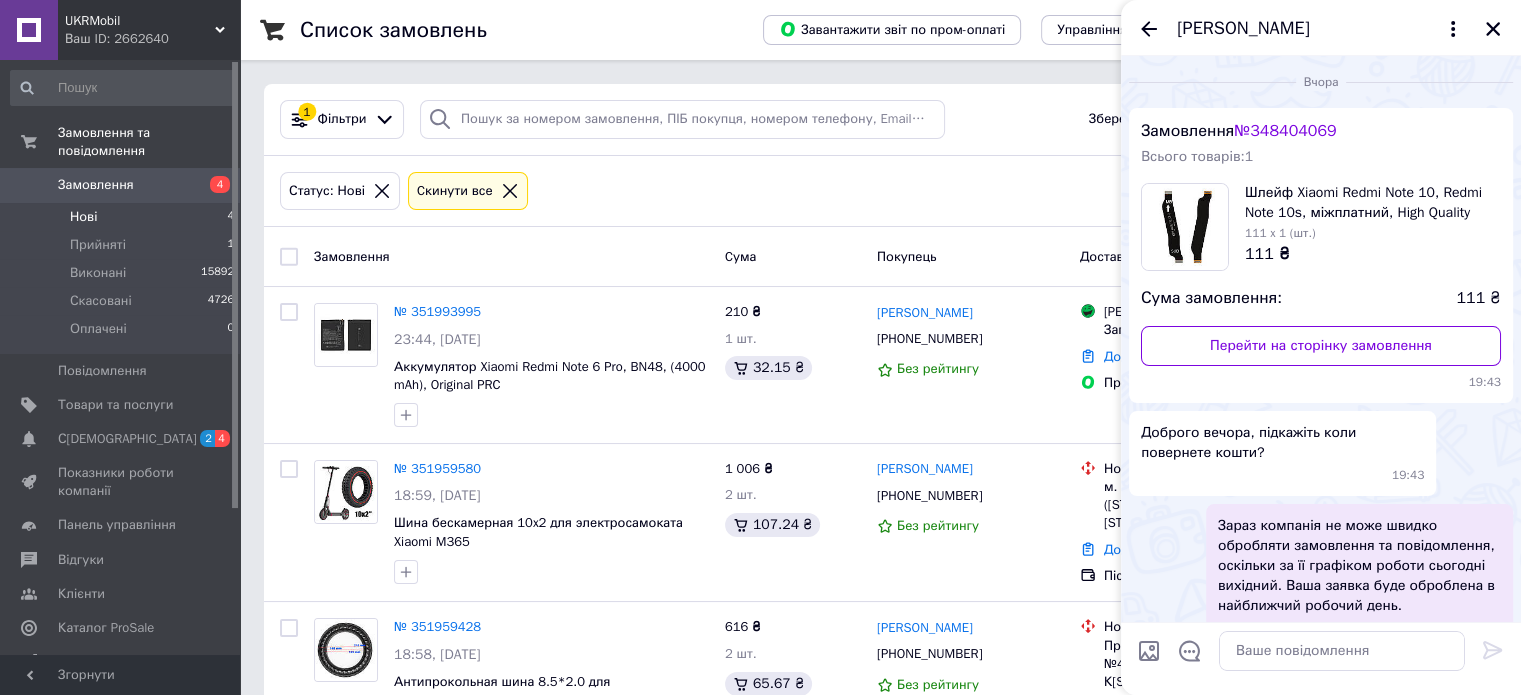 scroll, scrollTop: 108, scrollLeft: 0, axis: vertical 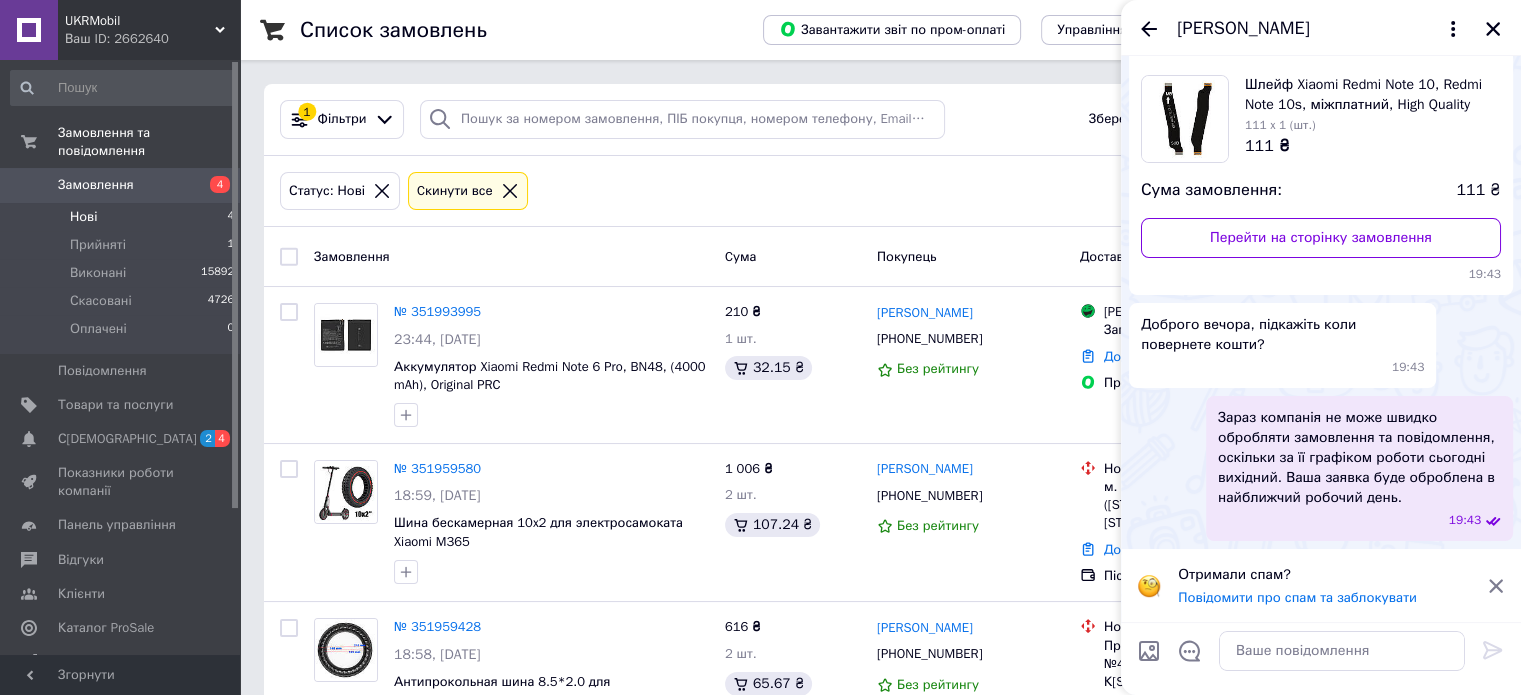 click 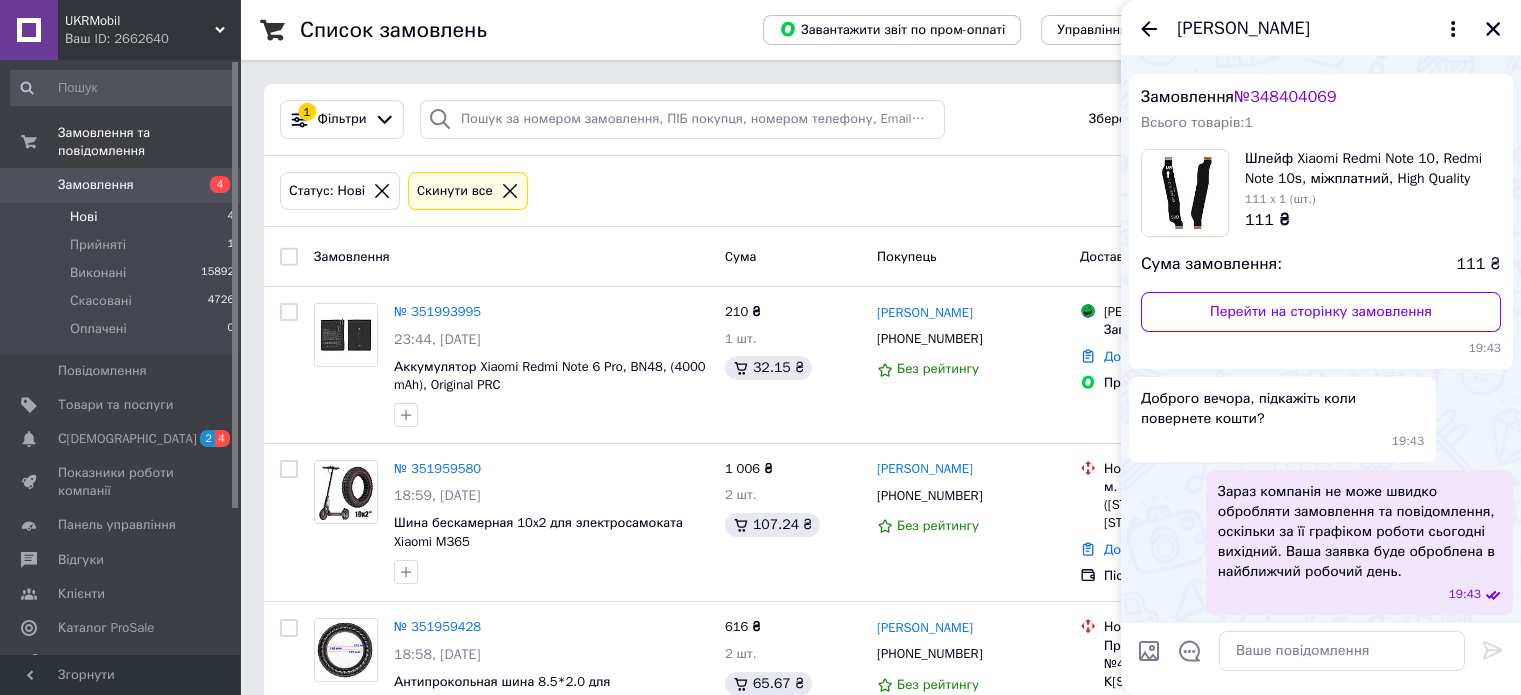 scroll, scrollTop: 0, scrollLeft: 0, axis: both 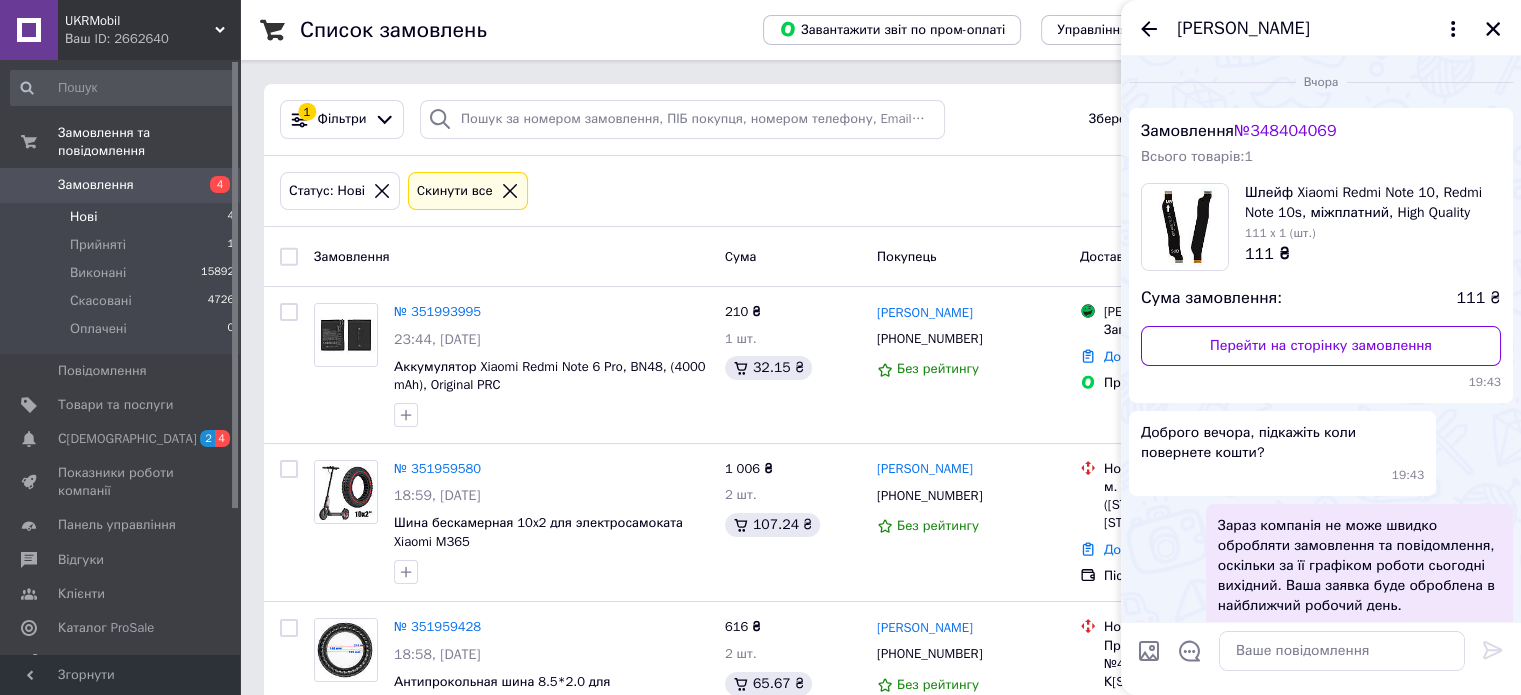 click on "№ 348404069" at bounding box center (1285, 131) 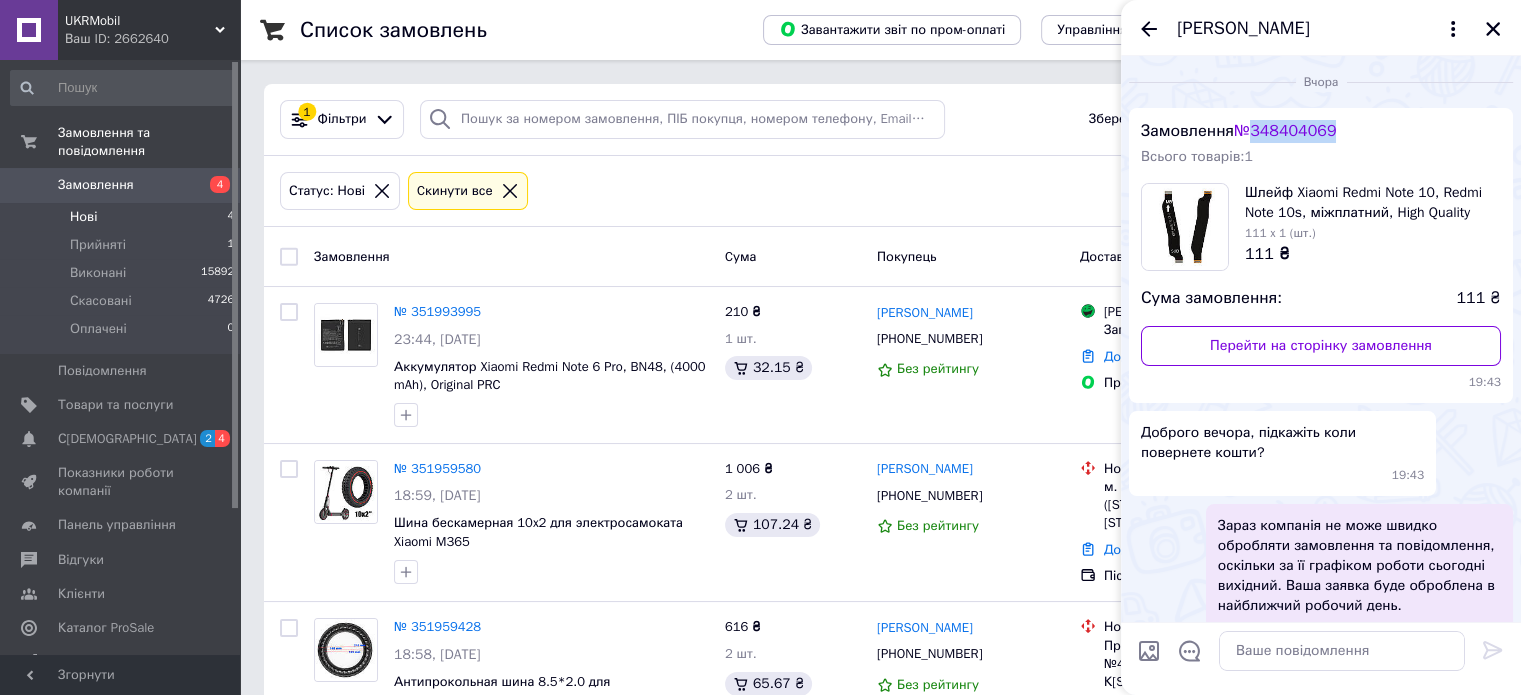 click on "№ 348404069" at bounding box center [1285, 131] 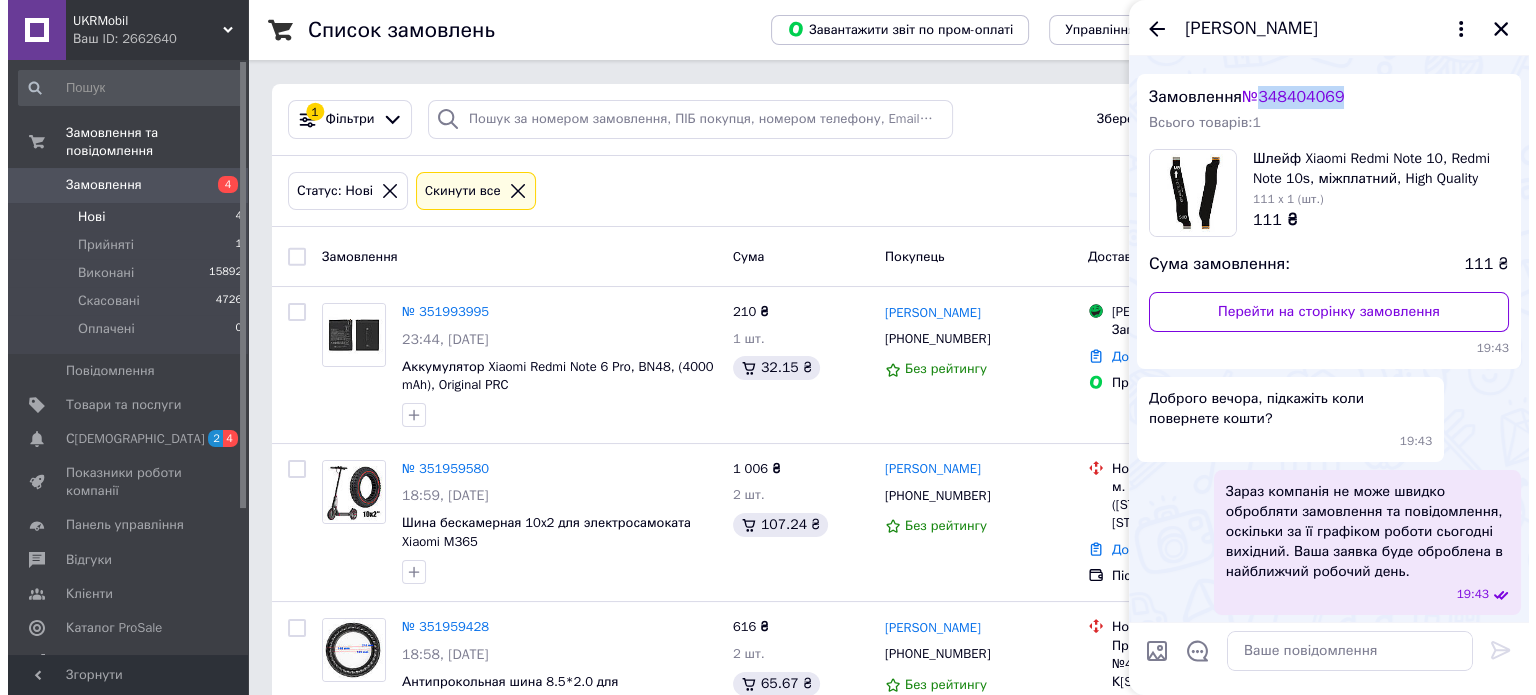 scroll, scrollTop: 0, scrollLeft: 0, axis: both 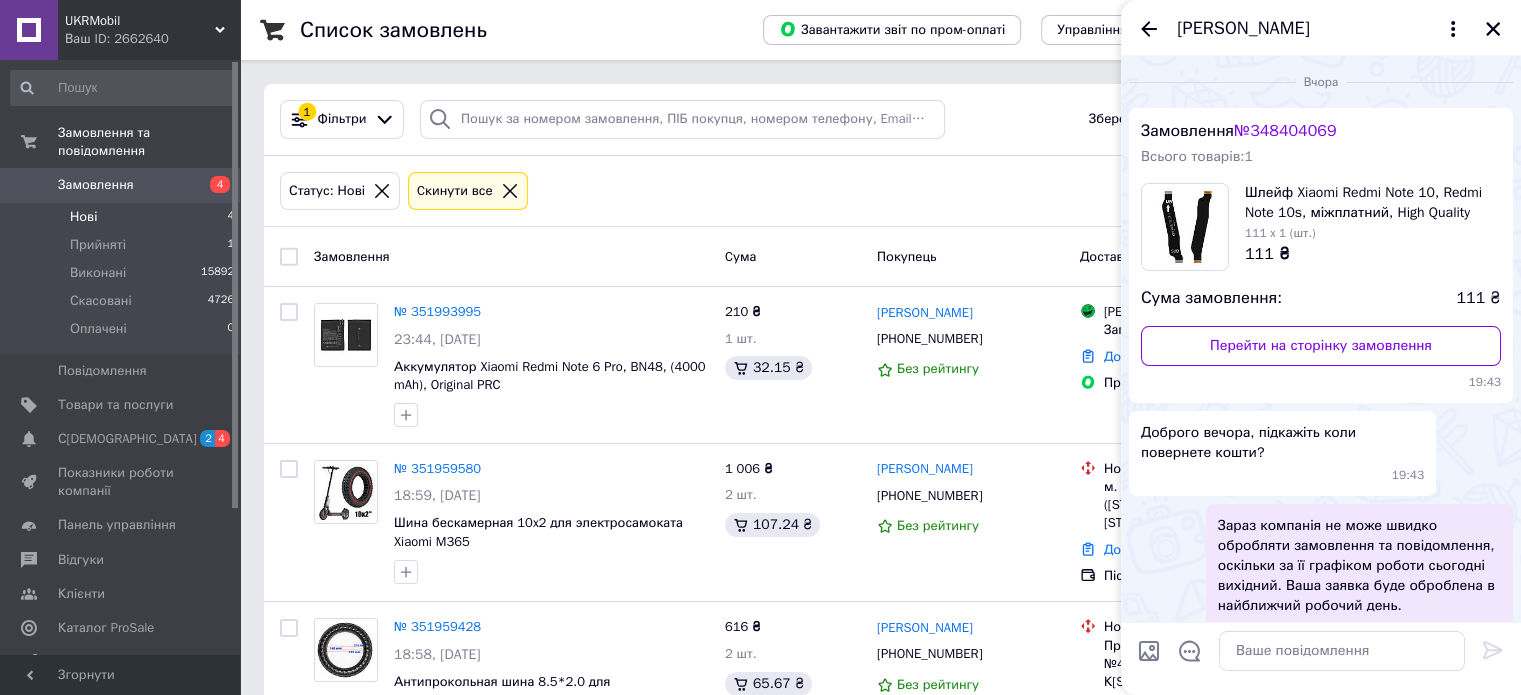 click on "Замовлення 4" at bounding box center [123, 185] 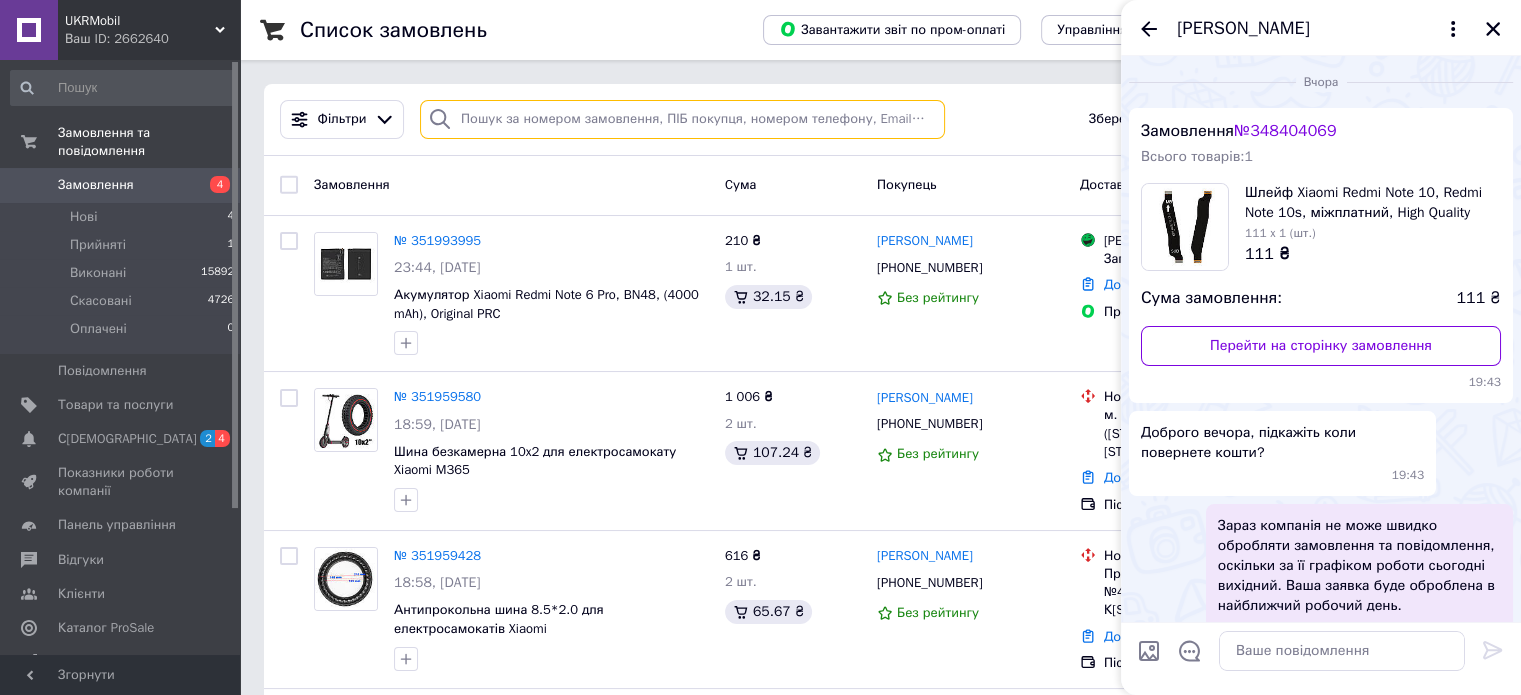 click at bounding box center (682, 119) 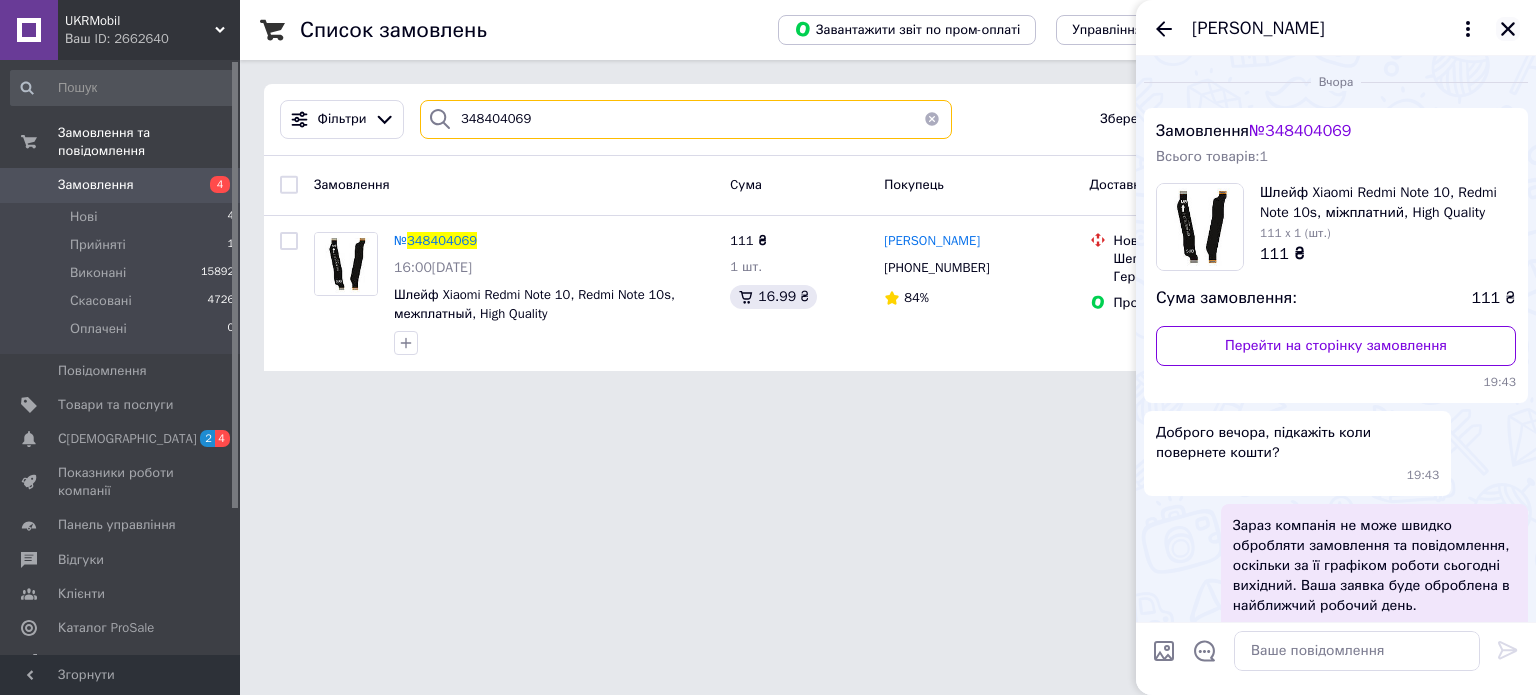 type on "348404069" 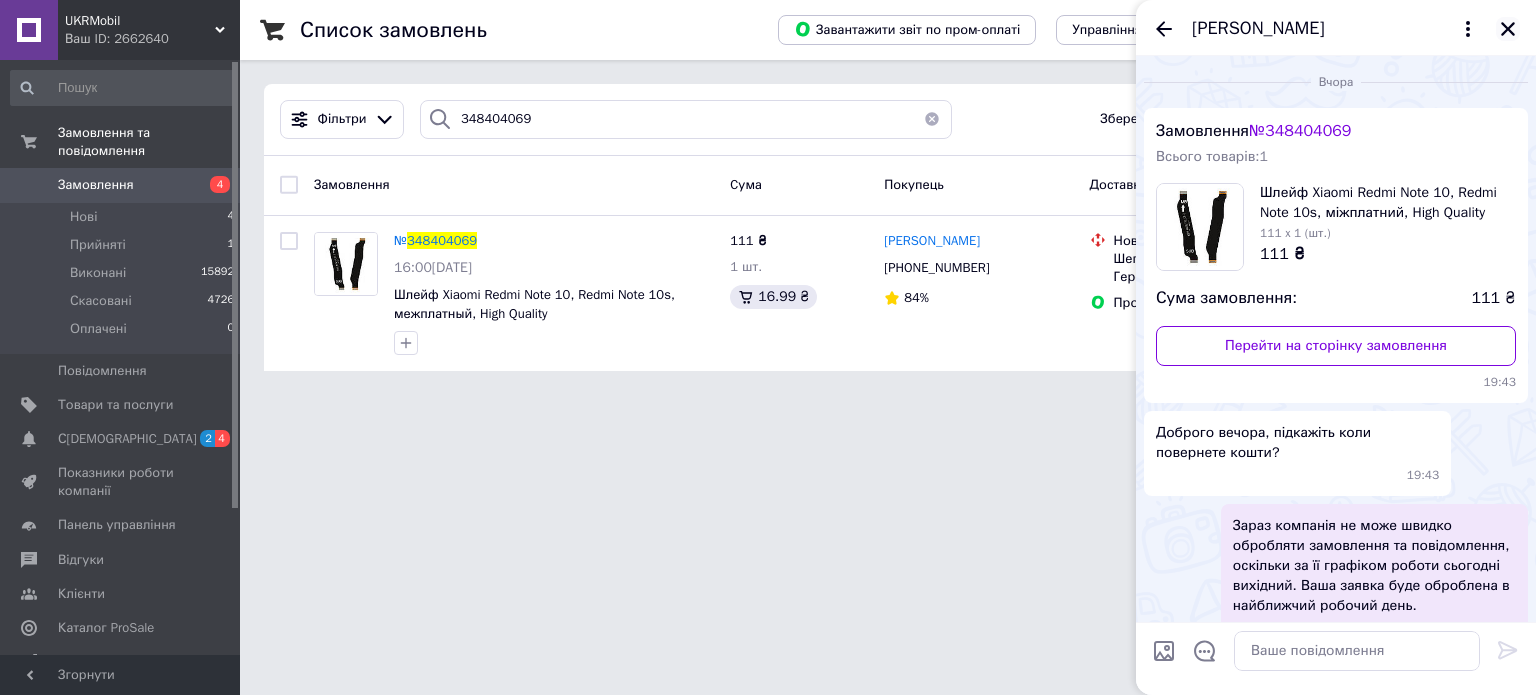 click on "[PERSON_NAME]" at bounding box center [1336, 28] 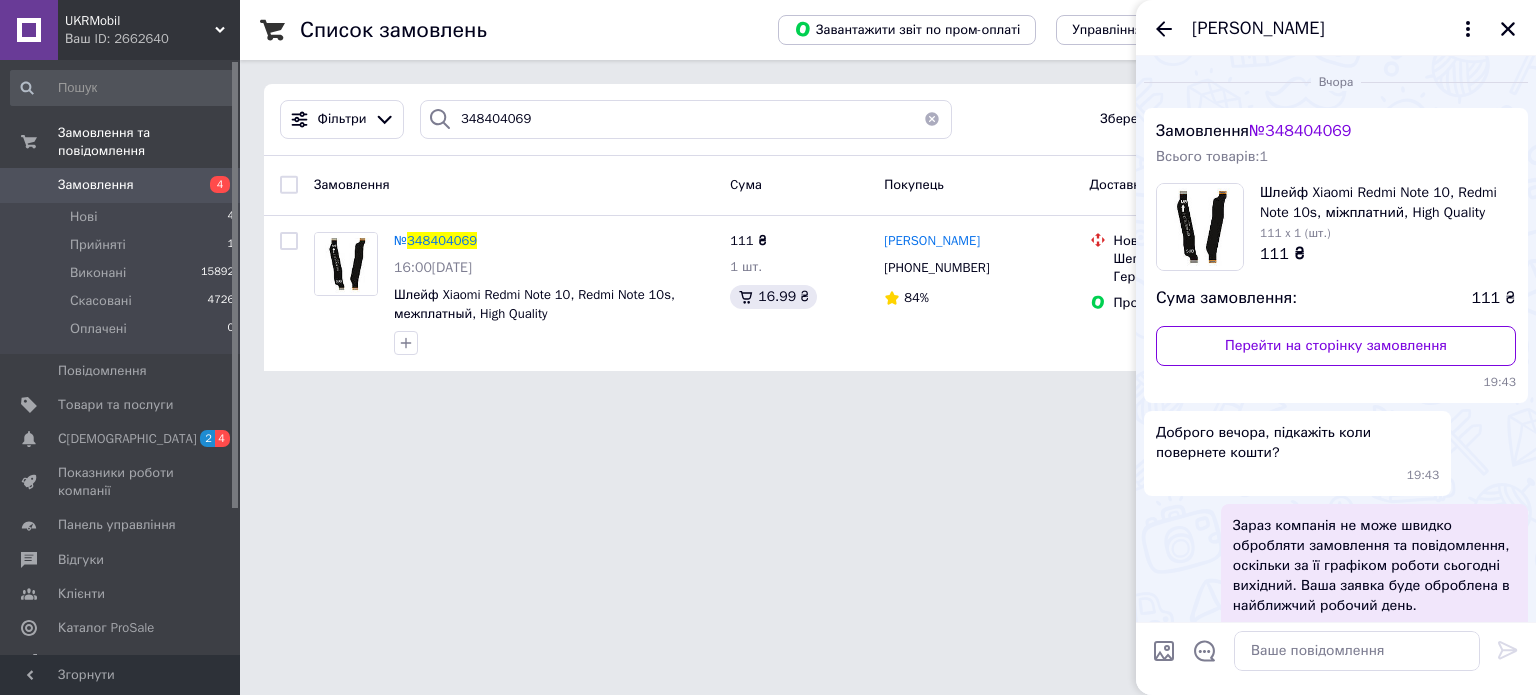 click on "UKRMobil Ваш ID: 2662640 Сайт UKRMobil Кабінет покупця Перевірити стан системи Сторінка на порталі Довідка Вийти Замовлення та повідомлення Замовлення 4 Нові 4 Прийняті 1 Виконані 15892 Скасовані 4726 Оплачені 0 Повідомлення 0 Товари та послуги Сповіщення 2 4 Показники роботи компанії Панель управління Відгуки Клієнти Каталог ProSale Аналітика Управління сайтом Гаманець компанії [PERSON_NAME] Тарифи та рахунки Prom топ Згорнути
Список замовлень   Завантажити звіт по пром-оплаті Управління статусами Експорт" at bounding box center (768, 197) 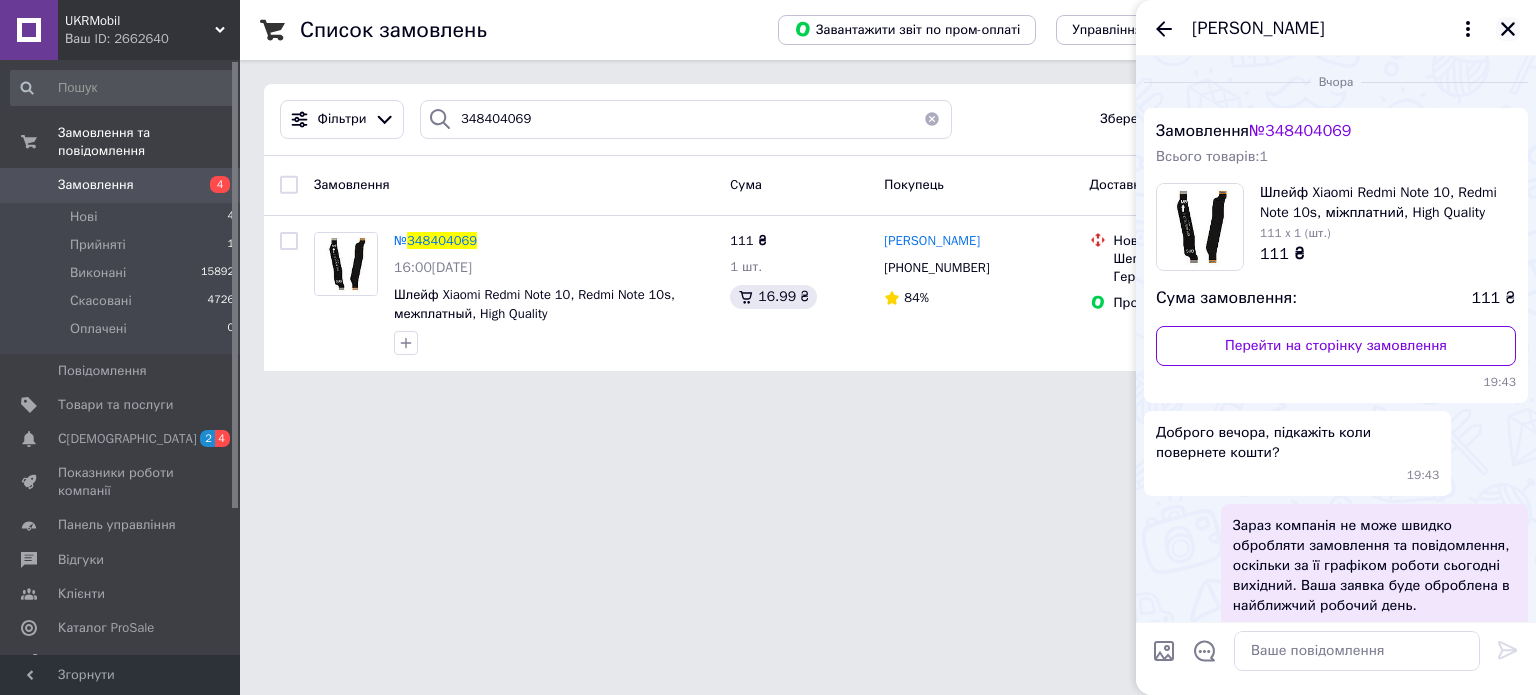 click 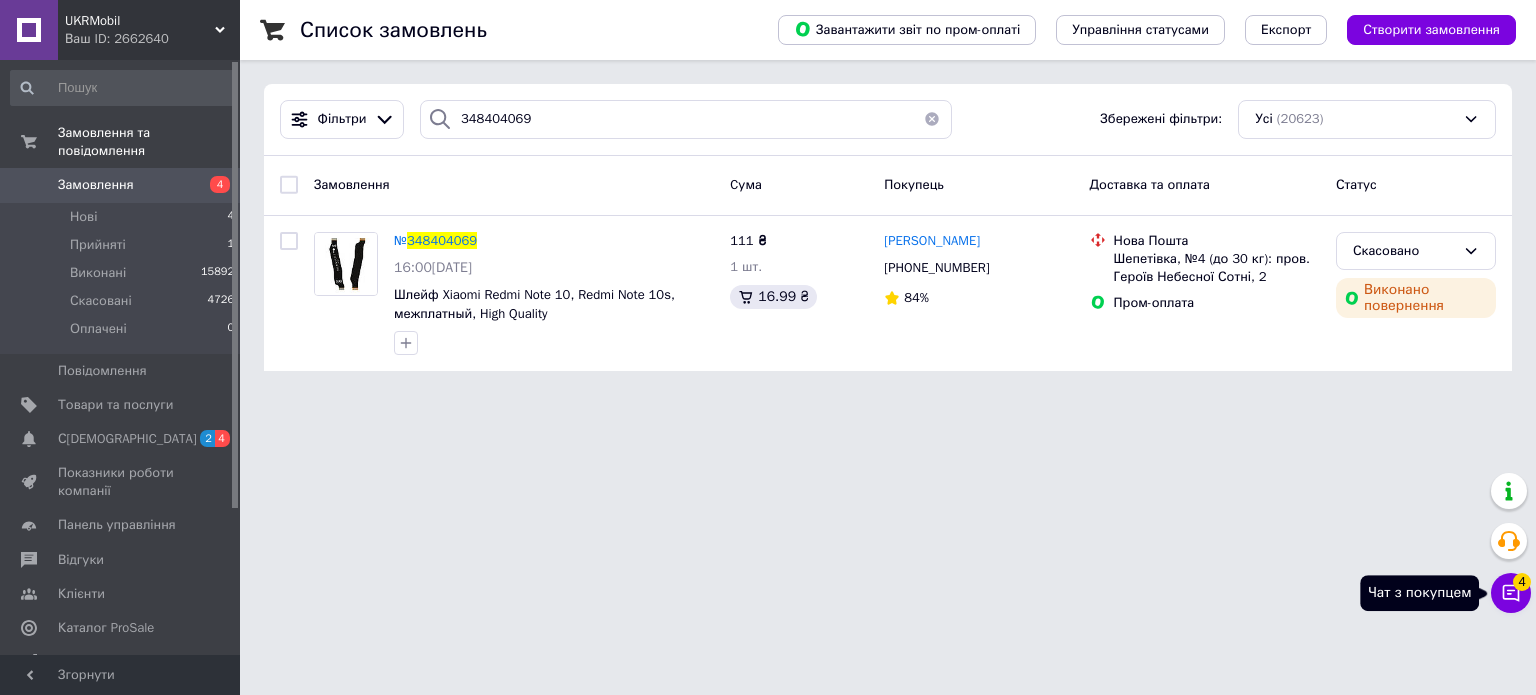 click on "Чат з покупцем 4" at bounding box center (1511, 593) 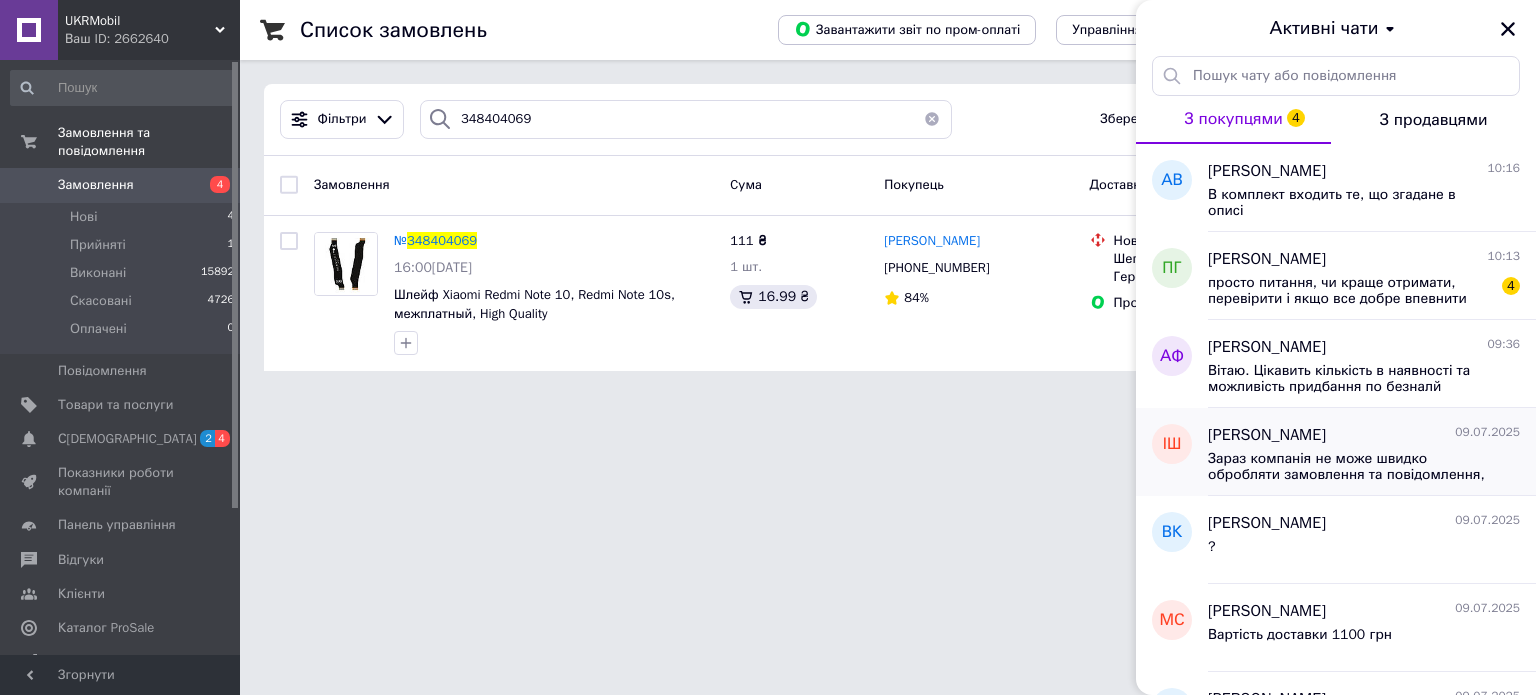 click on "[PERSON_NAME] 09[DATE]" at bounding box center (1364, 435) 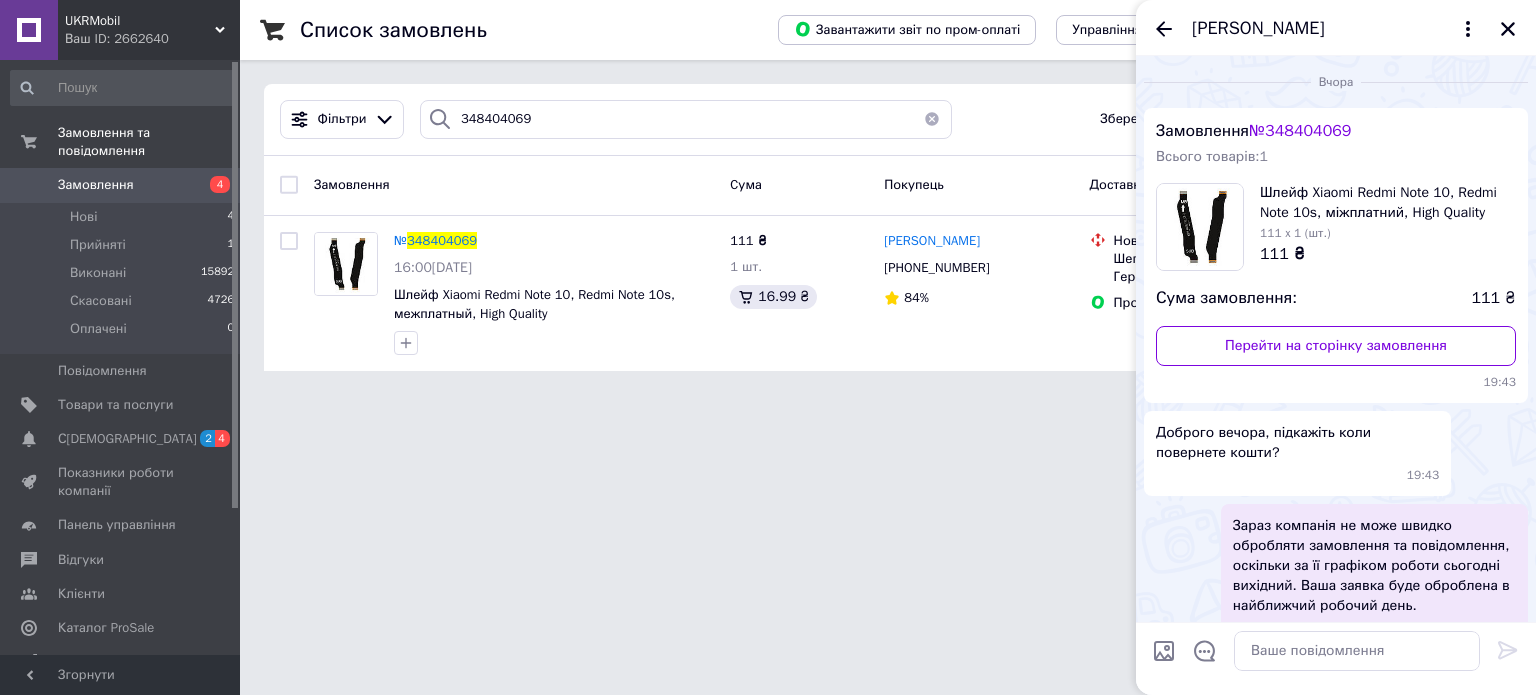 scroll, scrollTop: 34, scrollLeft: 0, axis: vertical 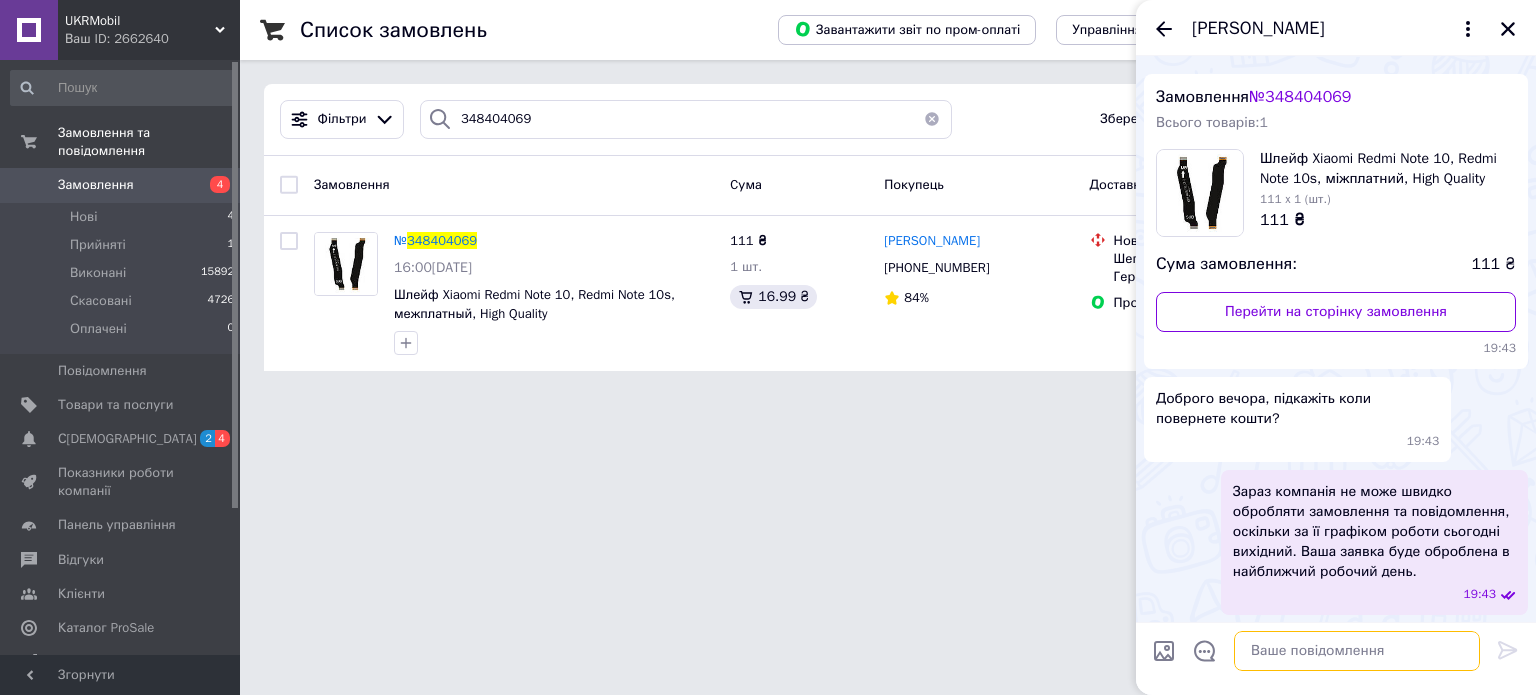 click at bounding box center [1357, 651] 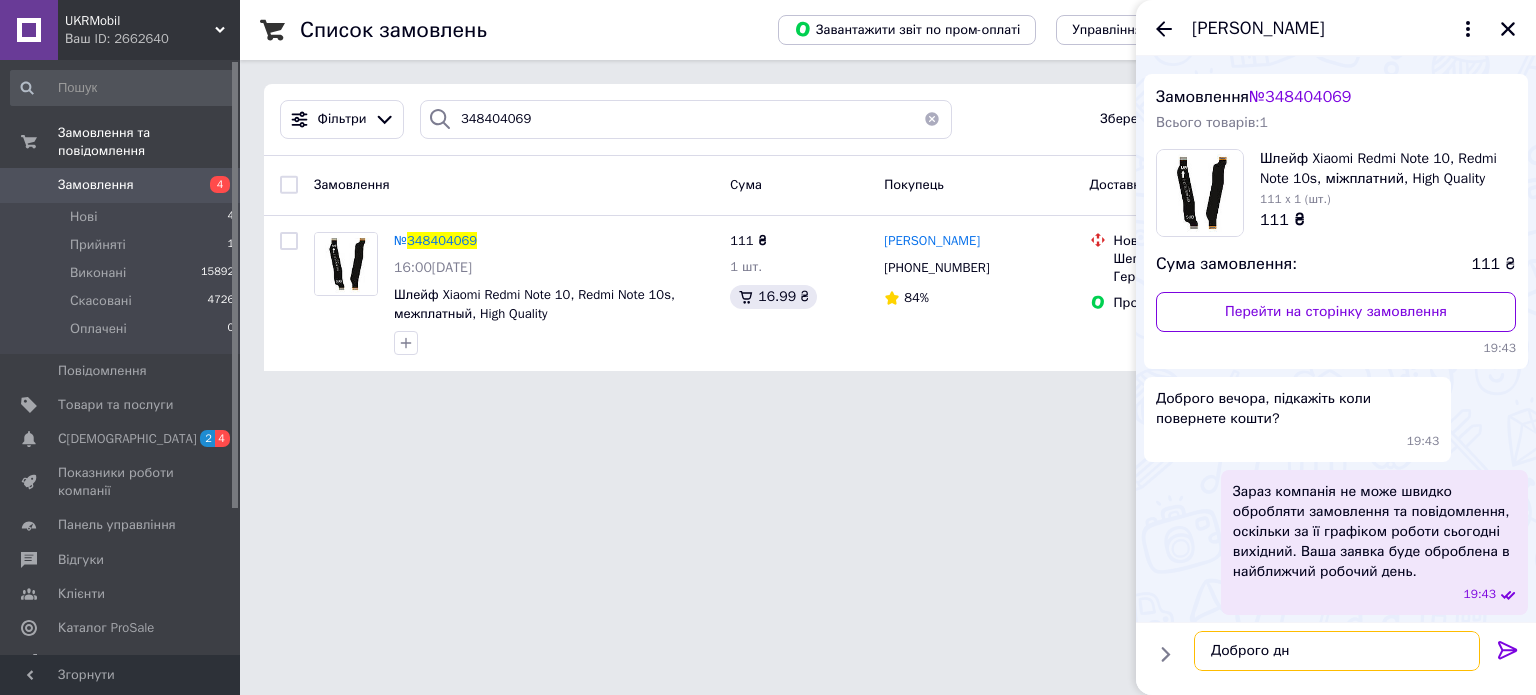 type on "Доброго дня" 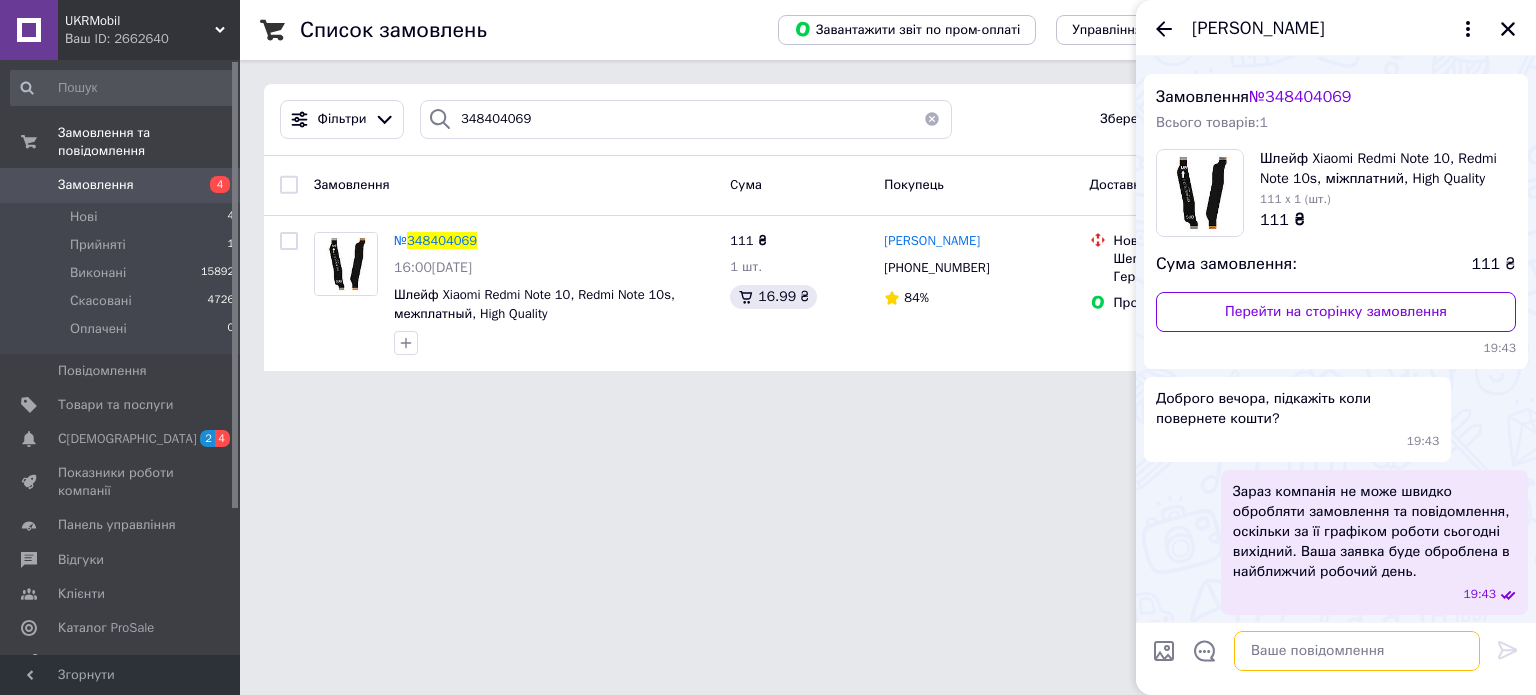 scroll, scrollTop: 140, scrollLeft: 0, axis: vertical 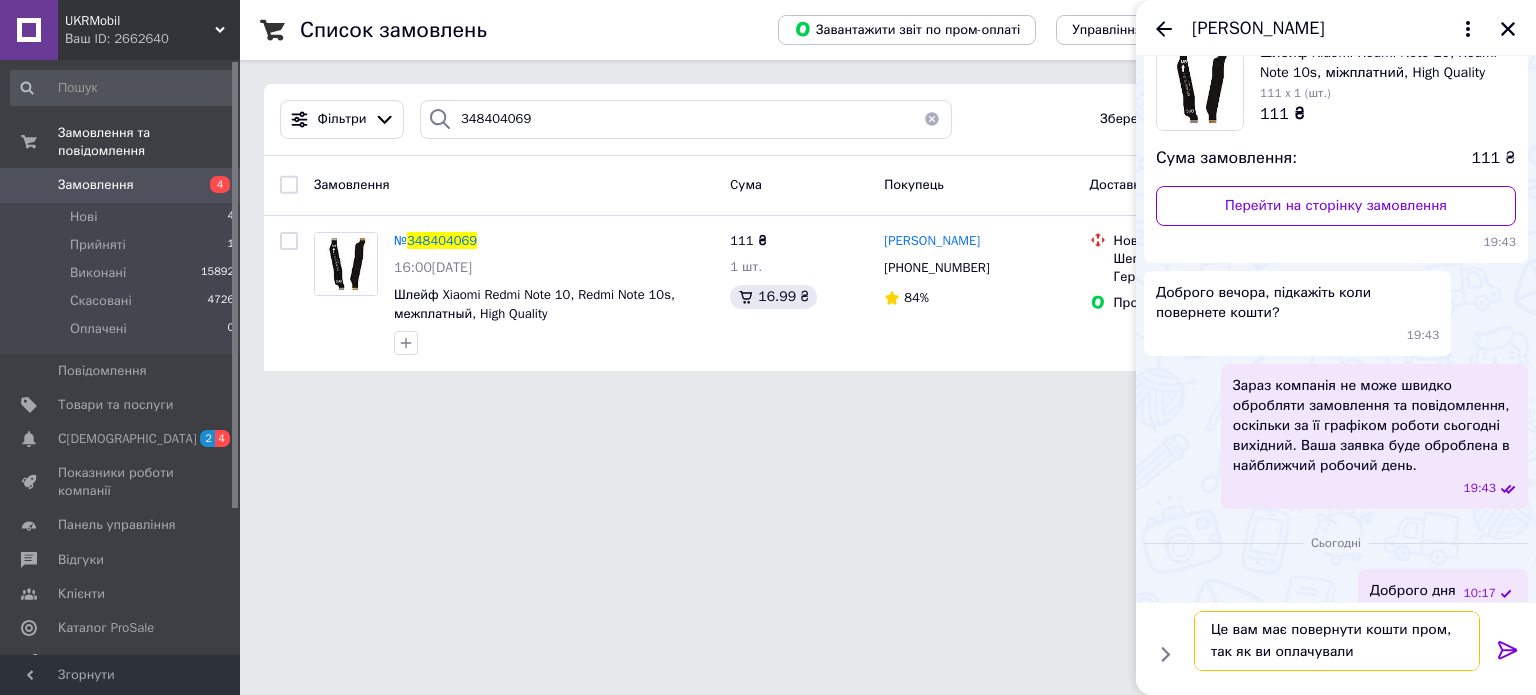 click on "Це вам має повернути кошти пром, так як ви оплачували" at bounding box center (1337, 641) 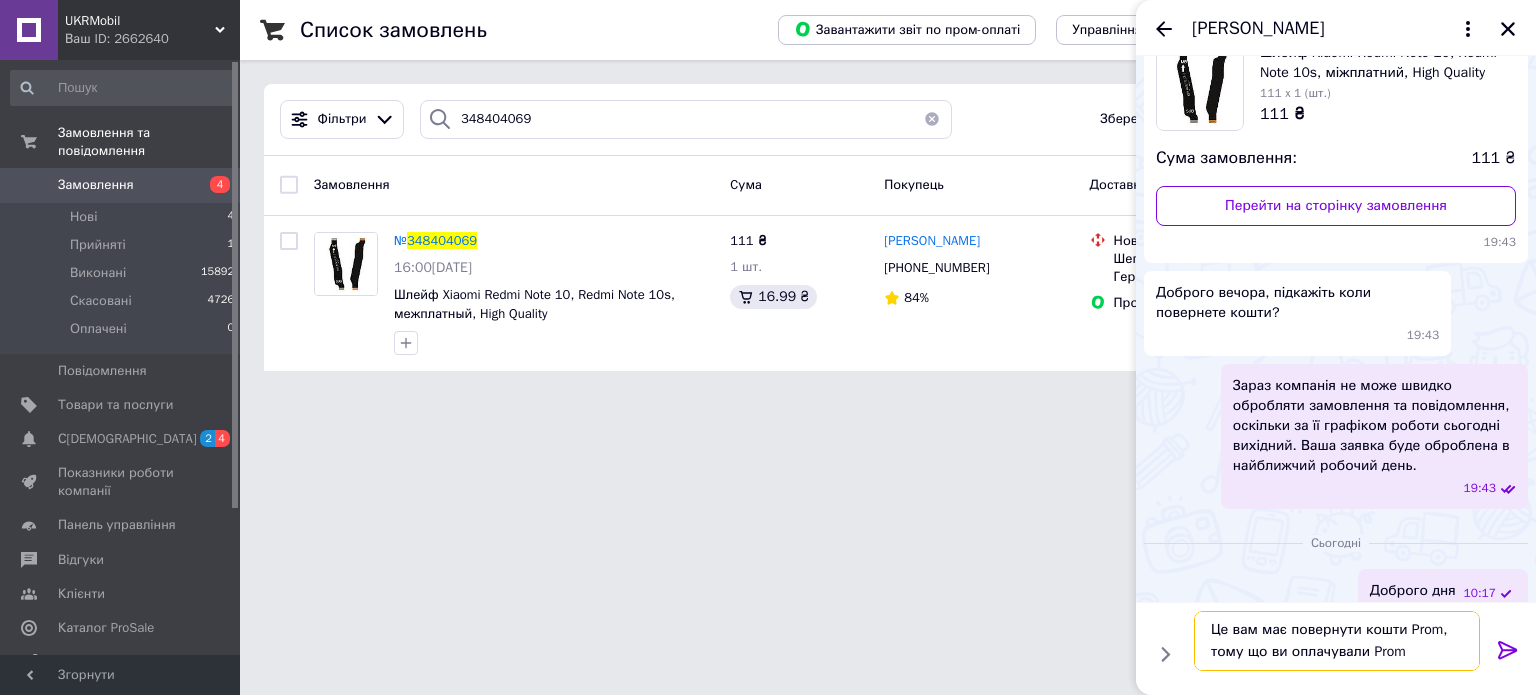 type on "Це вам має повернути кошти Prom, тому що ви оплачували Prom оплатою" 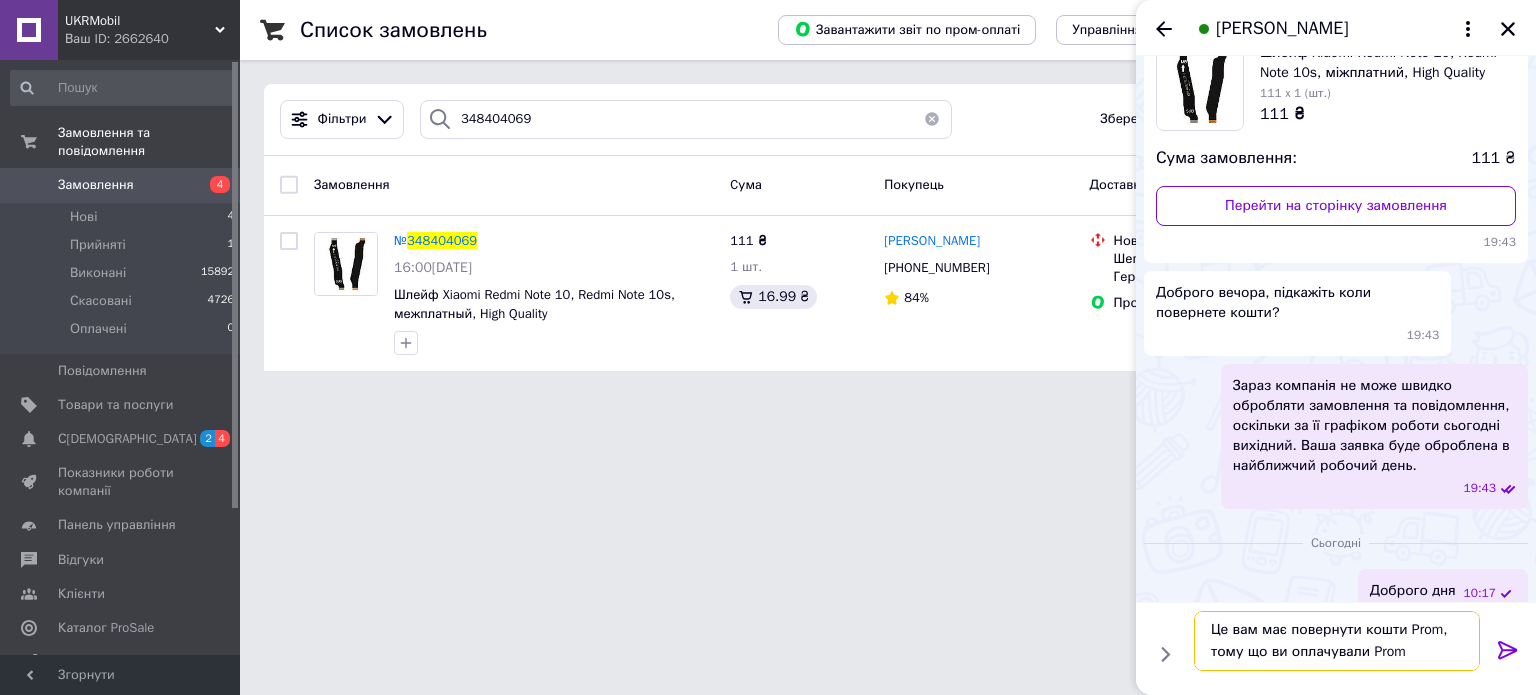 scroll, scrollTop: 160, scrollLeft: 0, axis: vertical 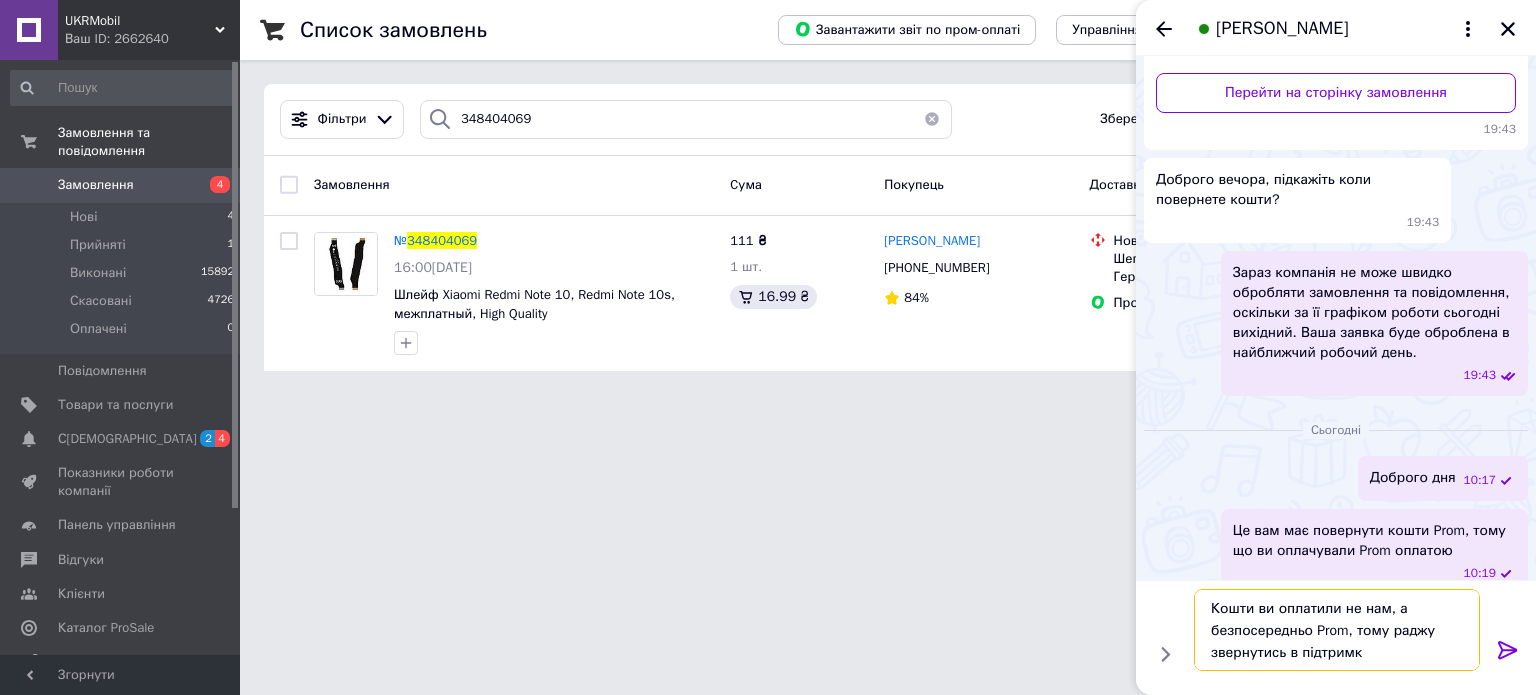 type on "Кошти ви оплатили не нам, а безпосередньо Prom, тому раджу звернутись в підтримку" 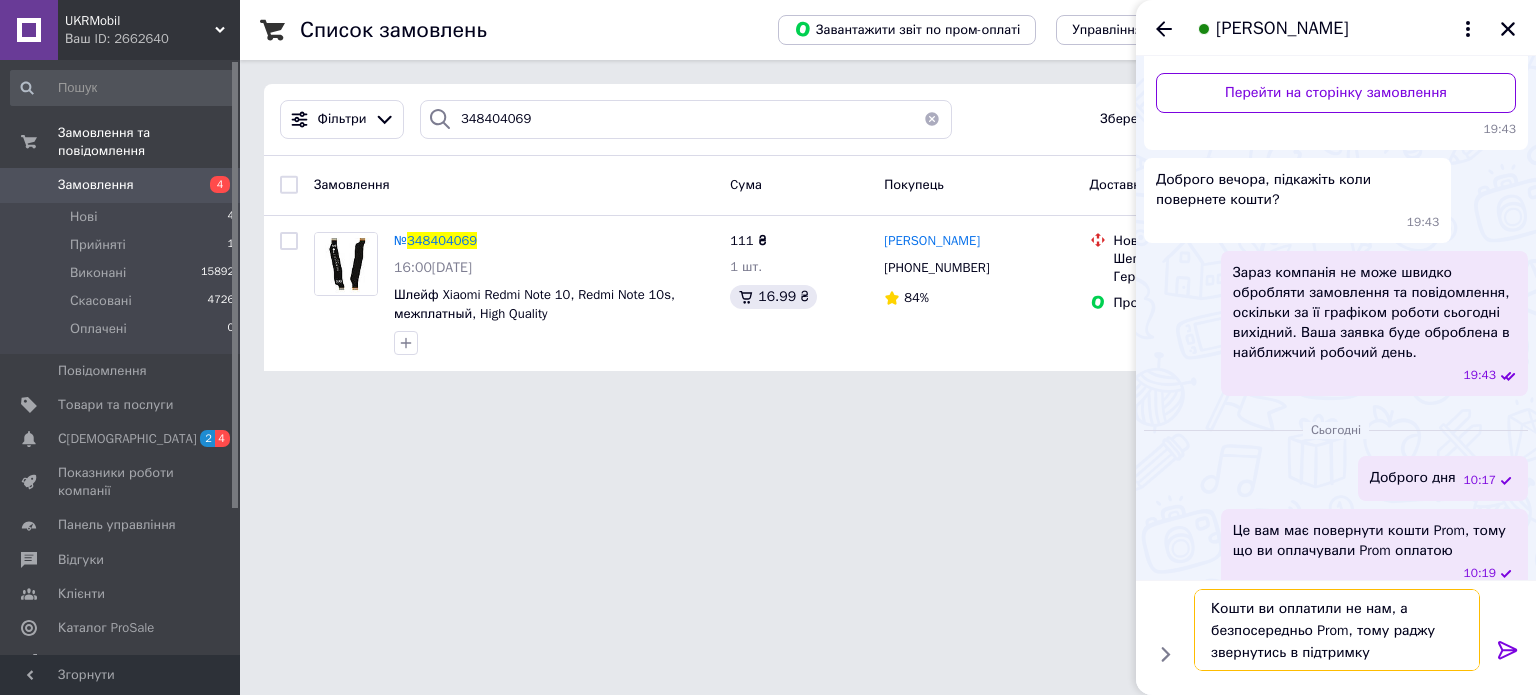 type 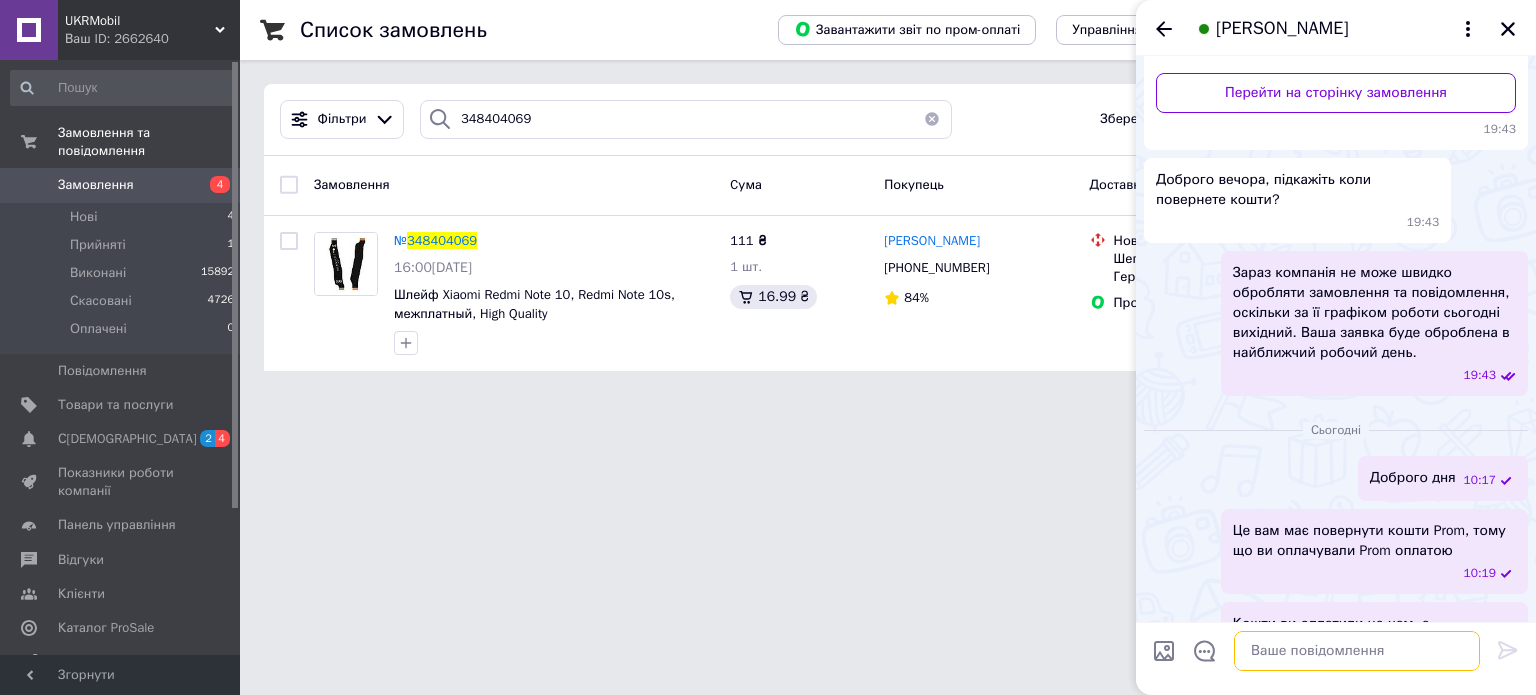scroll, scrollTop: 346, scrollLeft: 0, axis: vertical 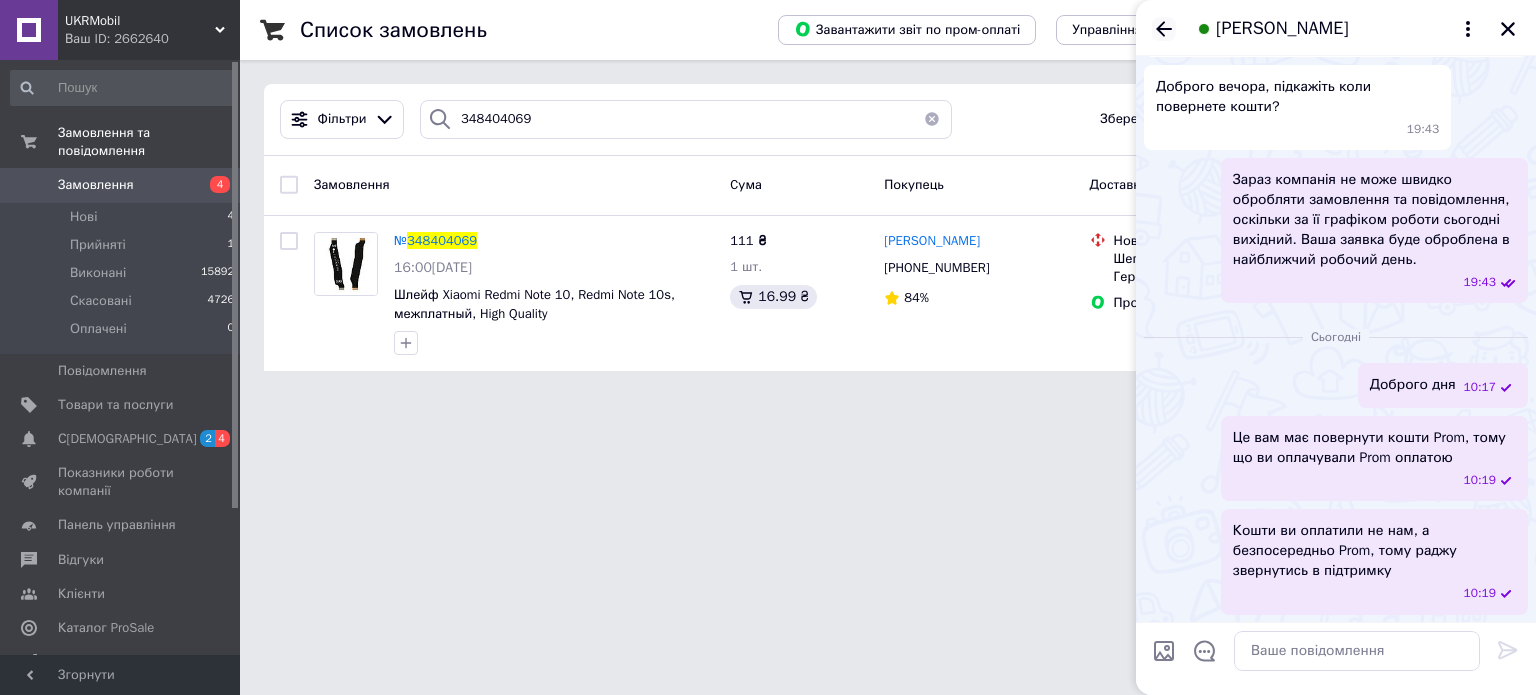 click 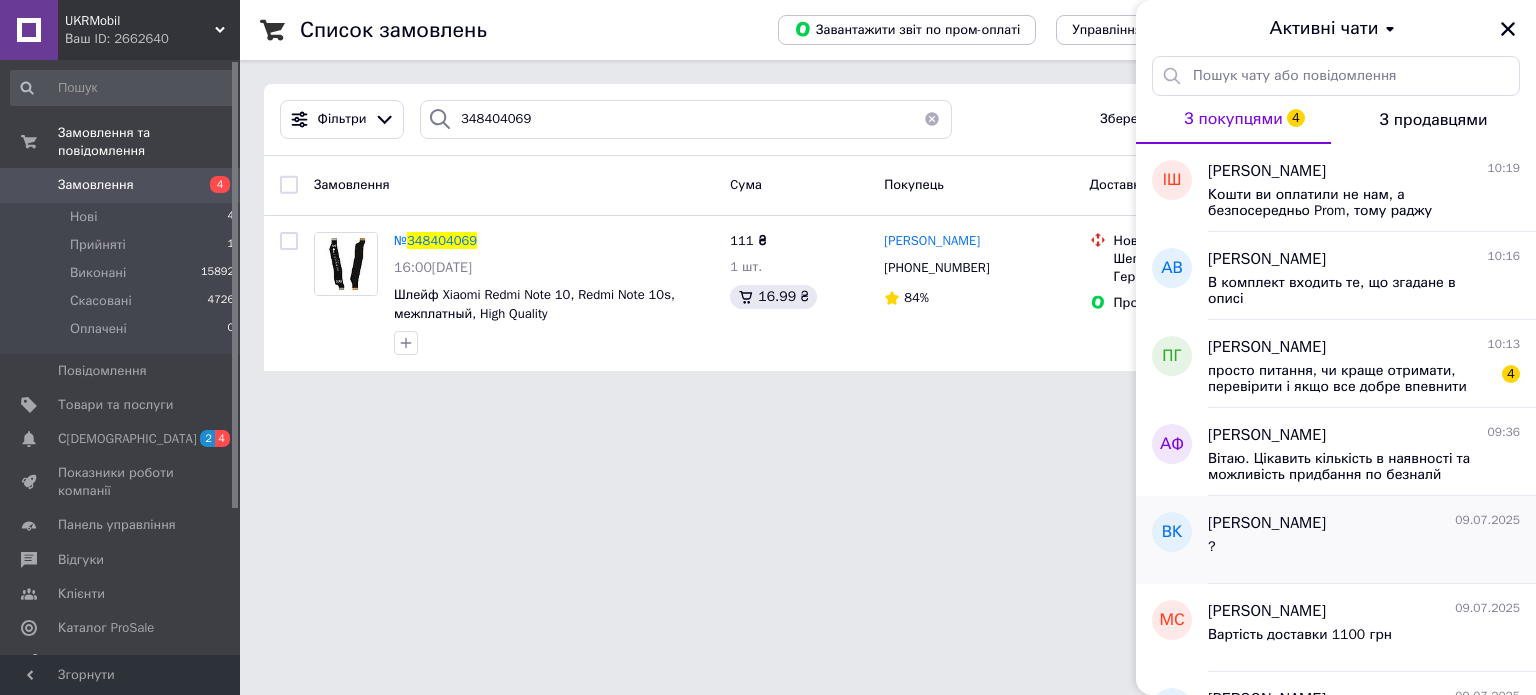 click on "[PERSON_NAME]" at bounding box center [1267, 523] 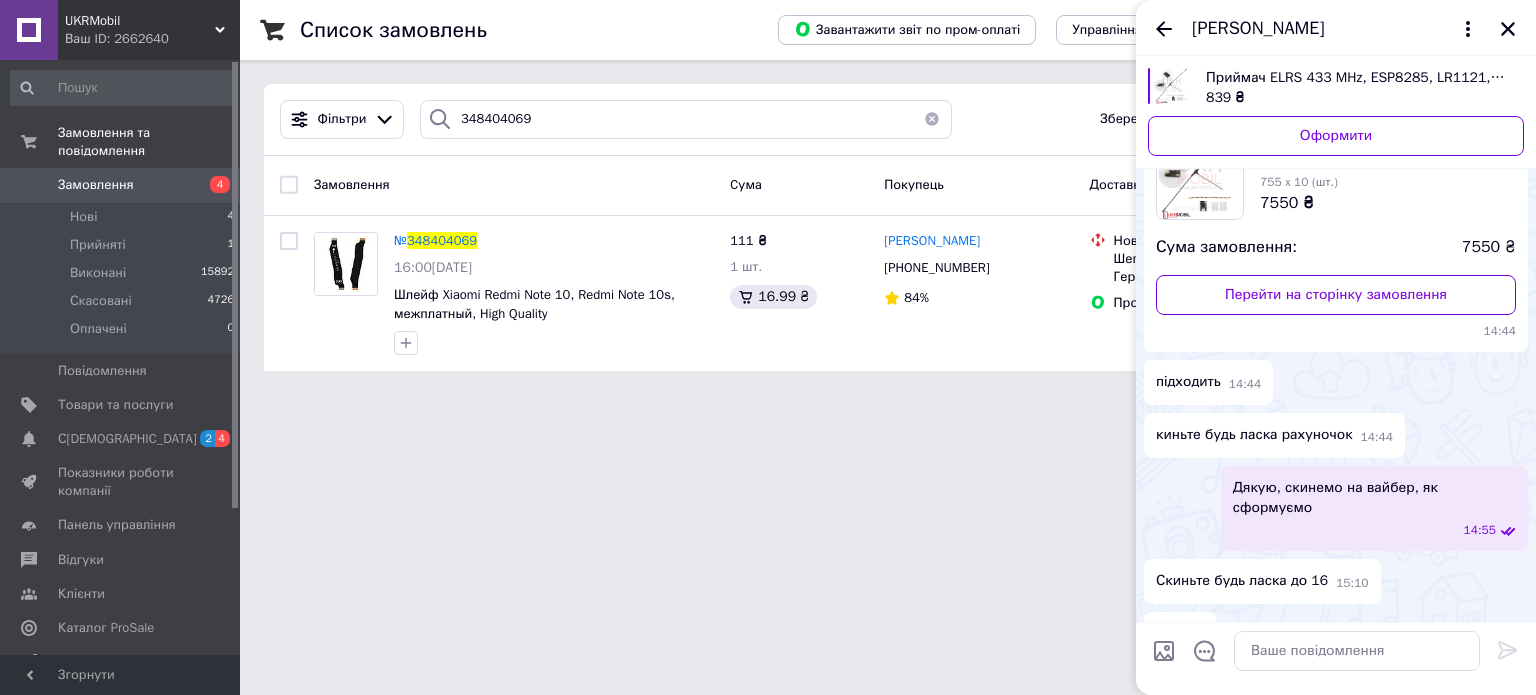 scroll, scrollTop: 414, scrollLeft: 0, axis: vertical 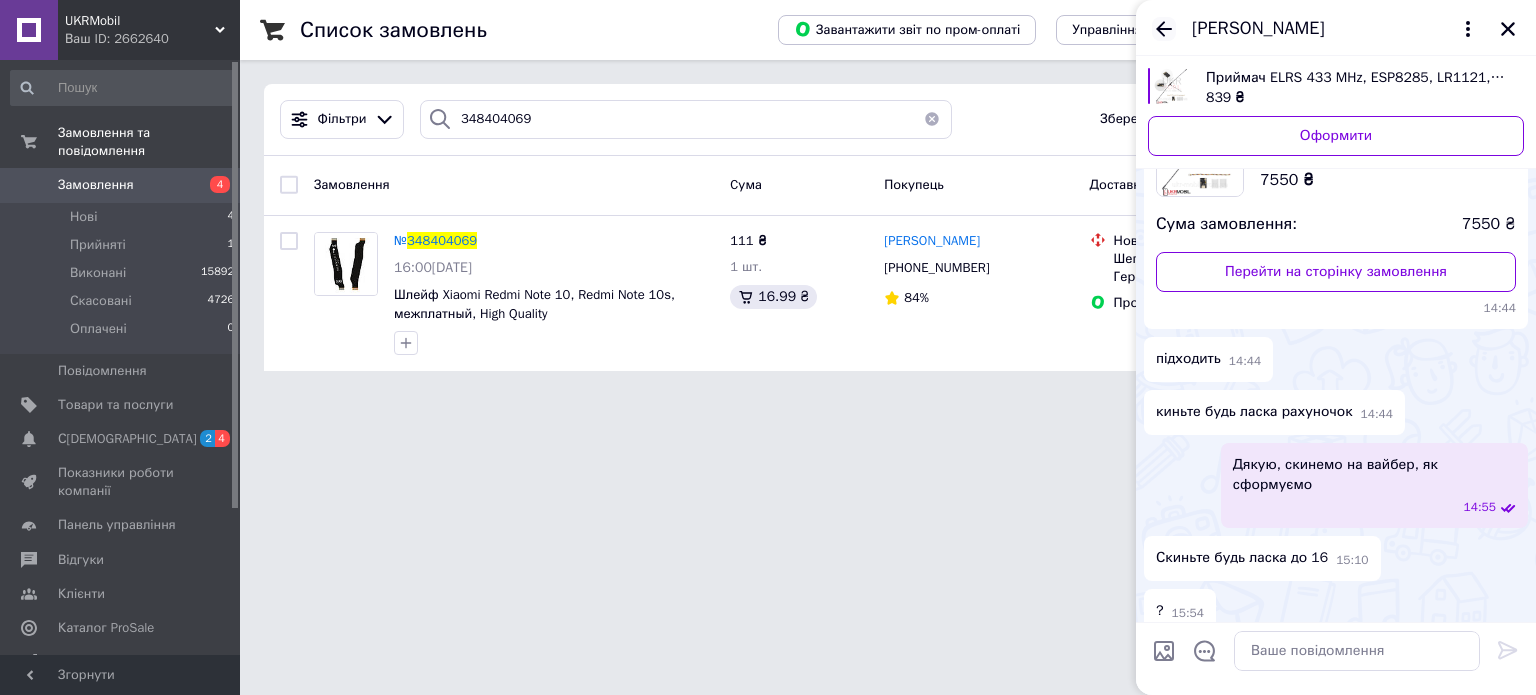 click 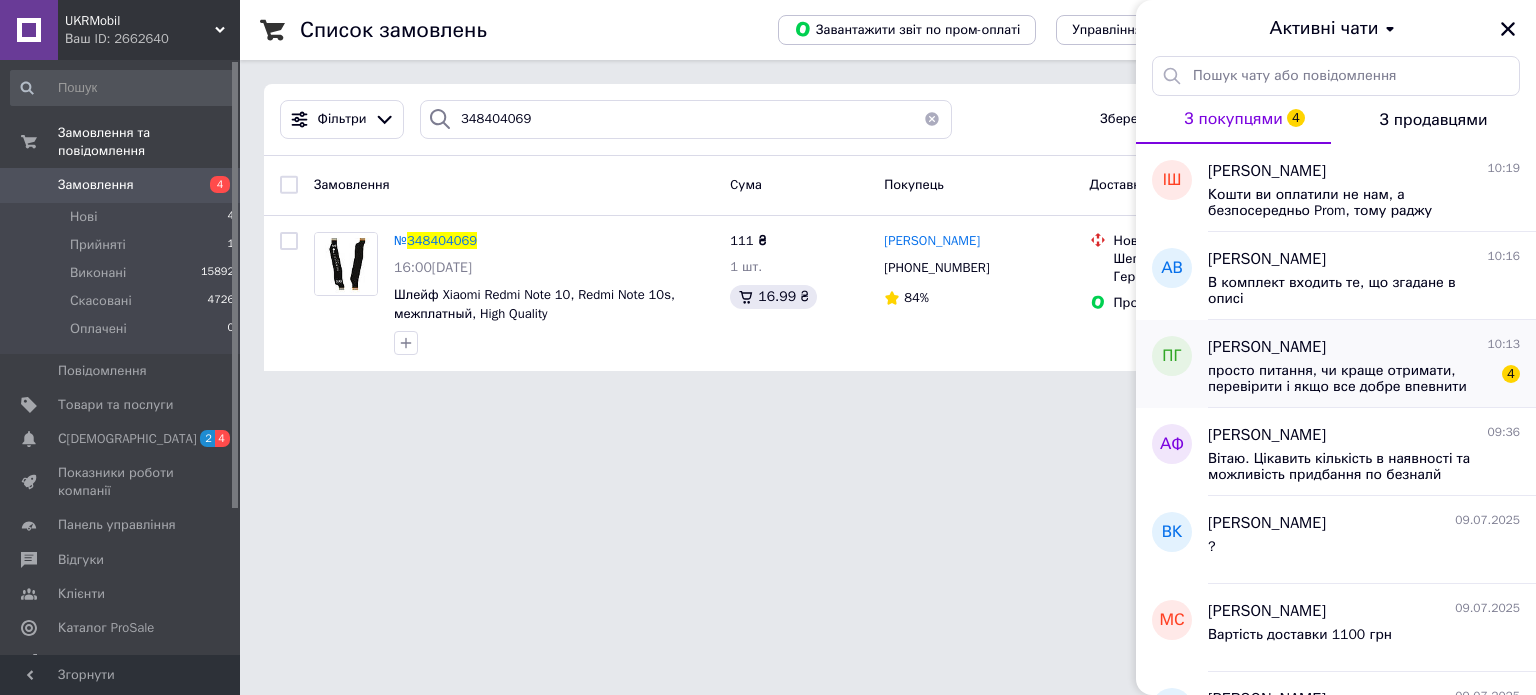 click on "[PERSON_NAME]" at bounding box center (1267, 347) 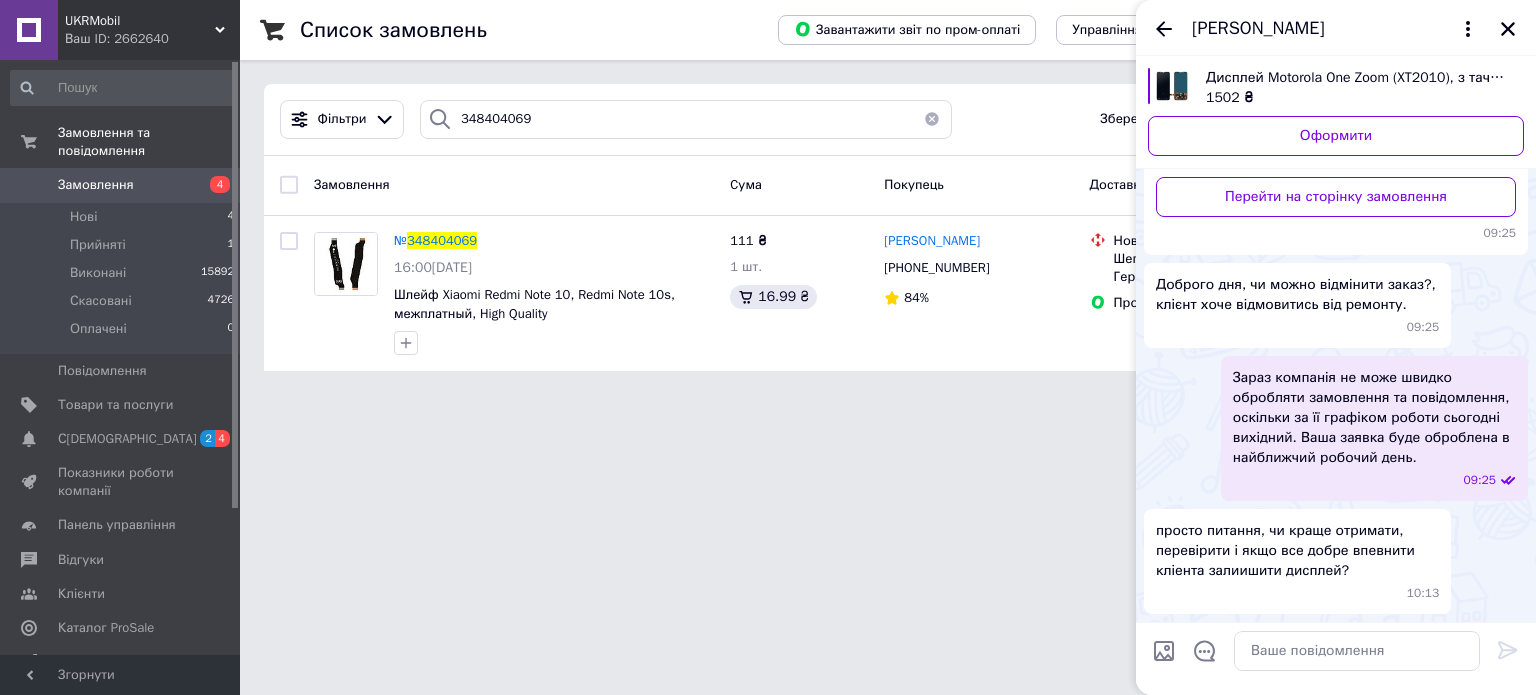 scroll, scrollTop: 500, scrollLeft: 0, axis: vertical 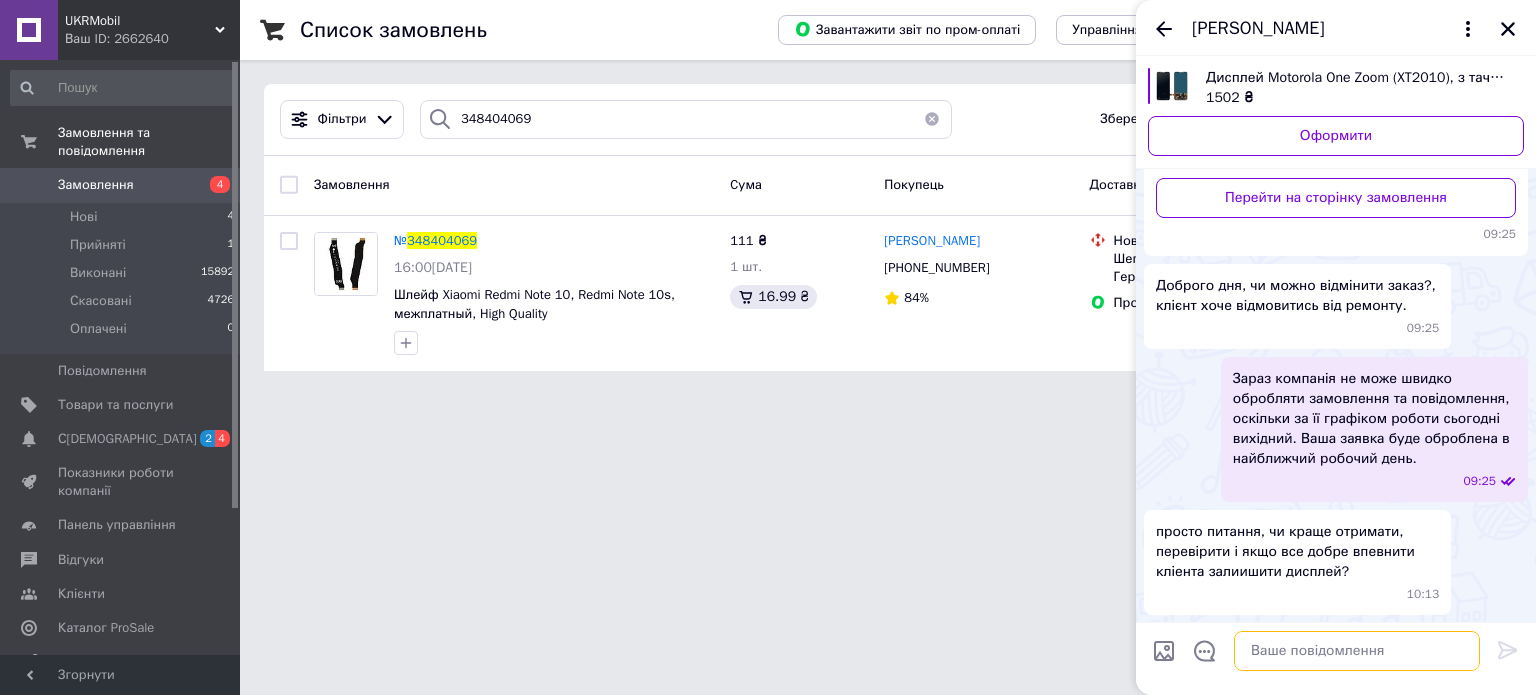 click at bounding box center (1357, 651) 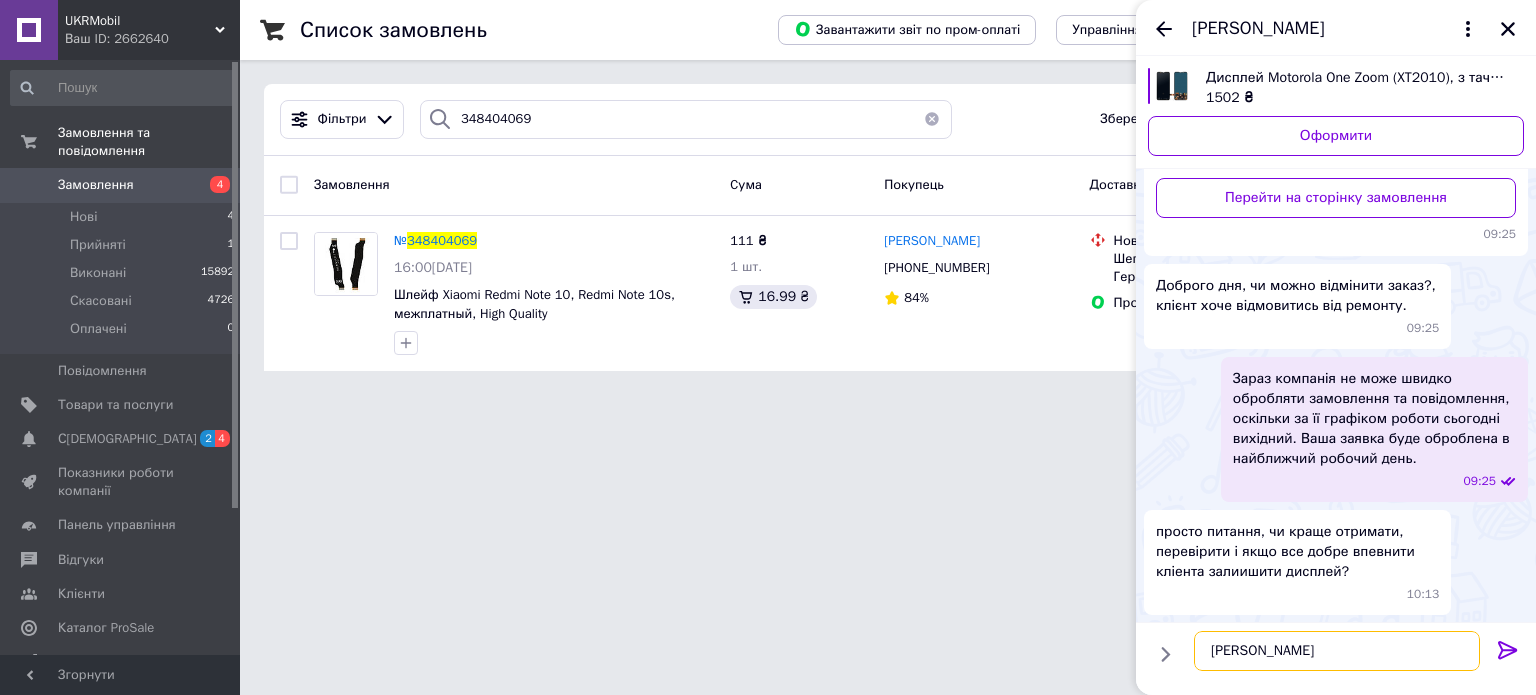 type on "Т" 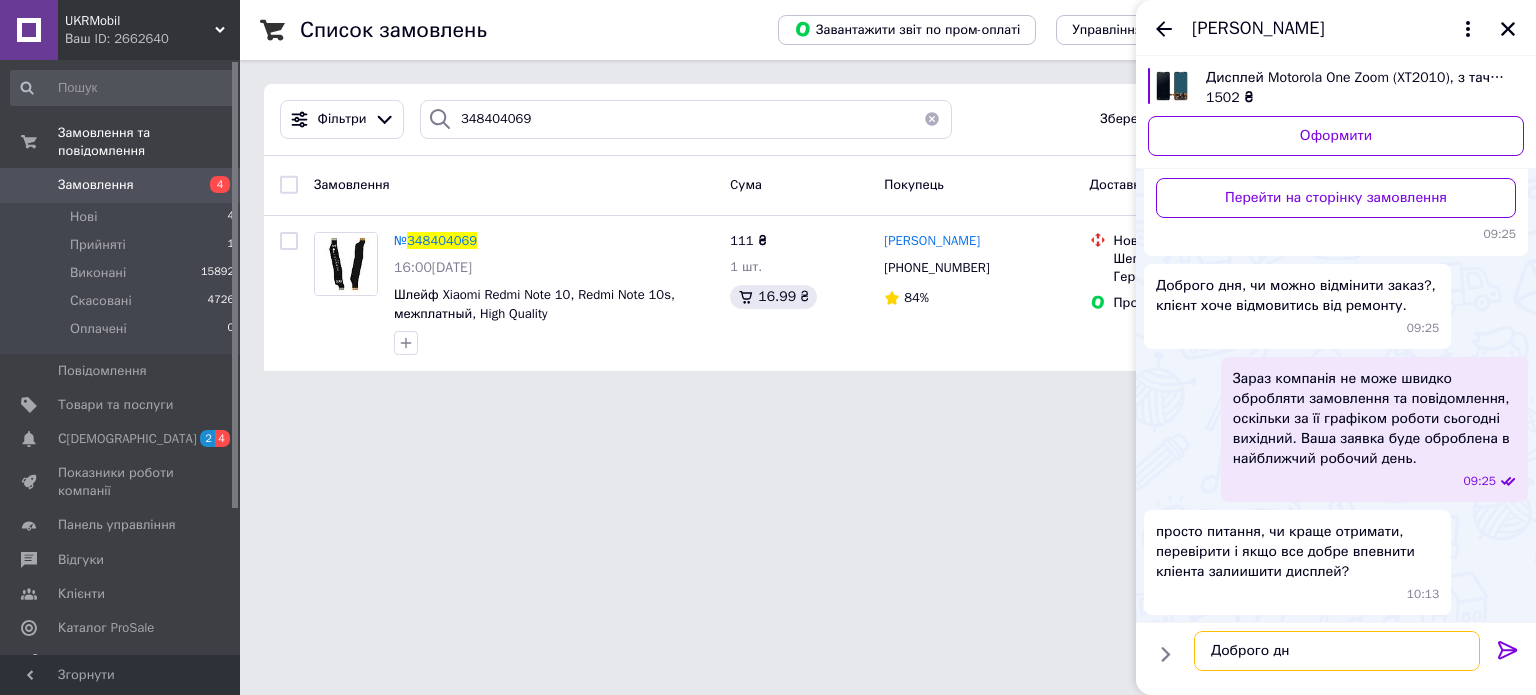 type on "Доброго дня" 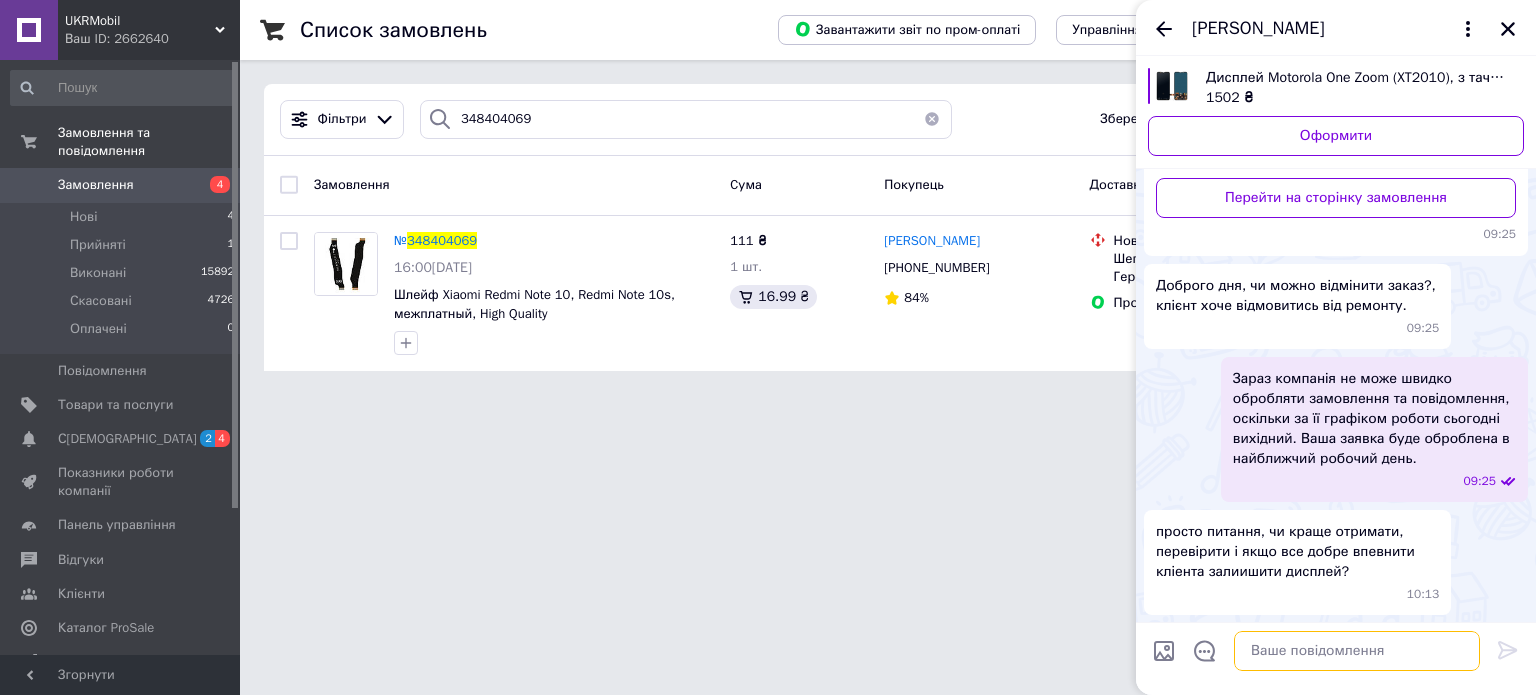 scroll, scrollTop: 518, scrollLeft: 0, axis: vertical 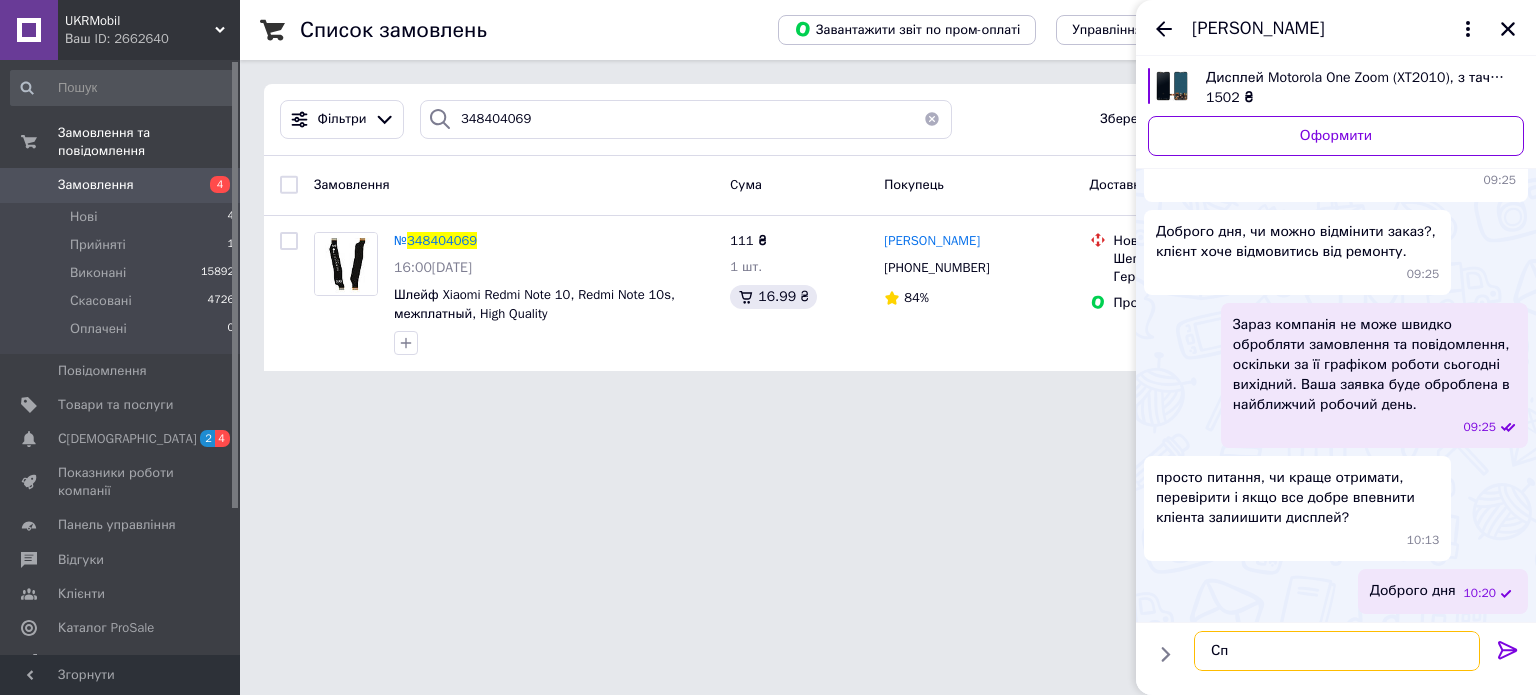 type on "С" 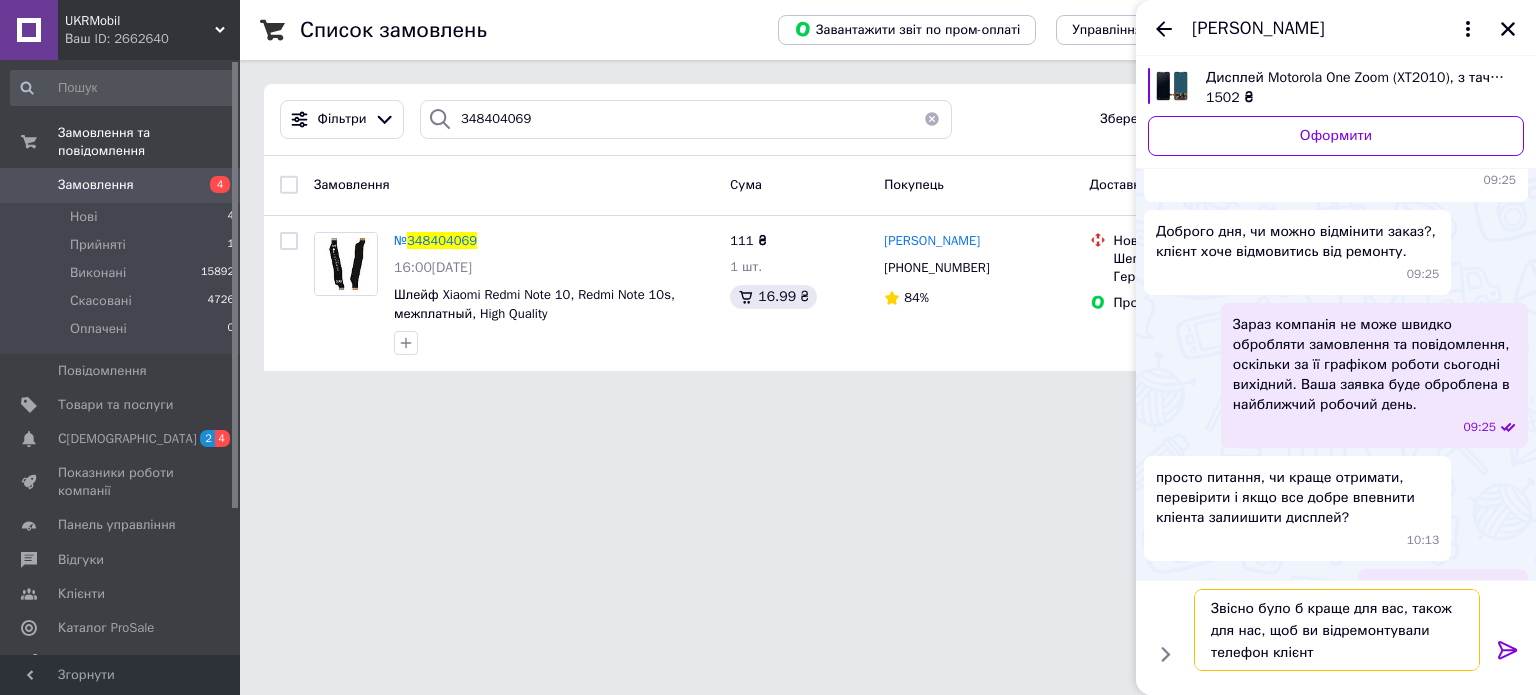 type on "Звісно було б краще для вас, також для нас, щоб ви відремонтували телефон клієнту" 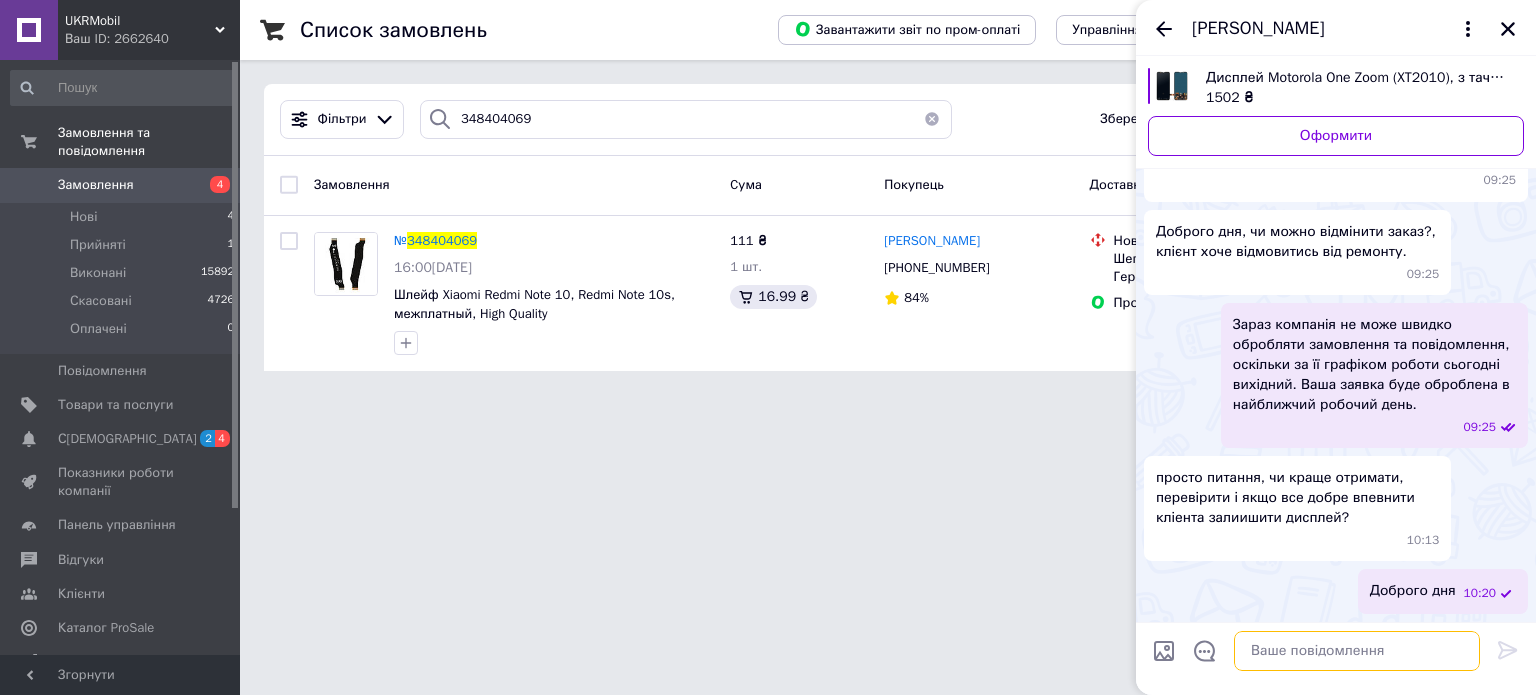 scroll, scrollTop: 611, scrollLeft: 0, axis: vertical 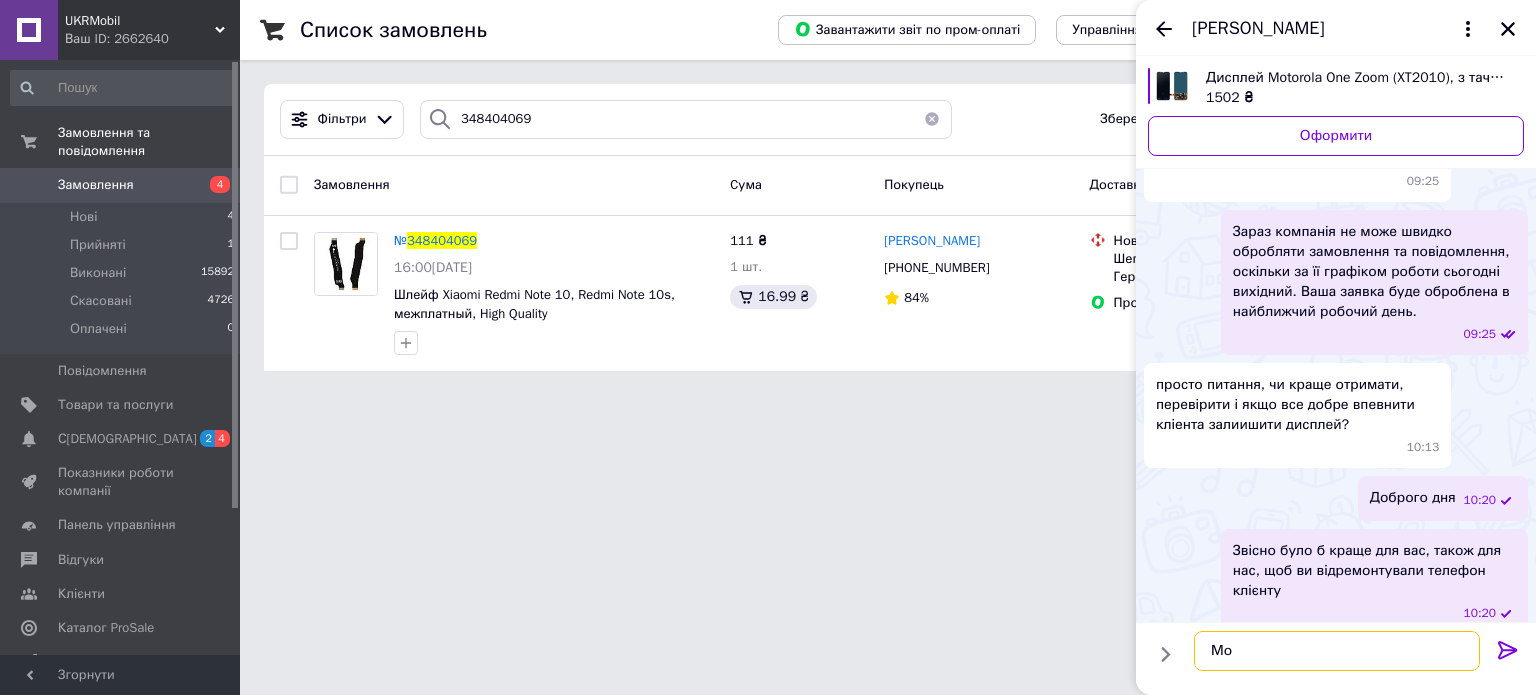 type on "М" 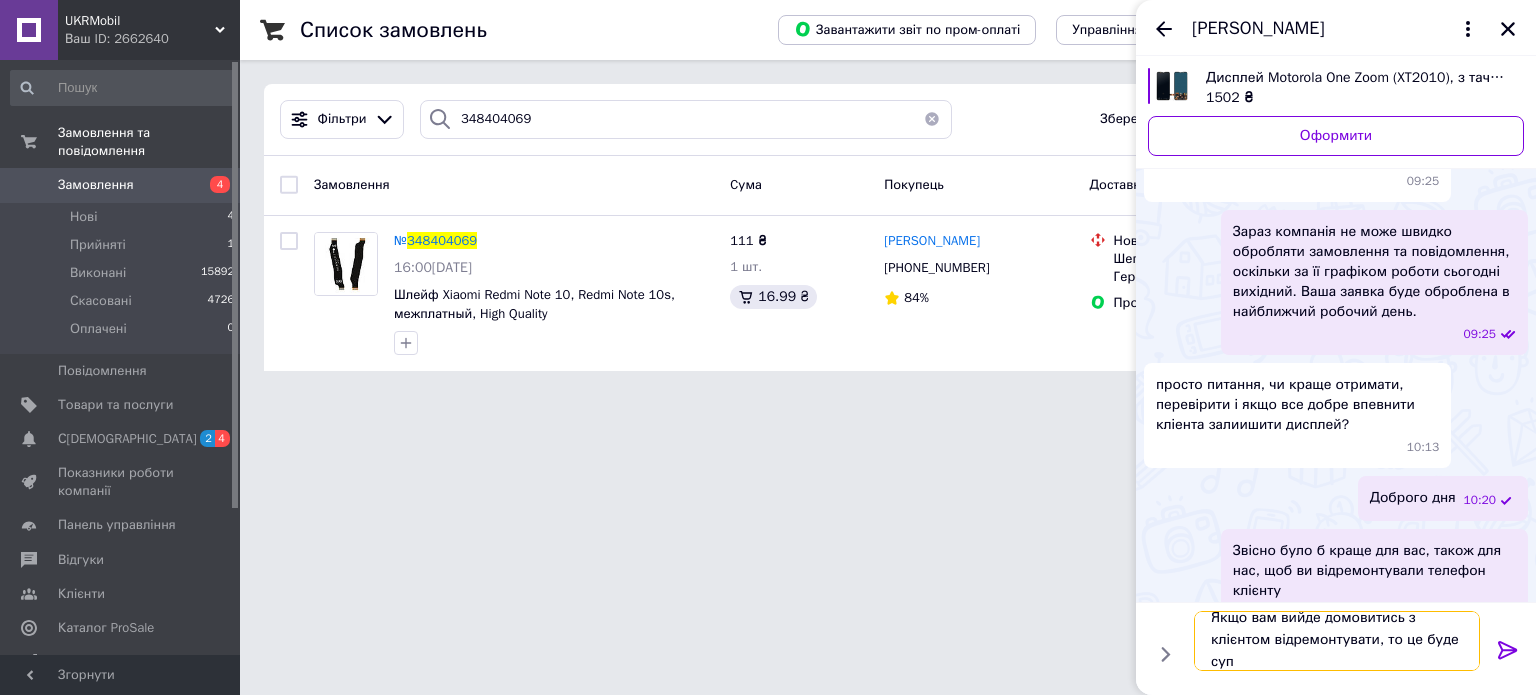 scroll, scrollTop: 1, scrollLeft: 0, axis: vertical 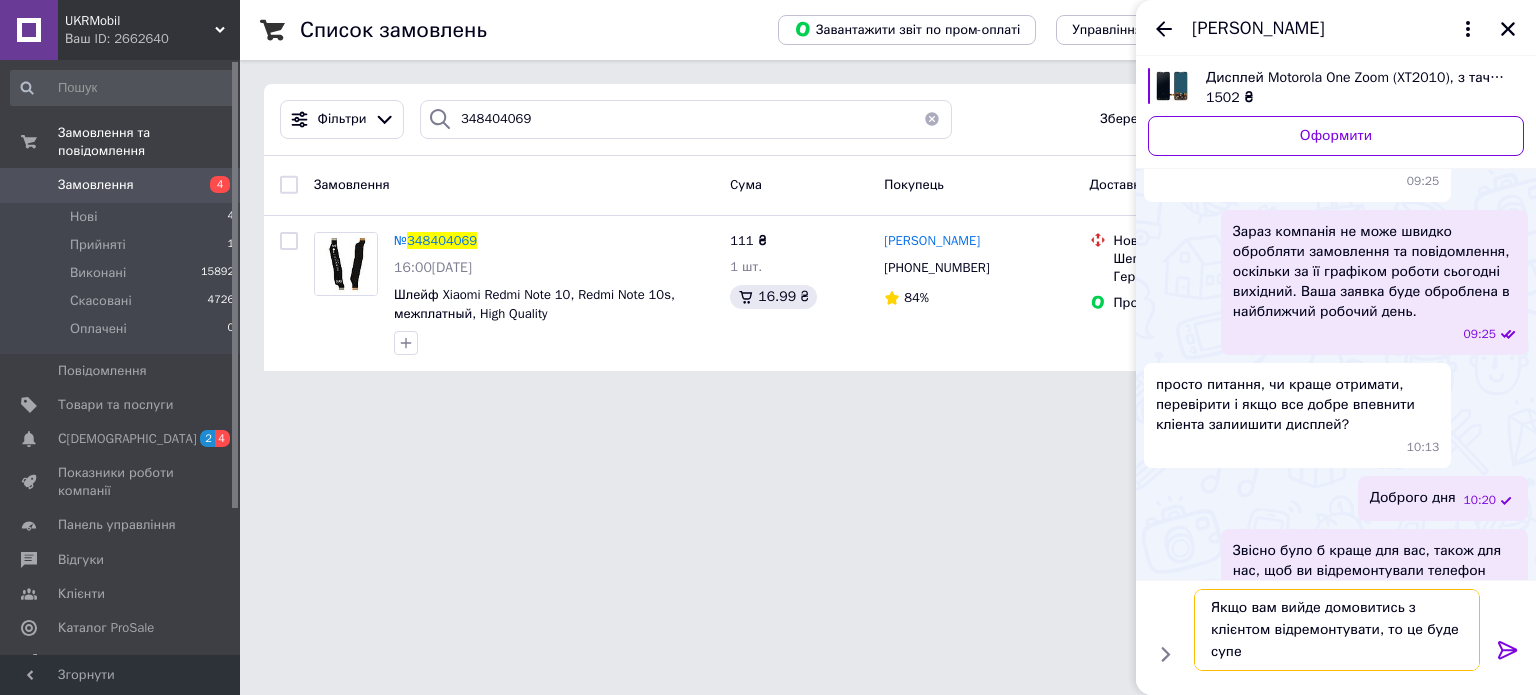 type on "Якщо вам вийде домовитись з клієнтом відремонтувати, то це буде супер" 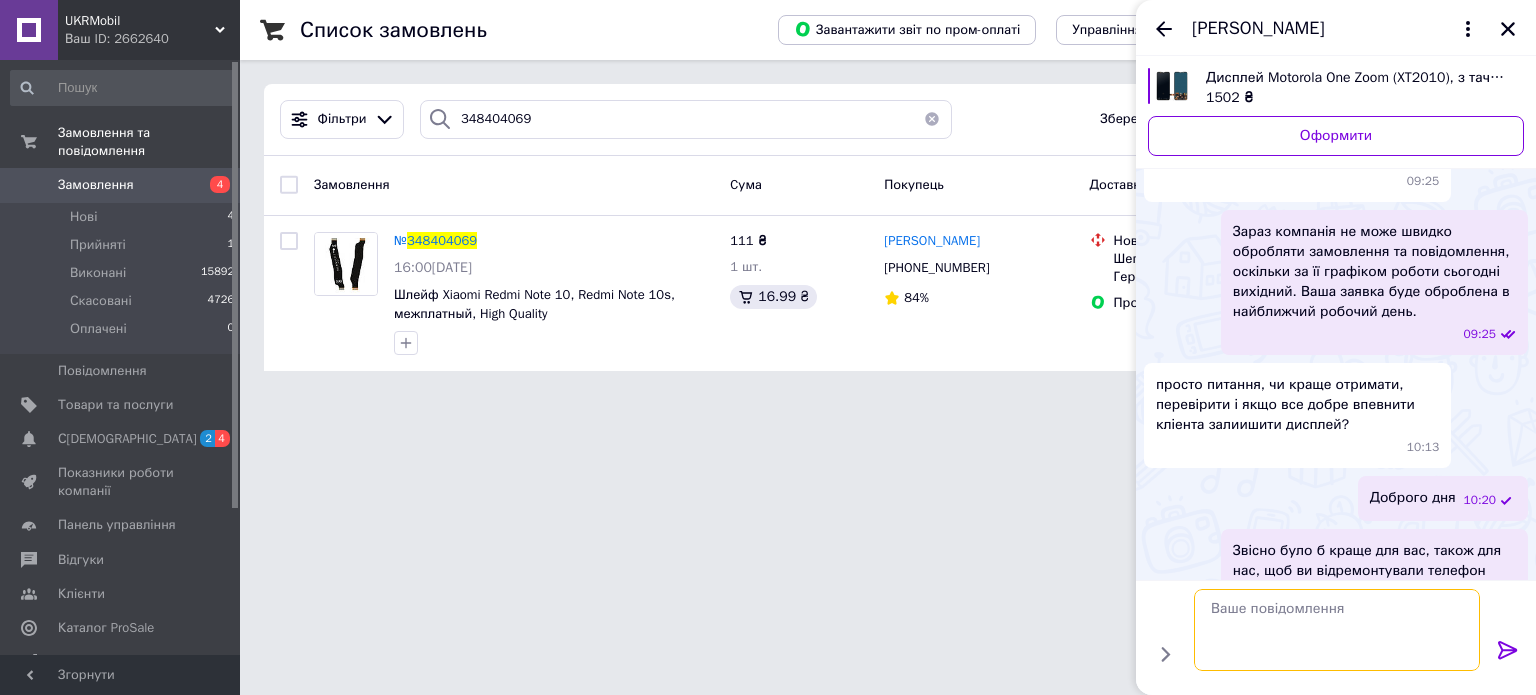 scroll, scrollTop: 0, scrollLeft: 0, axis: both 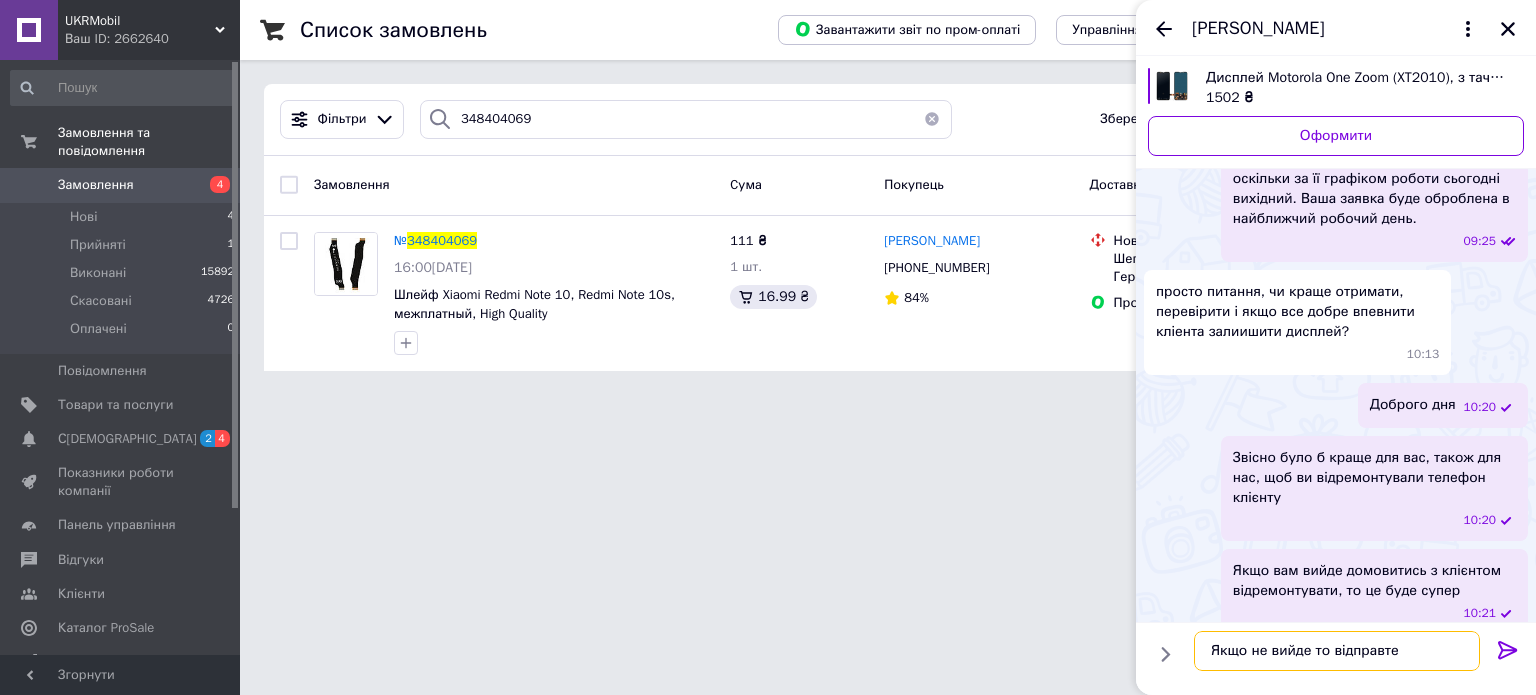 click at bounding box center [0, 0] 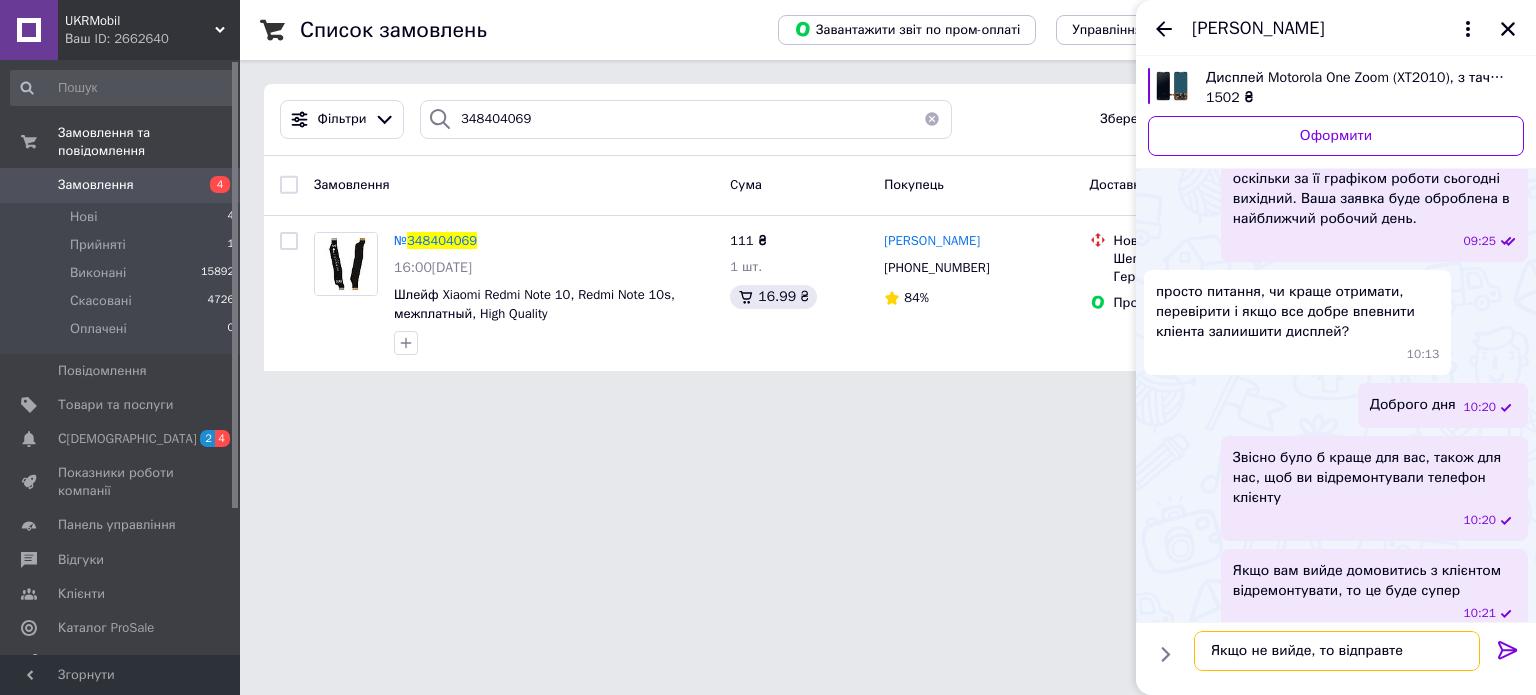 click on "Якщо не вийде, то відправте" at bounding box center [1337, 651] 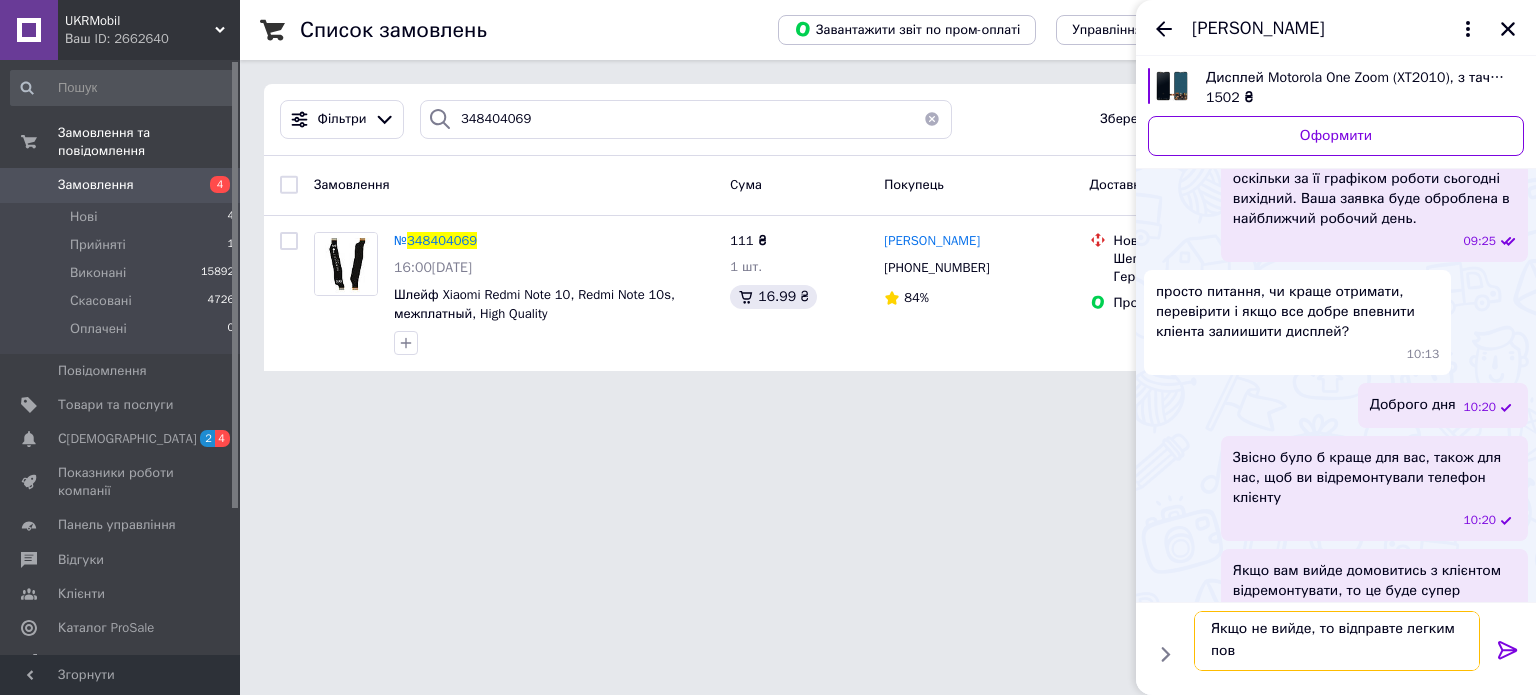 scroll, scrollTop: 1, scrollLeft: 0, axis: vertical 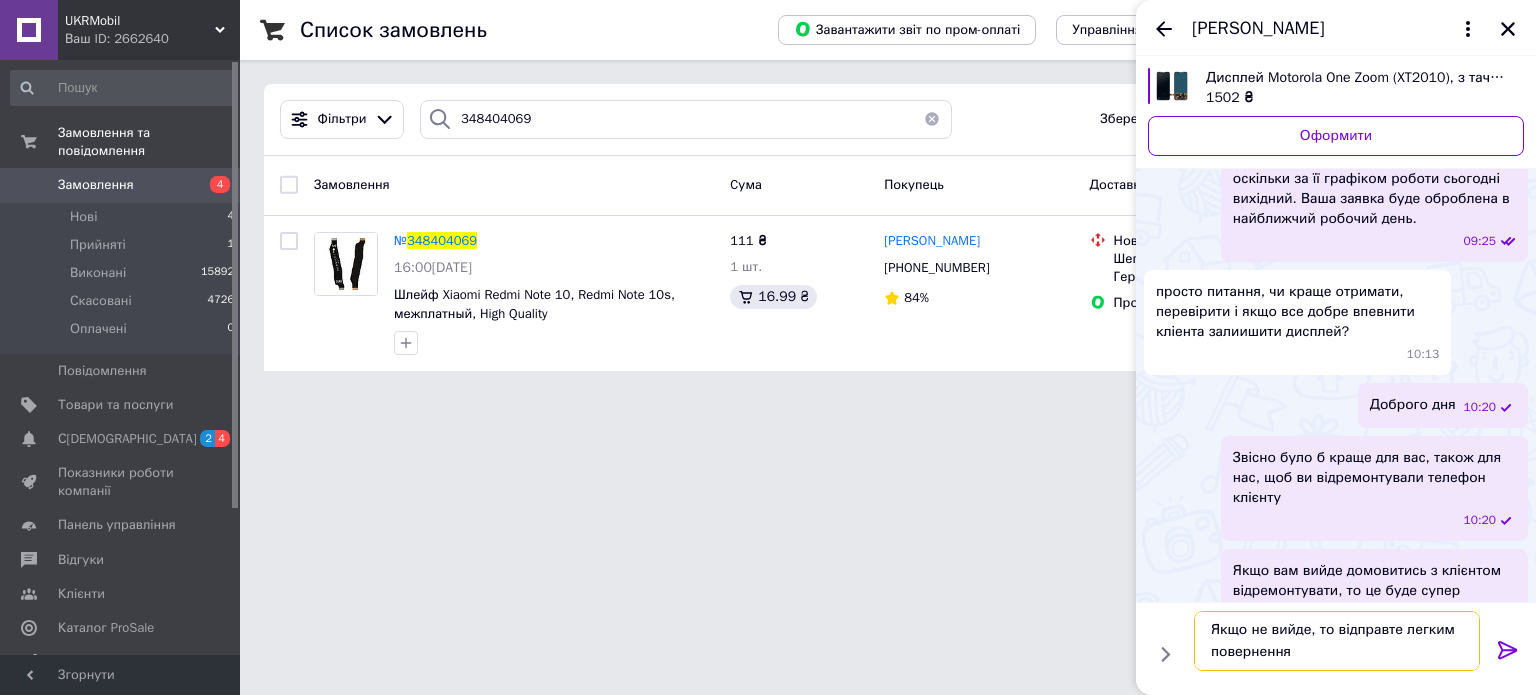 type on "Якщо не вийде, то відправте легким поверненням" 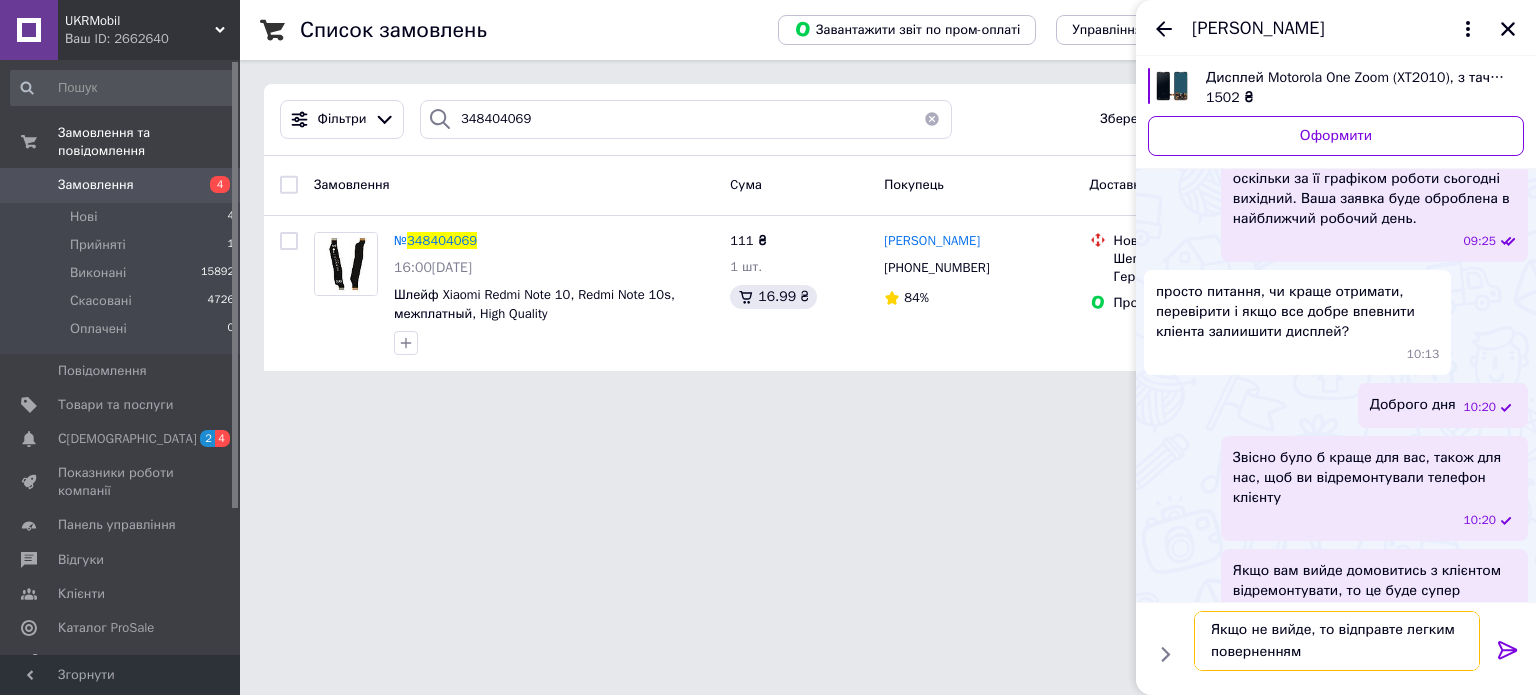 type 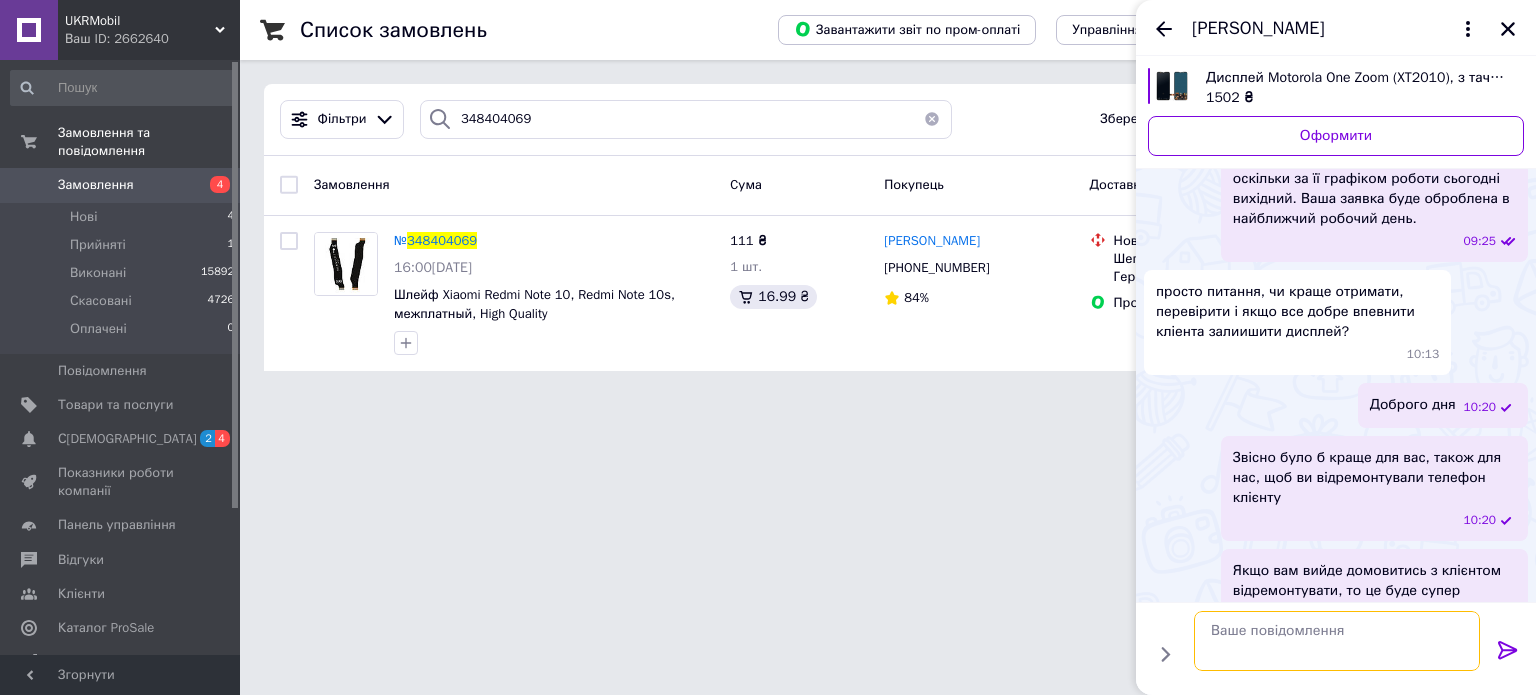 scroll, scrollTop: 0, scrollLeft: 0, axis: both 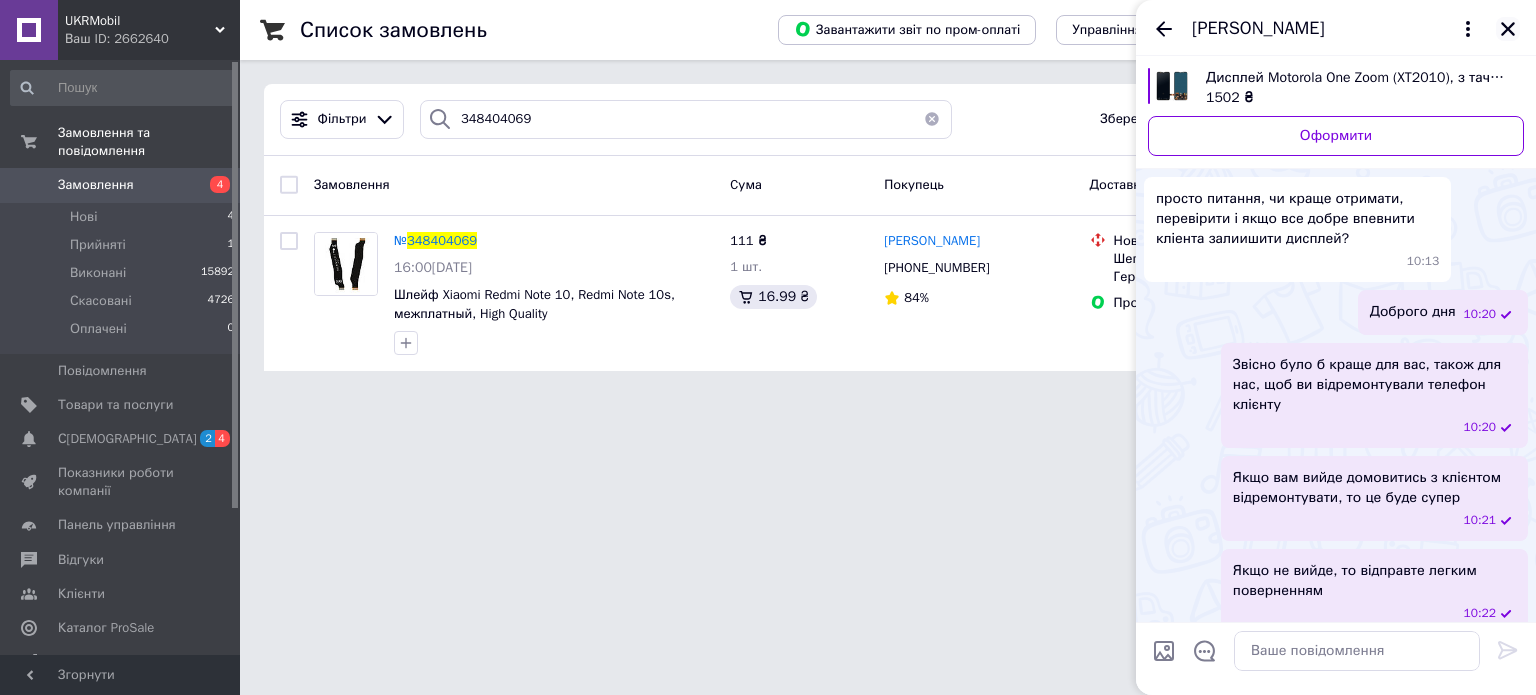 click 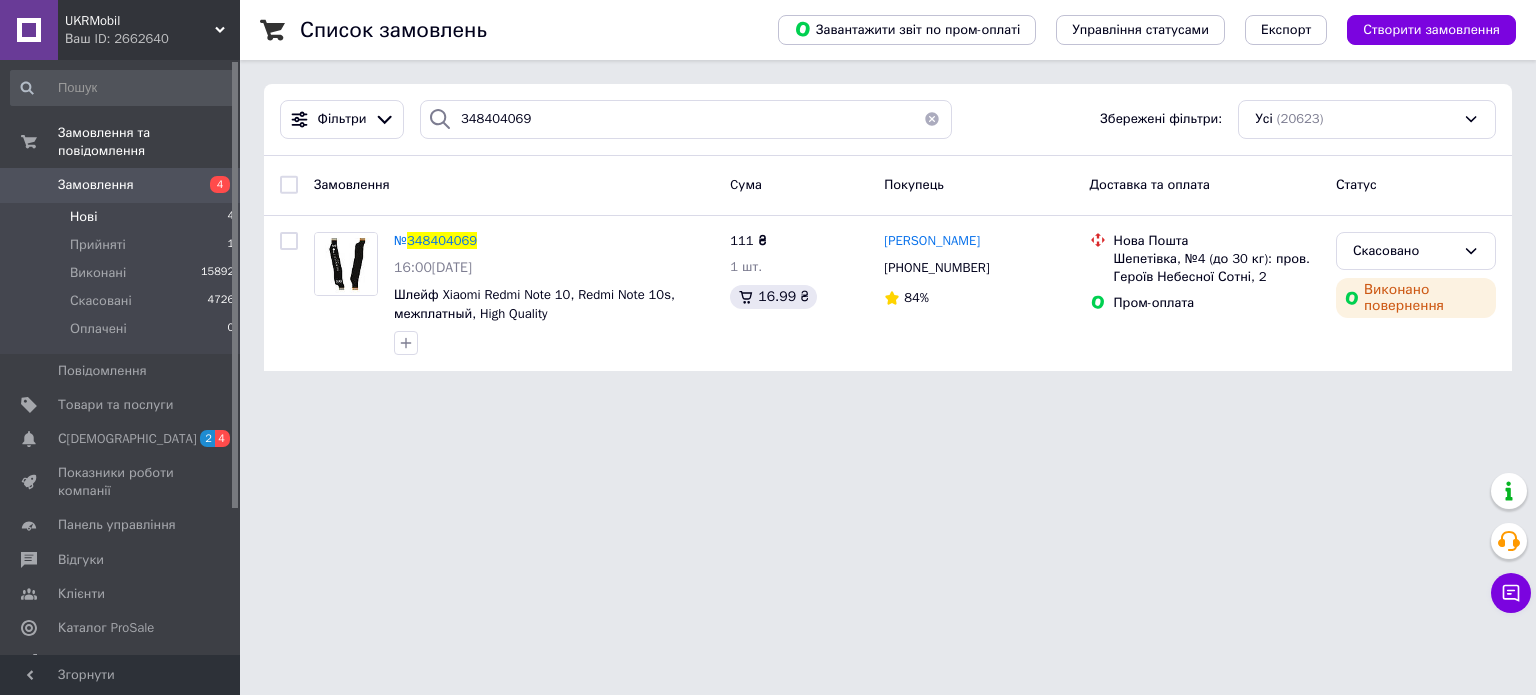 click on "Нові 4" at bounding box center (123, 217) 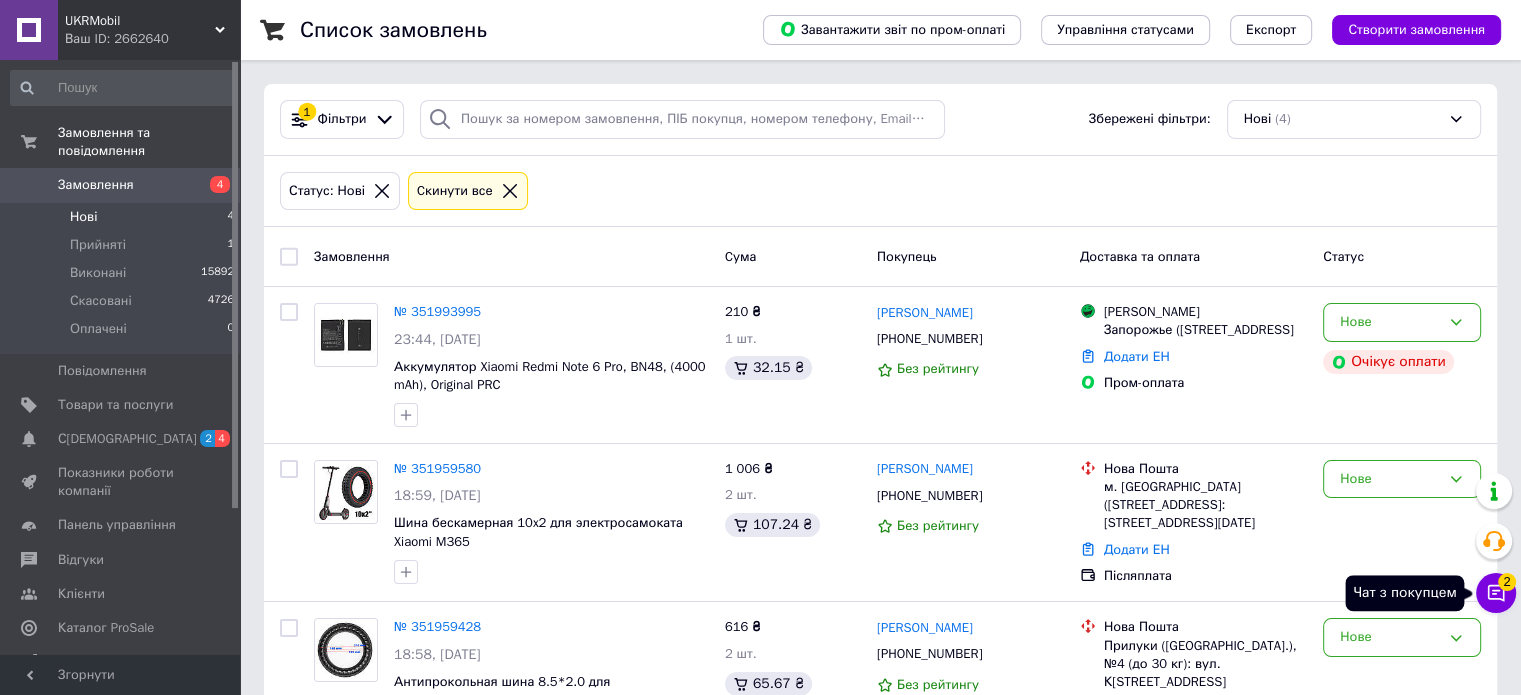 click on "Чат з покупцем 2" at bounding box center [1496, 593] 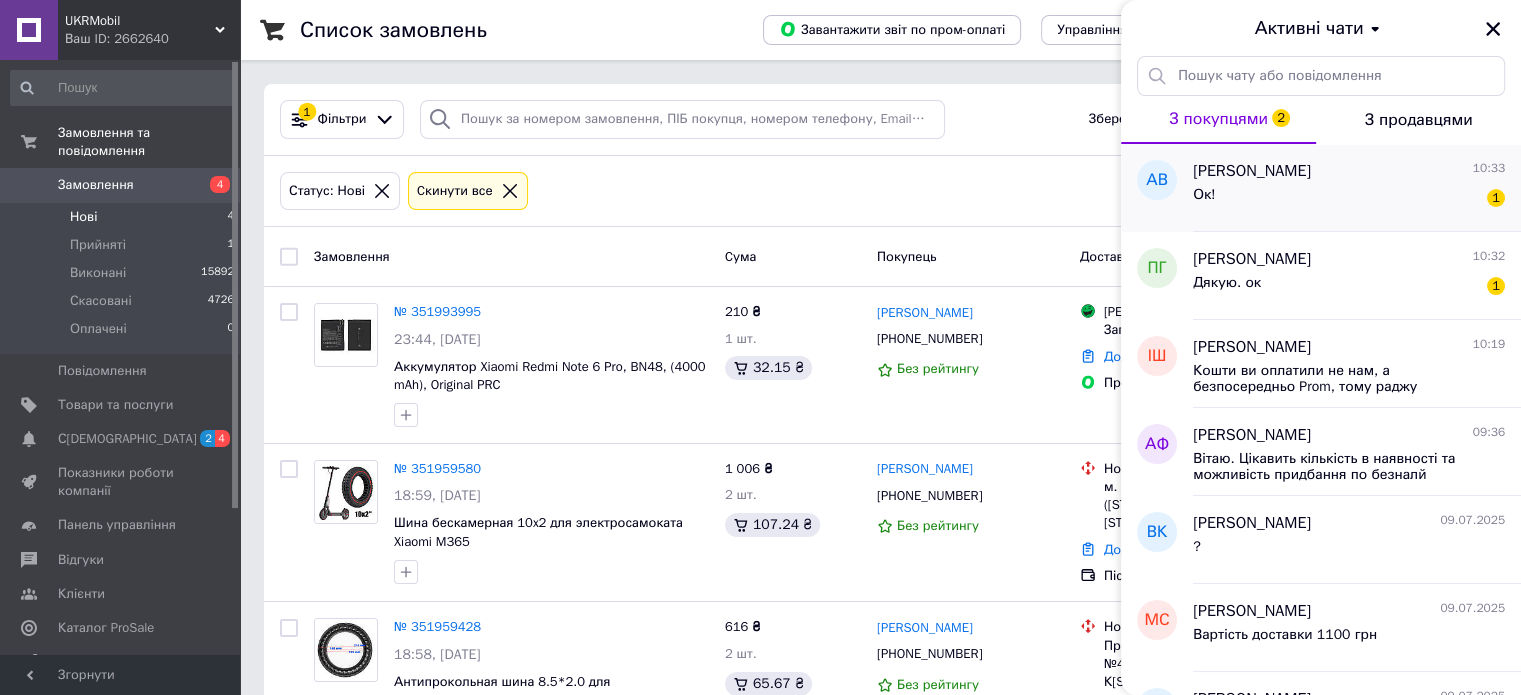 click on "[PERSON_NAME] 10:33 Ок! 1" at bounding box center [1357, 188] 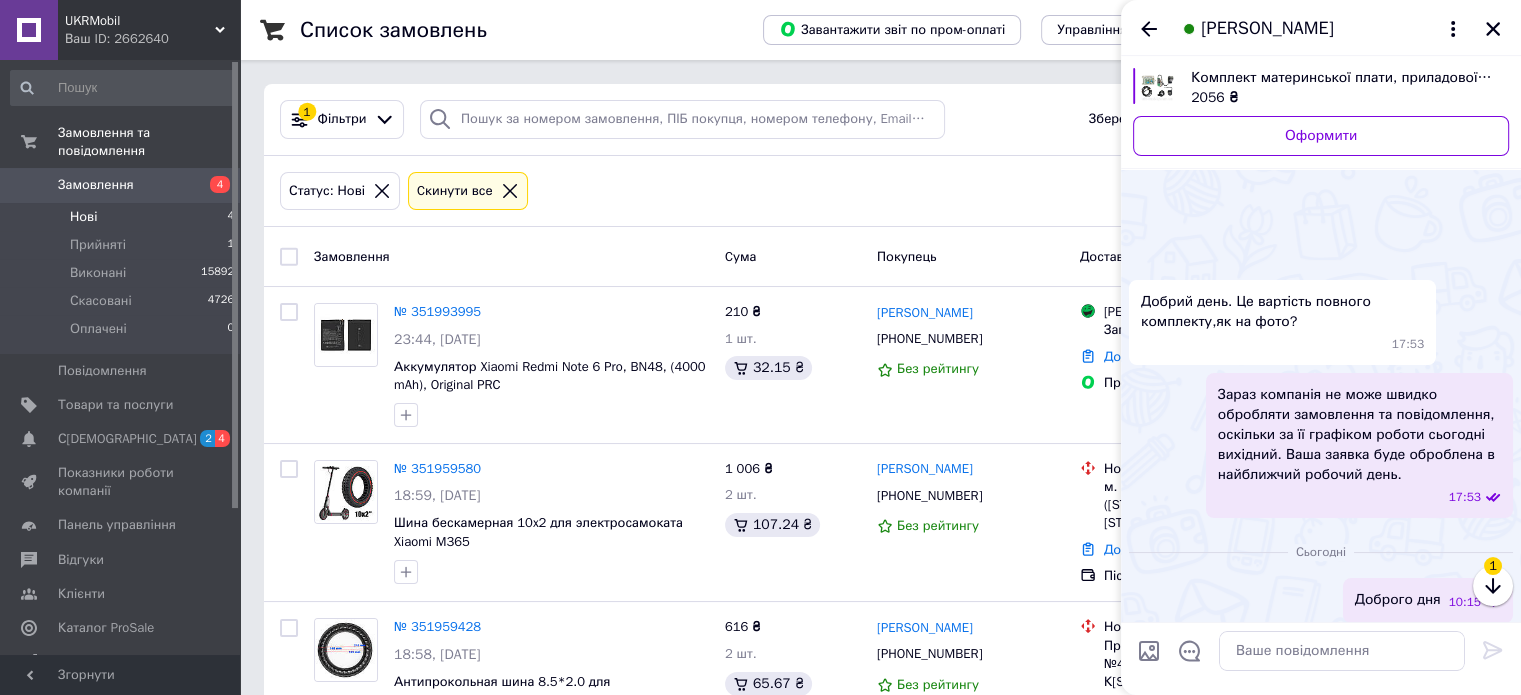 scroll, scrollTop: 244, scrollLeft: 0, axis: vertical 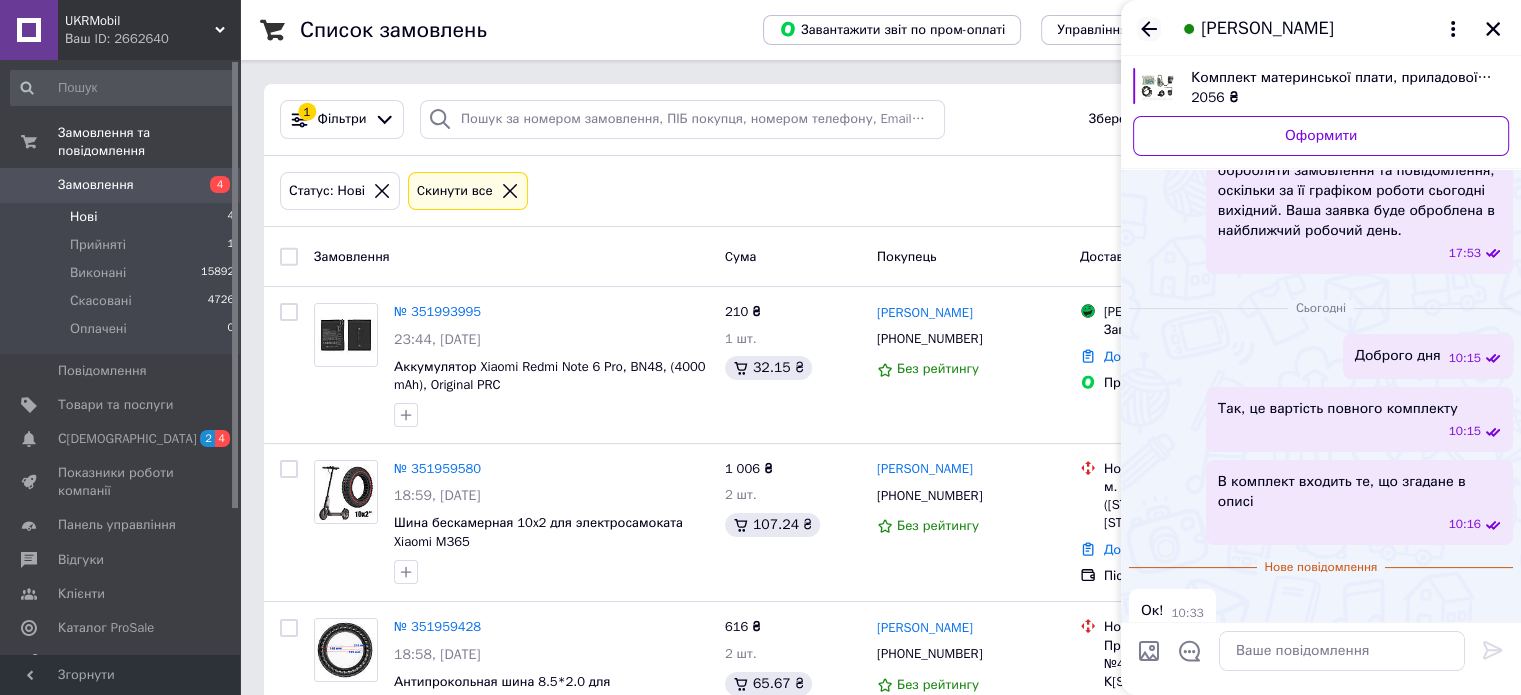 click 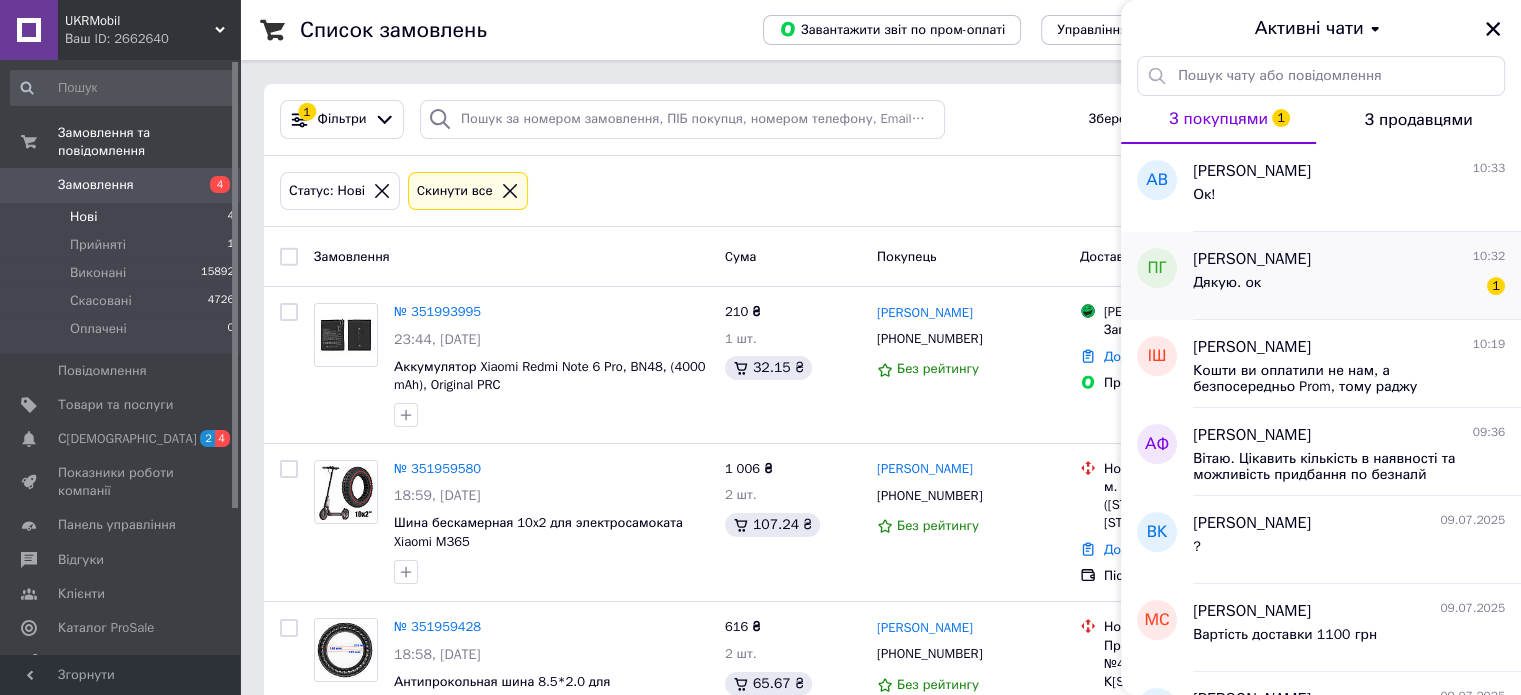 click on "[PERSON_NAME]" at bounding box center (1252, 259) 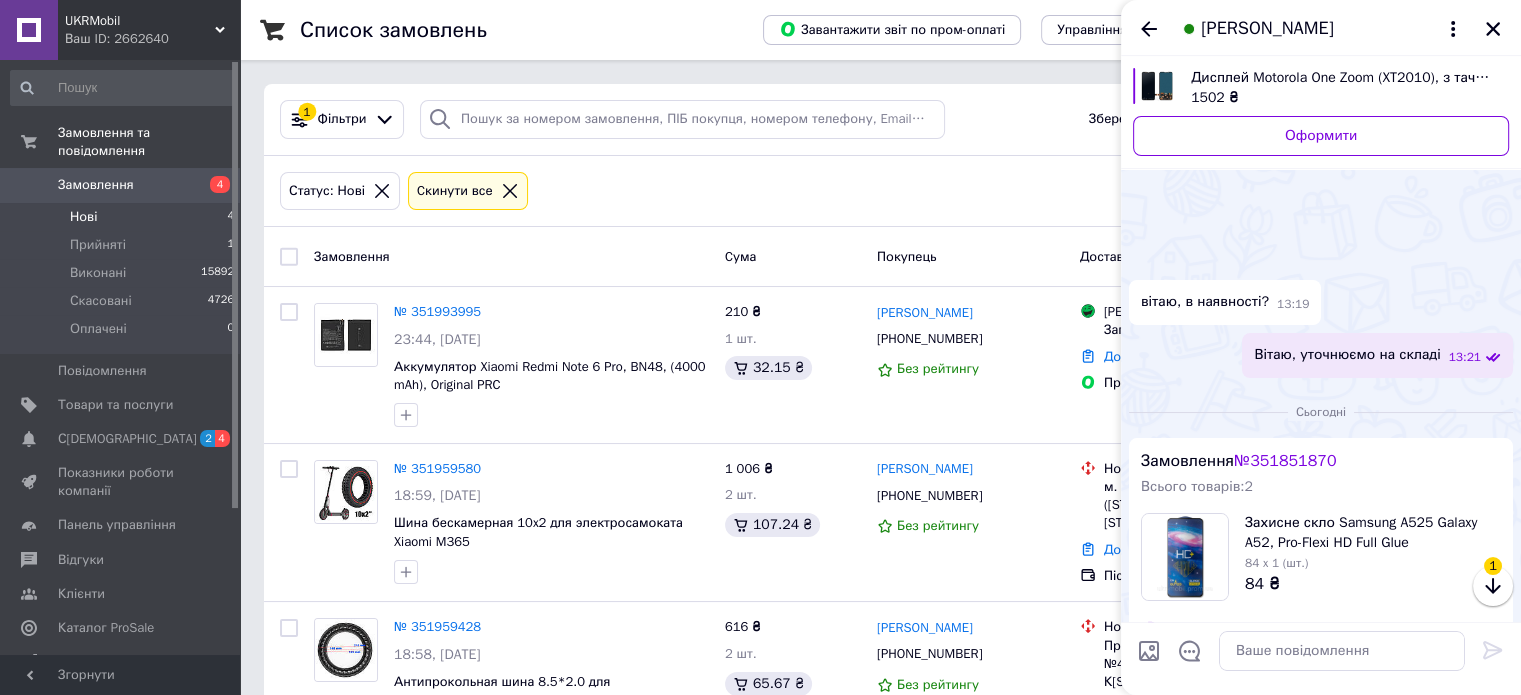 scroll, scrollTop: 938, scrollLeft: 0, axis: vertical 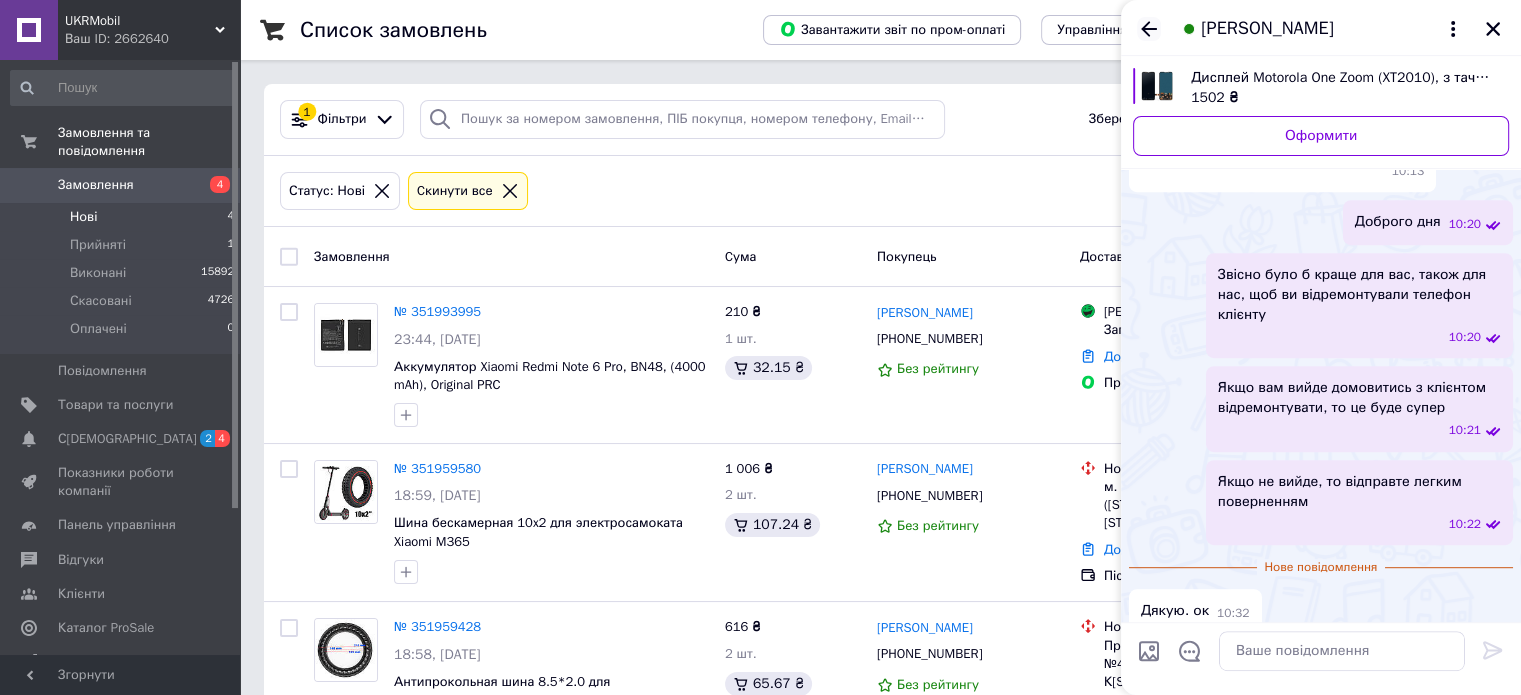 click 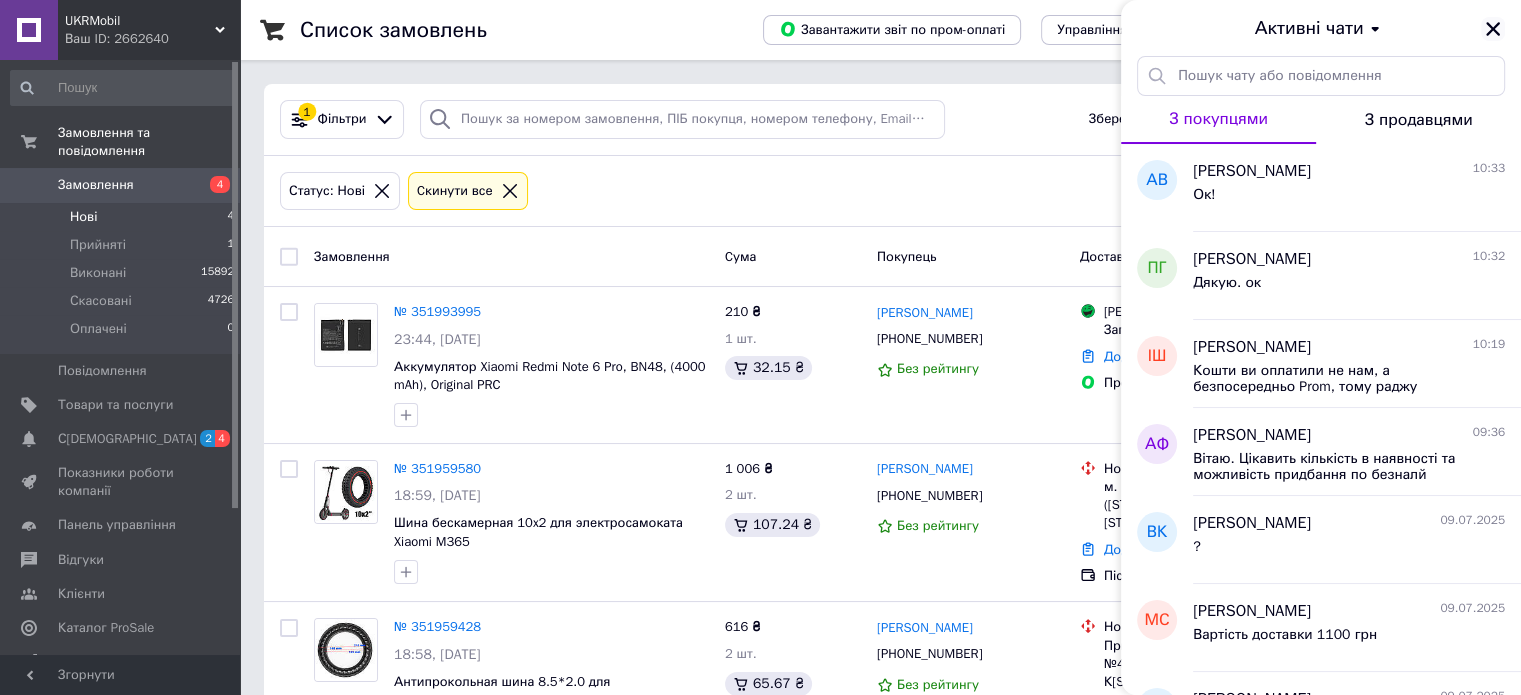 click 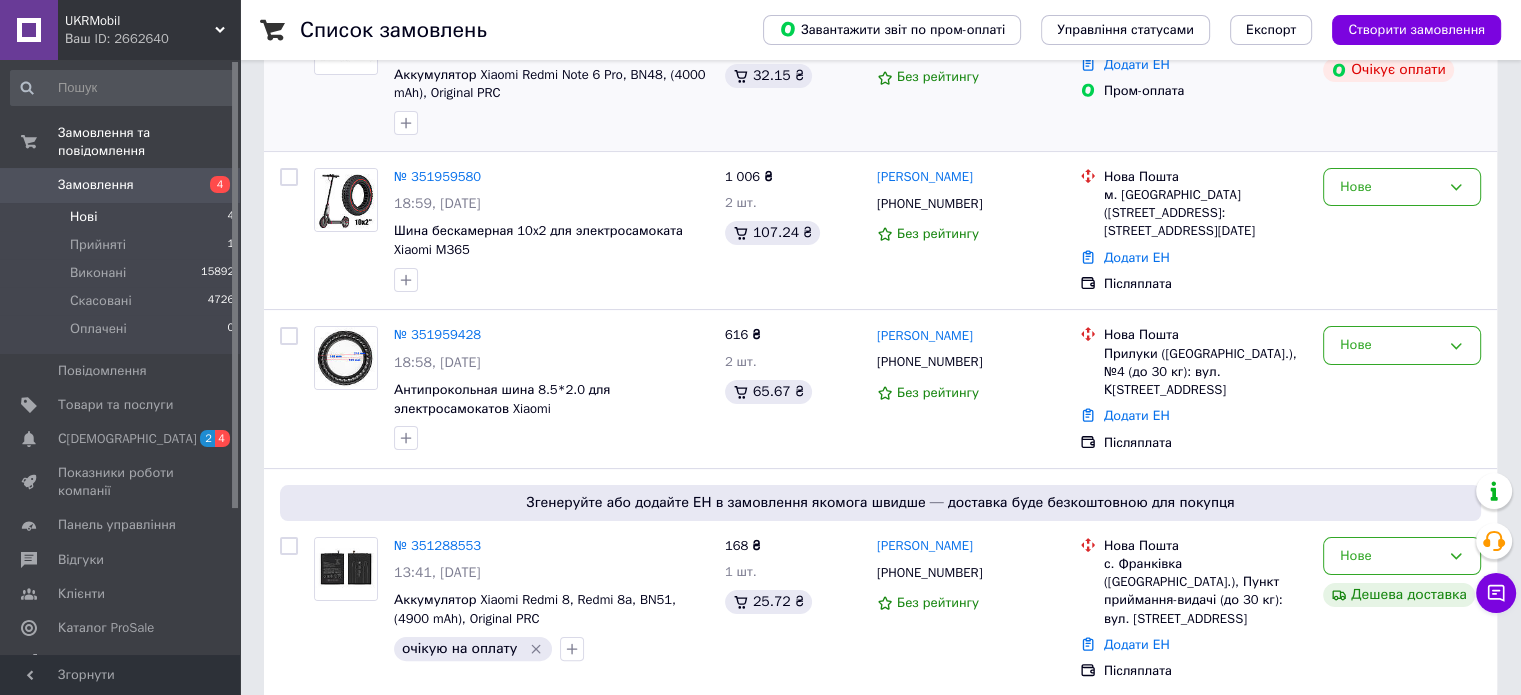 scroll, scrollTop: 297, scrollLeft: 0, axis: vertical 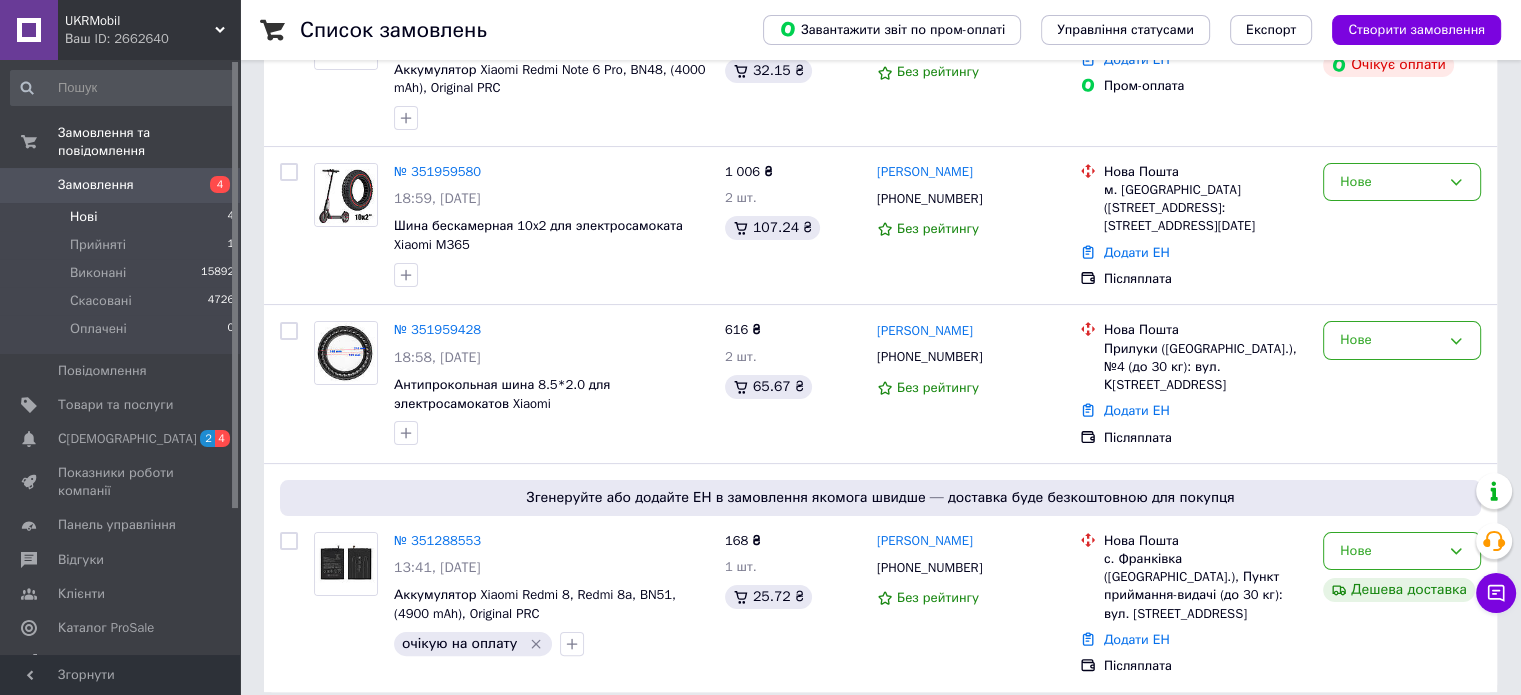 click on "Список замовлень   Завантажити звіт по пром-оплаті Управління статусами Експорт Створити замовлення 1 Фільтри Збережені фільтри: Нові (4) Статус: Нові Cкинути все Замовлення Cума Покупець Доставка та оплата Статус № 351993995 23:44[DATE] Аккумулятор Xiaomi Redmi Note 6 Pro, BN48, (4000 mAh), Original PRC 210 ₴ 1 шт. 32.15 ₴ [PERSON_NAME] [PHONE_NUMBER] Без рейтингу Магазини Rozetka Запорожье ([STREET_ADDRESS] Додати ЕН Пром-оплата [GEOGRAPHIC_DATA] оплати № 351959580 18:59[DATE] Шина бескамерная 10x2 для электросамоката Xiaomi M365 1 006 ₴ 2 шт. 107.24 ₴ [PERSON_NAME] [PHONE_NUMBER] Без рейтингу" at bounding box center [880, 209] 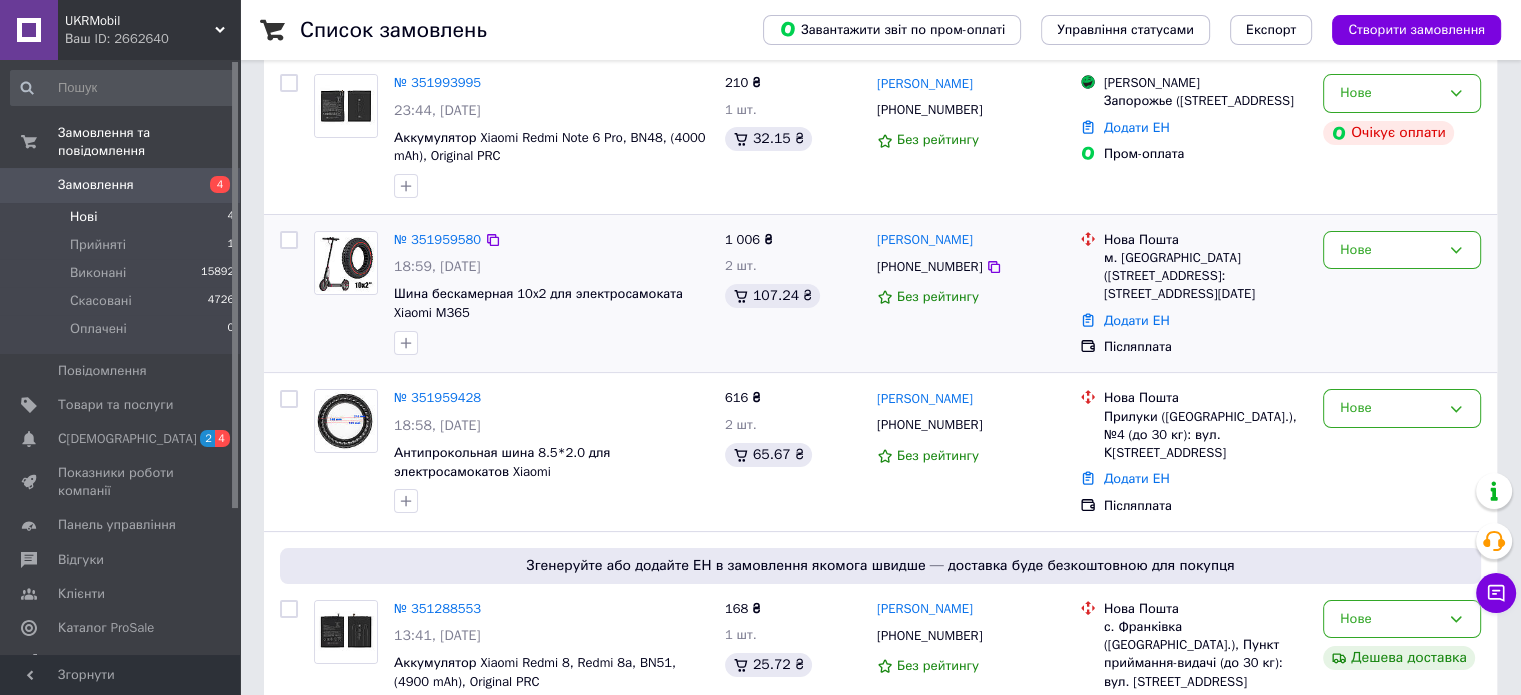 scroll, scrollTop: 238, scrollLeft: 0, axis: vertical 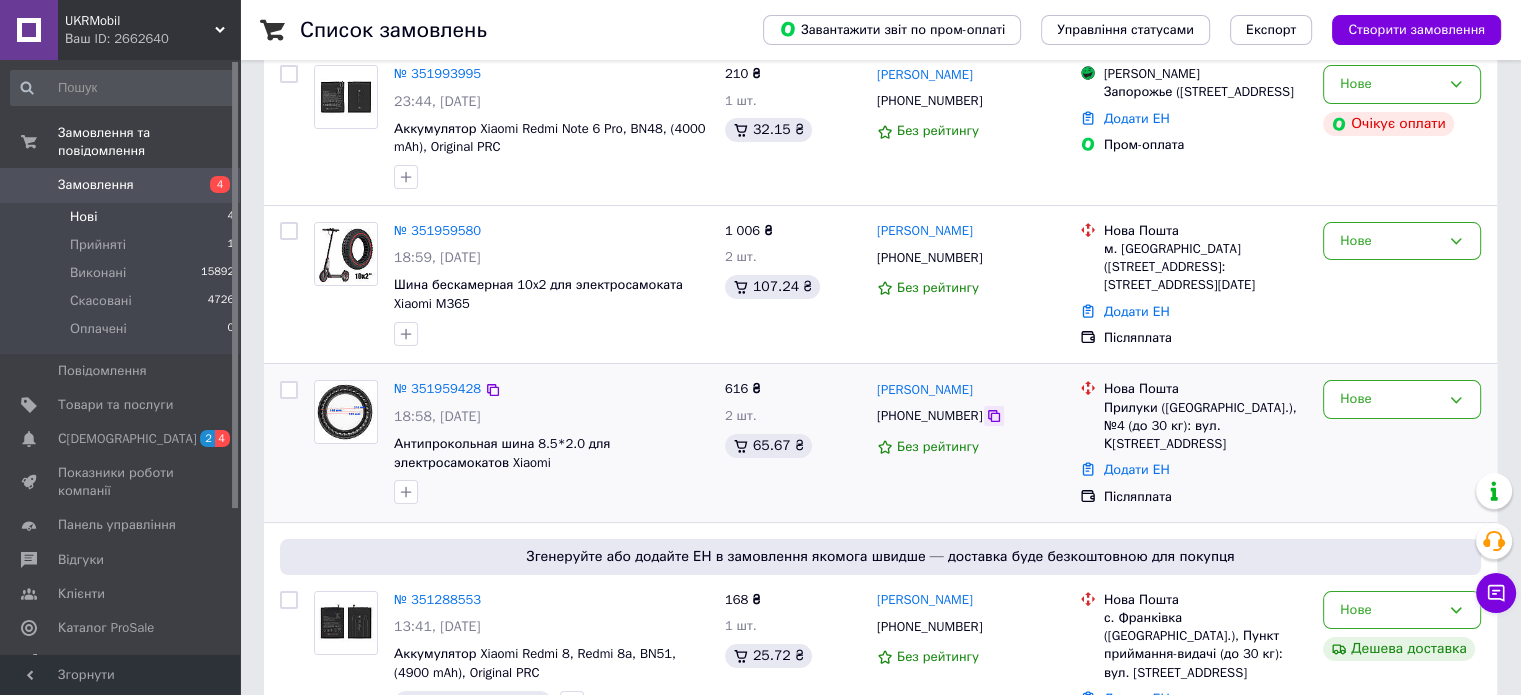 click 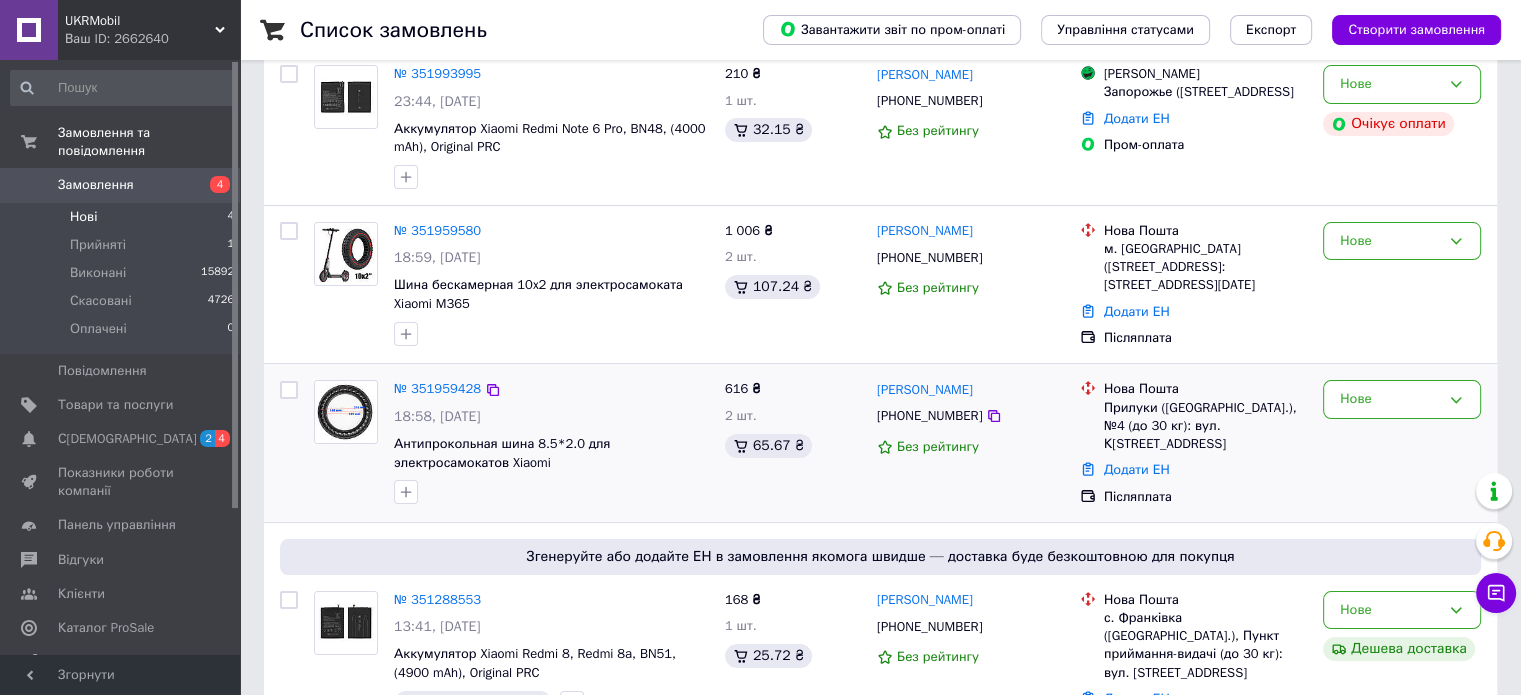 click on "2 шт." at bounding box center (793, 416) 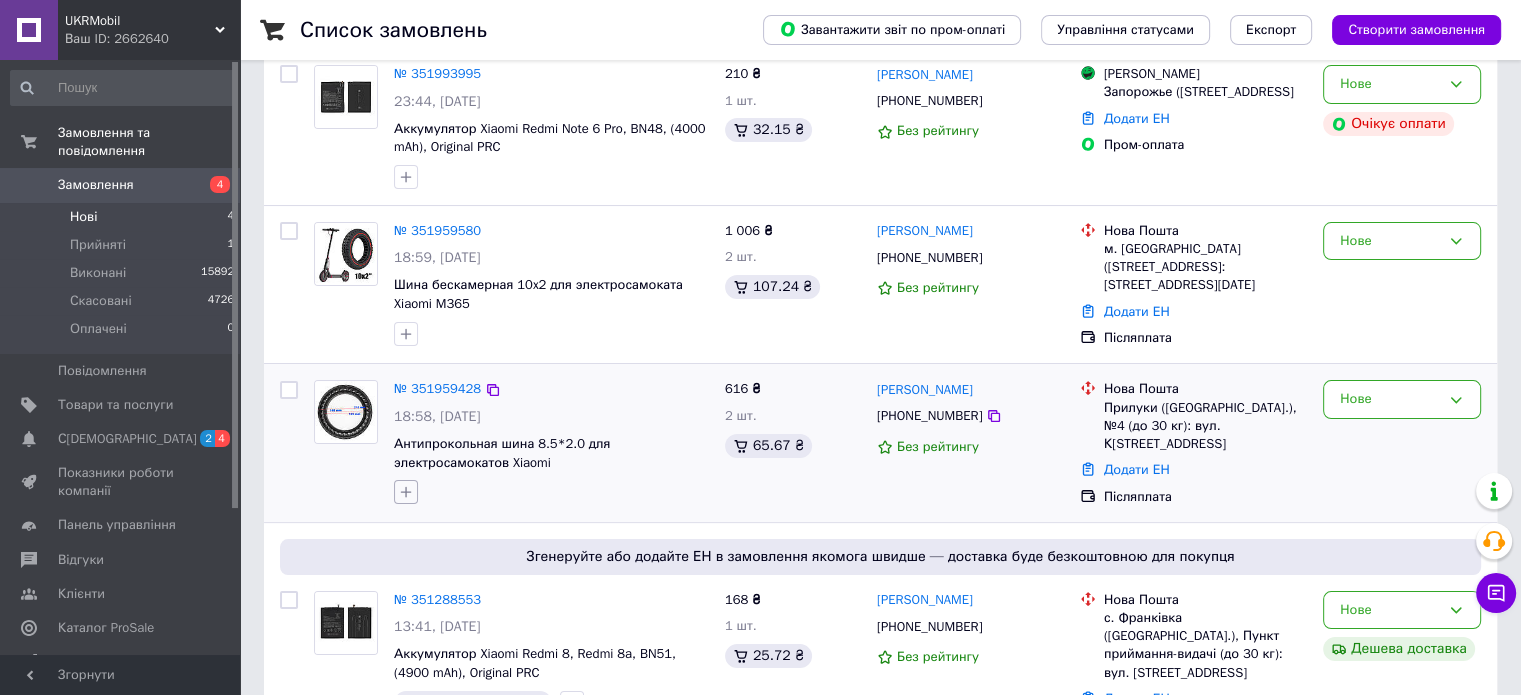 click 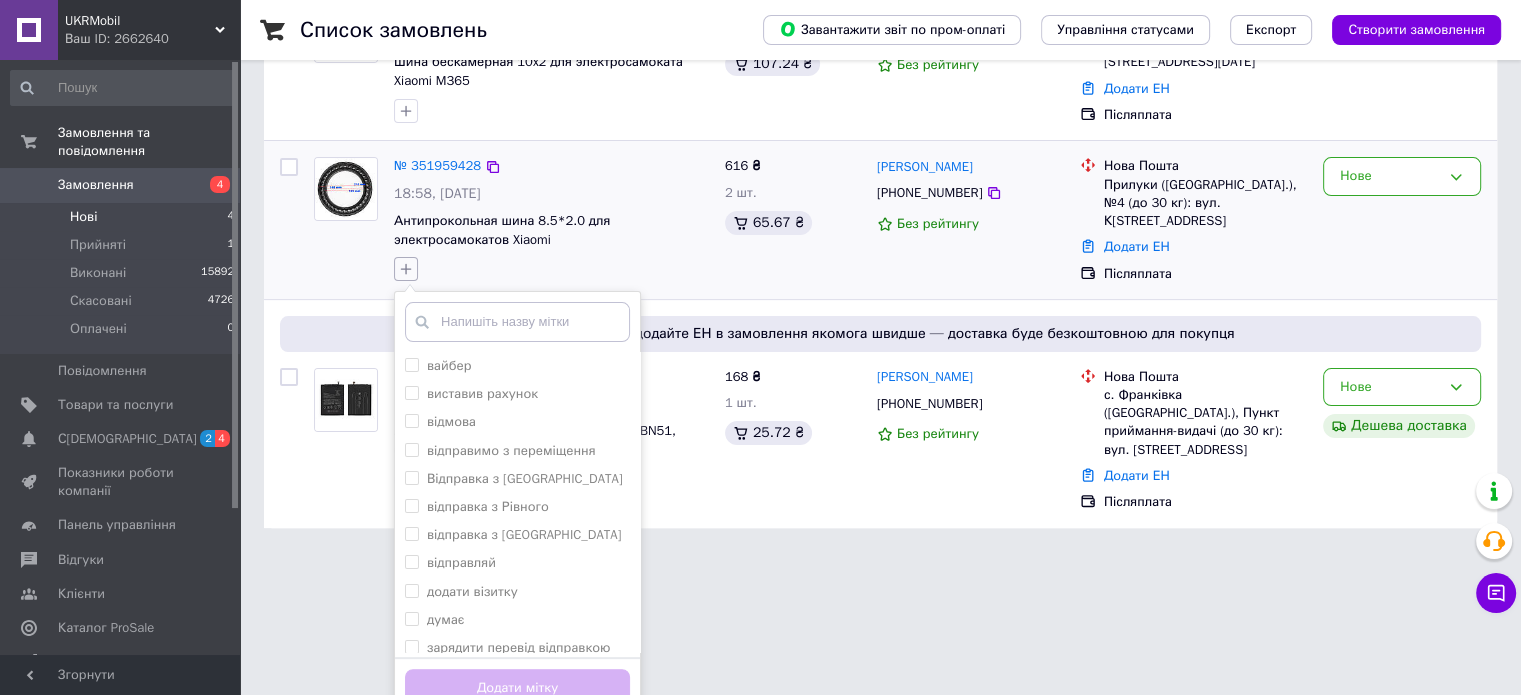 scroll, scrollTop: 468, scrollLeft: 0, axis: vertical 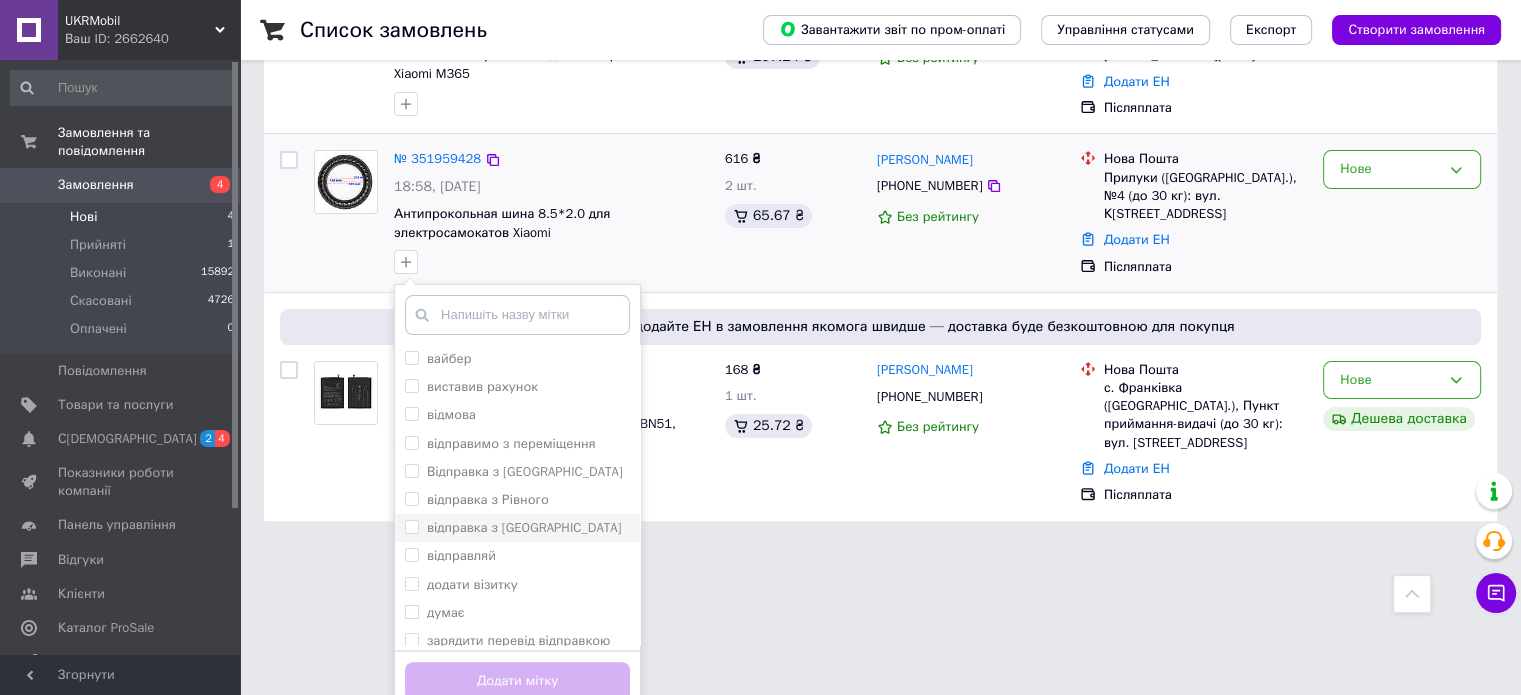 click on "відправка з [GEOGRAPHIC_DATA]" at bounding box center [517, 528] 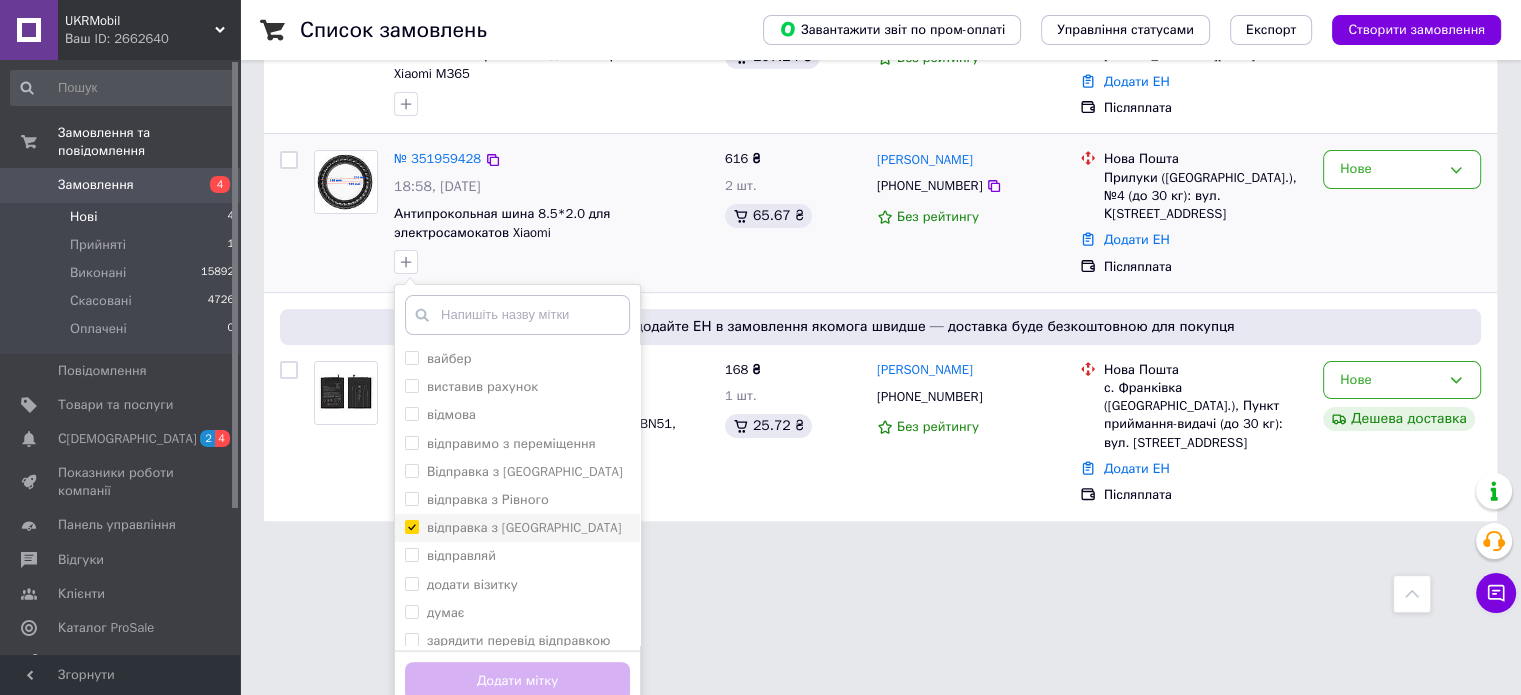 checkbox on "true" 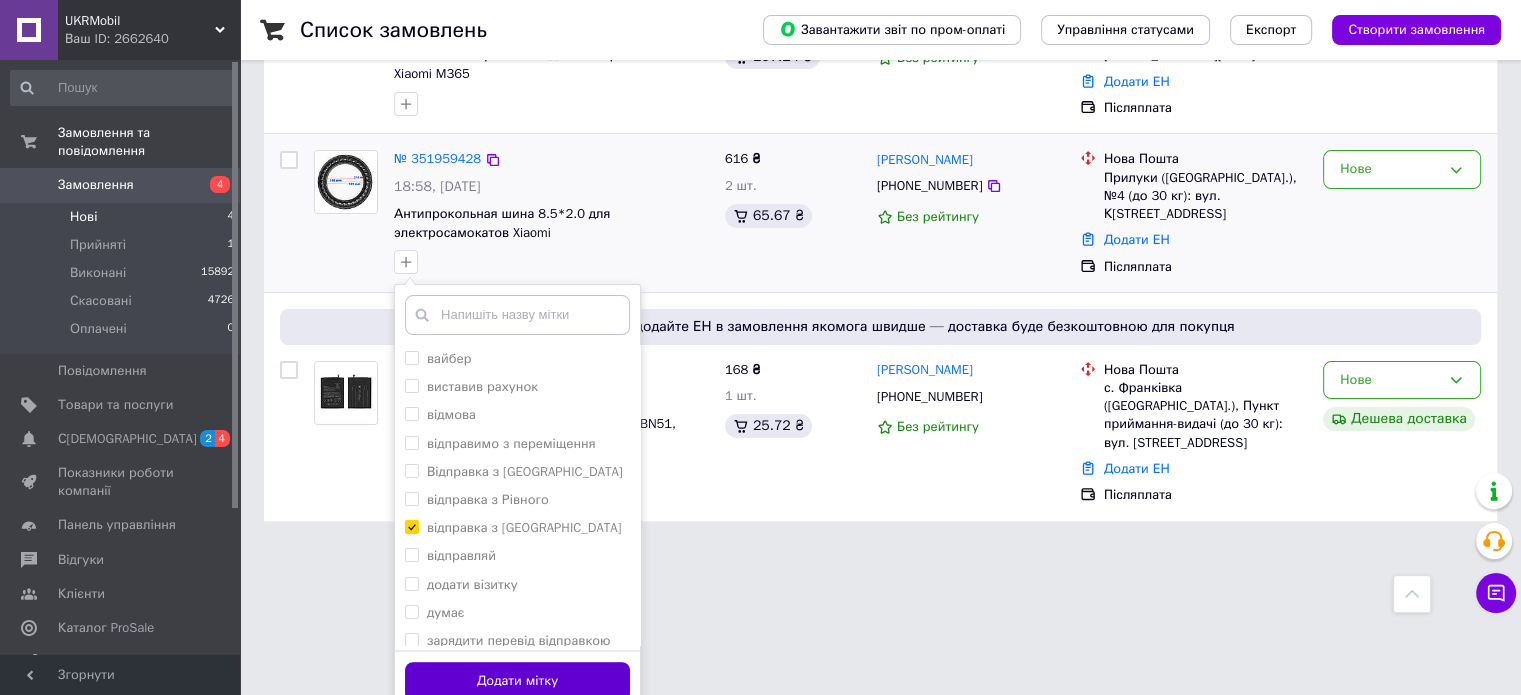 click on "Додати мітку" at bounding box center [517, 681] 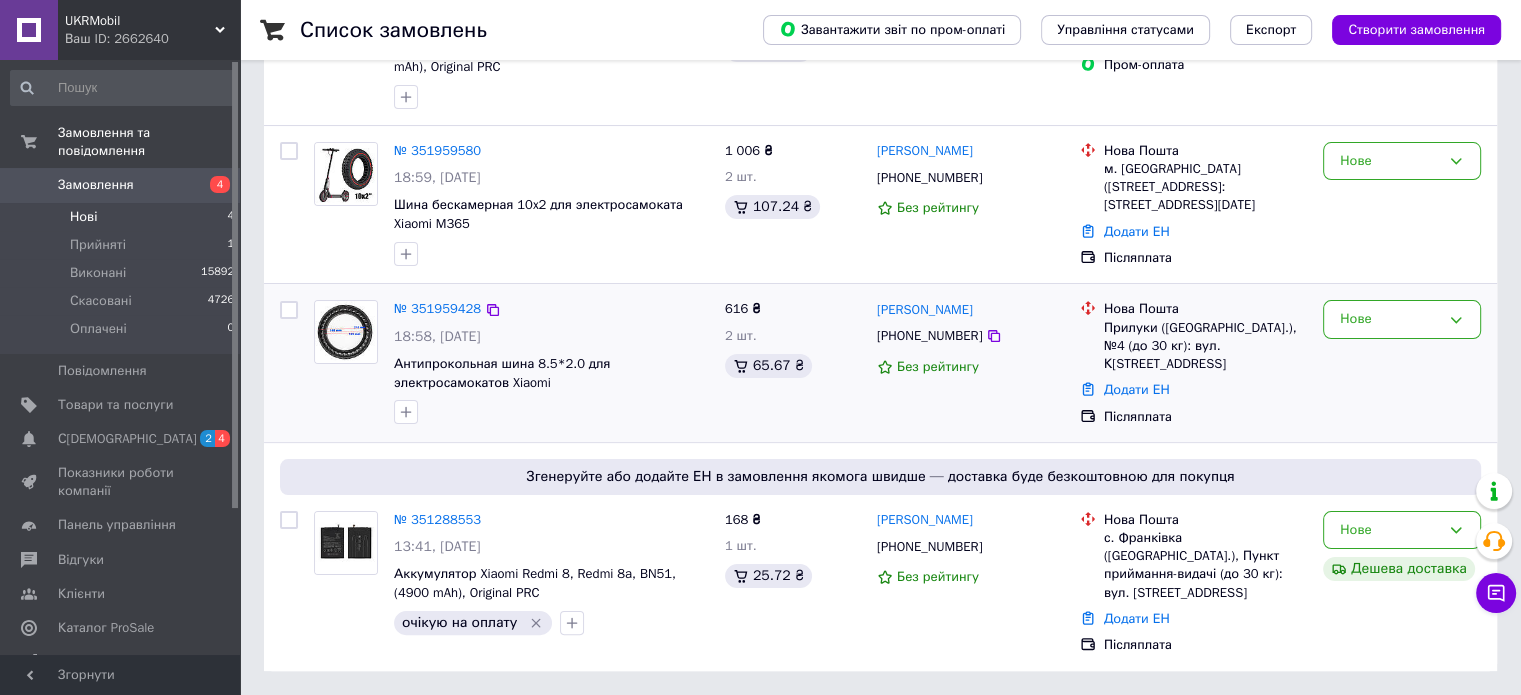 scroll, scrollTop: 297, scrollLeft: 0, axis: vertical 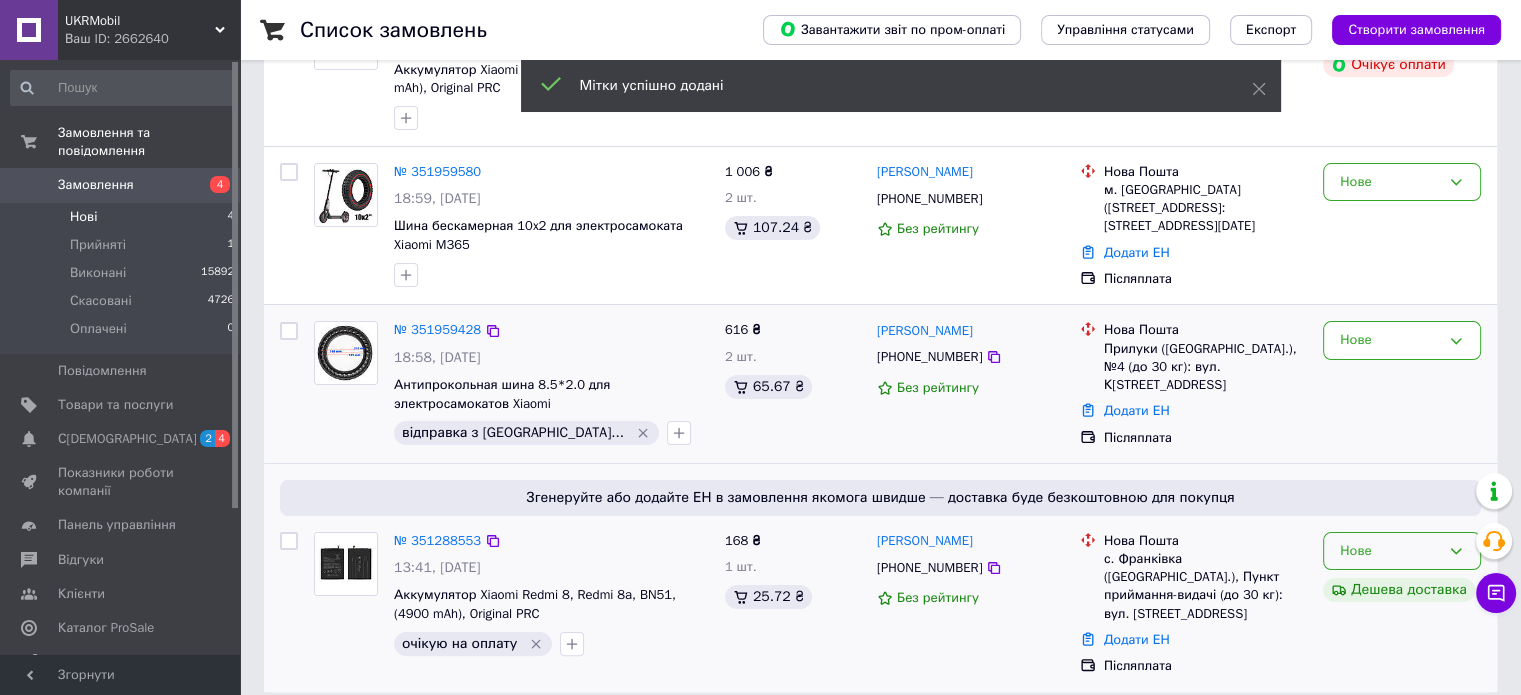 click on "Нове" at bounding box center [1390, 551] 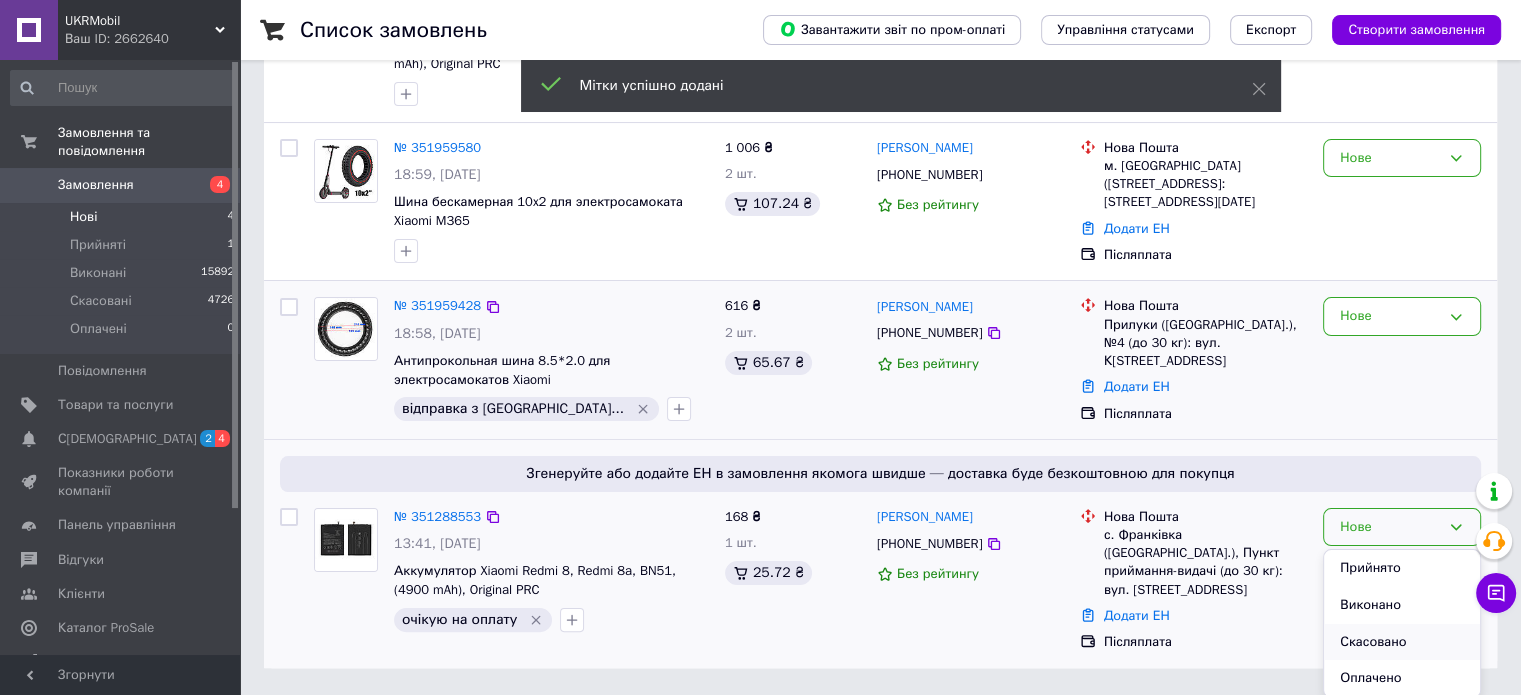 click on "Скасовано" at bounding box center [1402, 642] 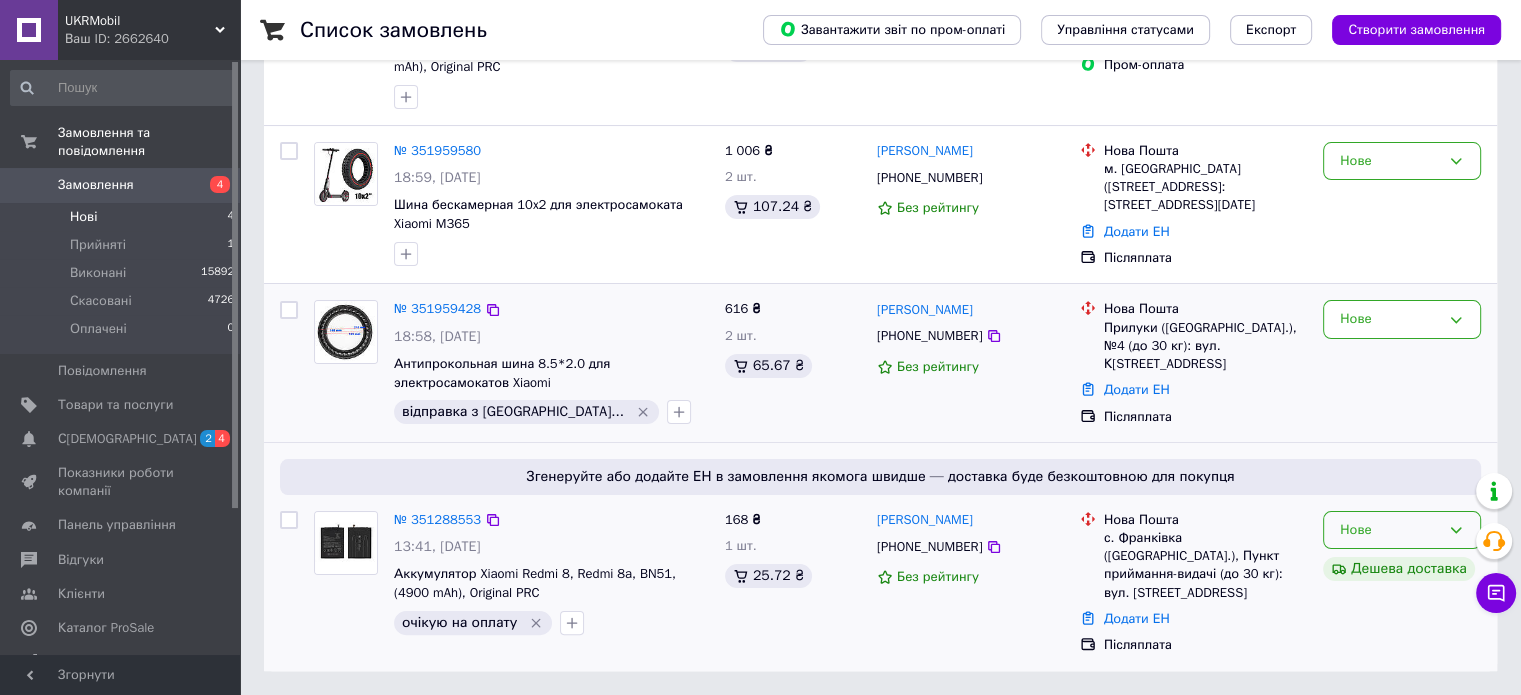 scroll, scrollTop: 297, scrollLeft: 0, axis: vertical 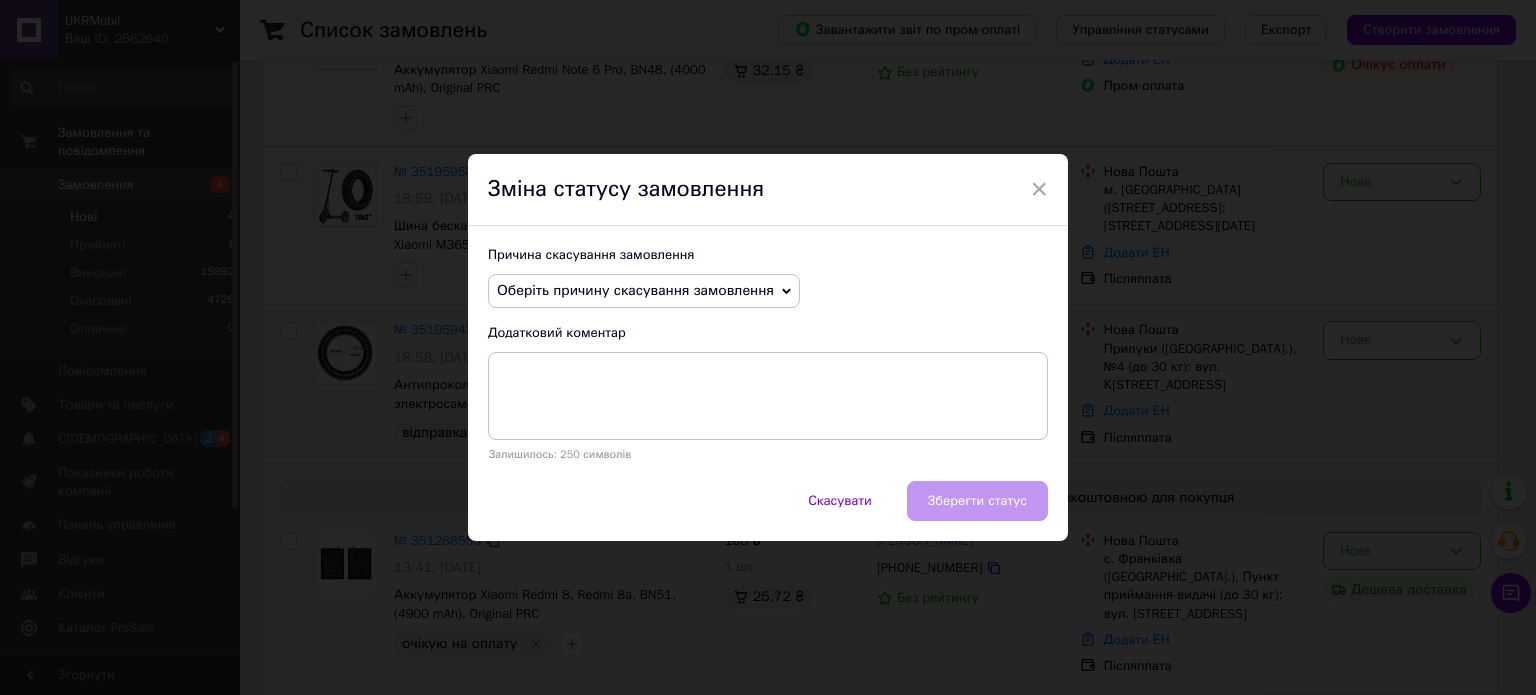 click on "Оберіть причину скасування замовлення" at bounding box center [635, 290] 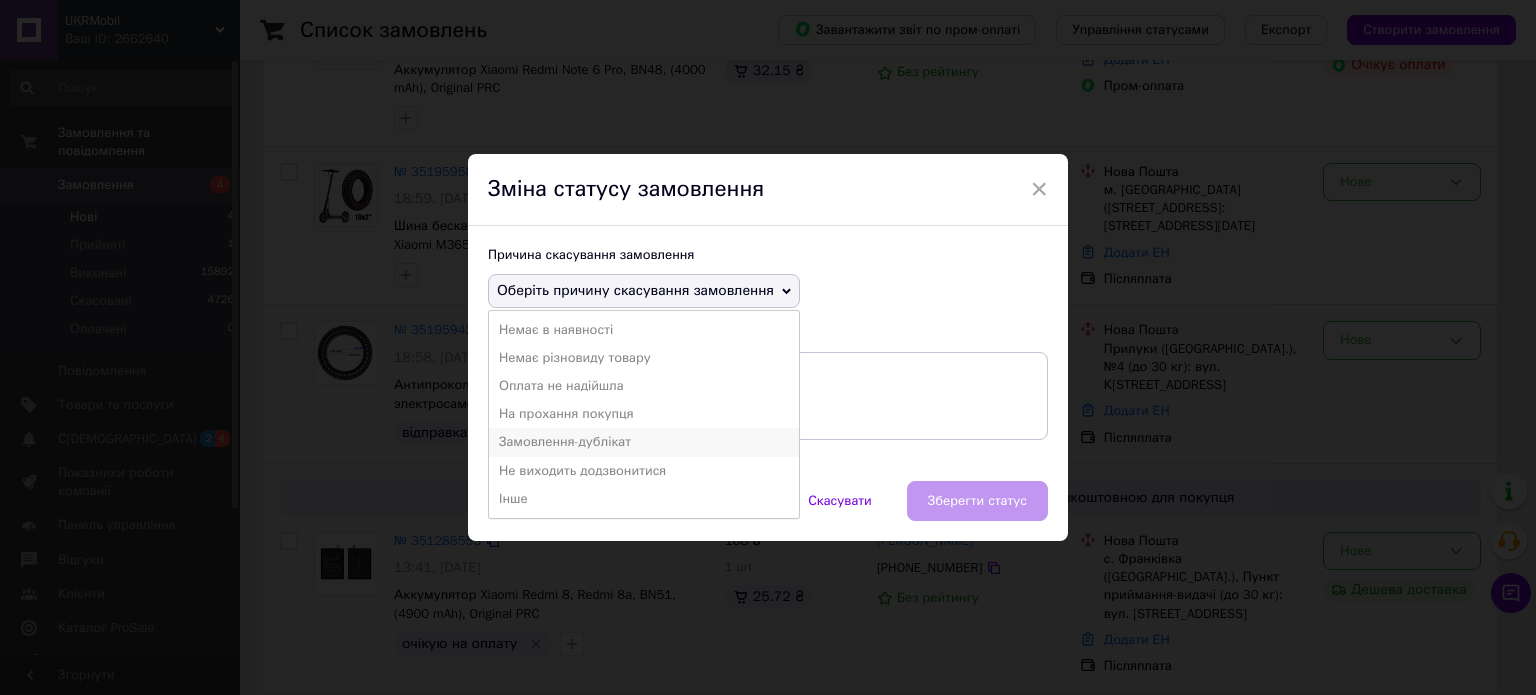 click on "Замовлення-дублікат" at bounding box center [644, 442] 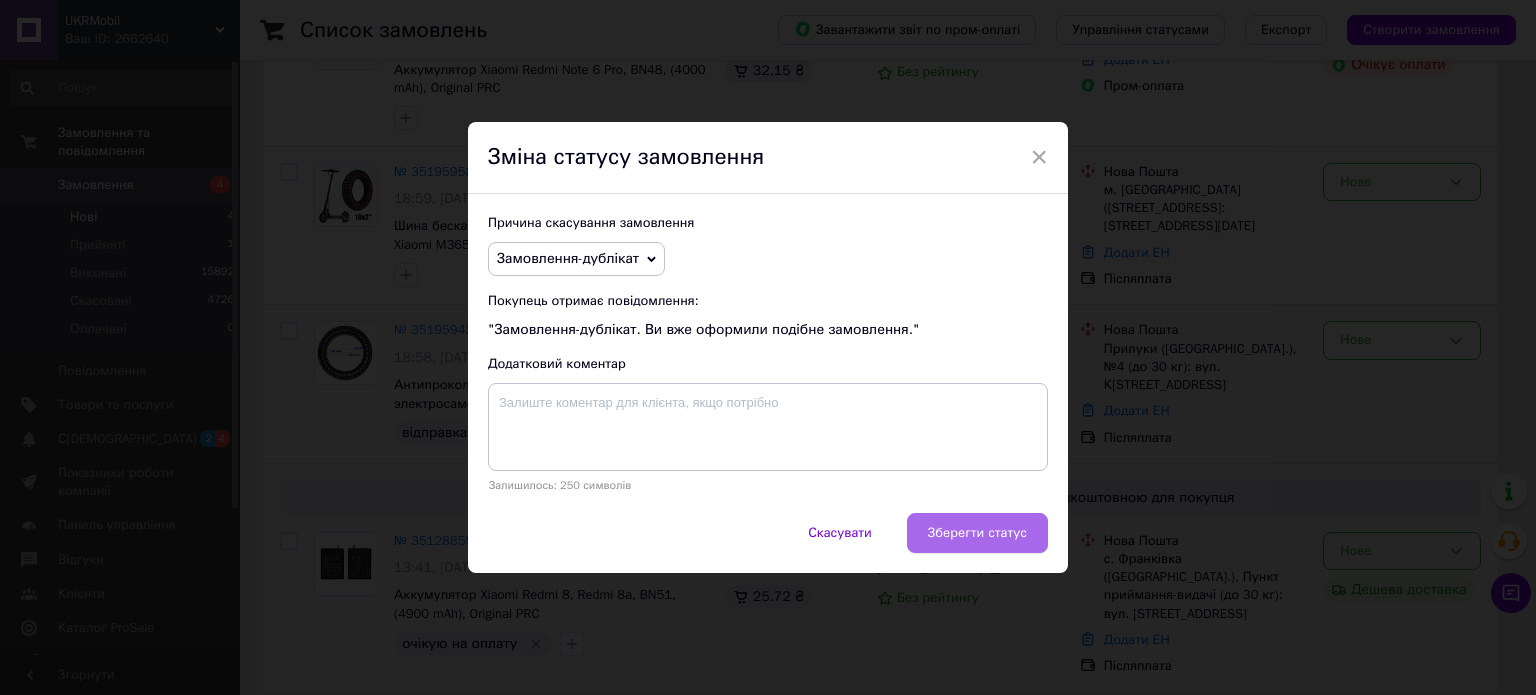 click on "Зберегти статус" at bounding box center [977, 533] 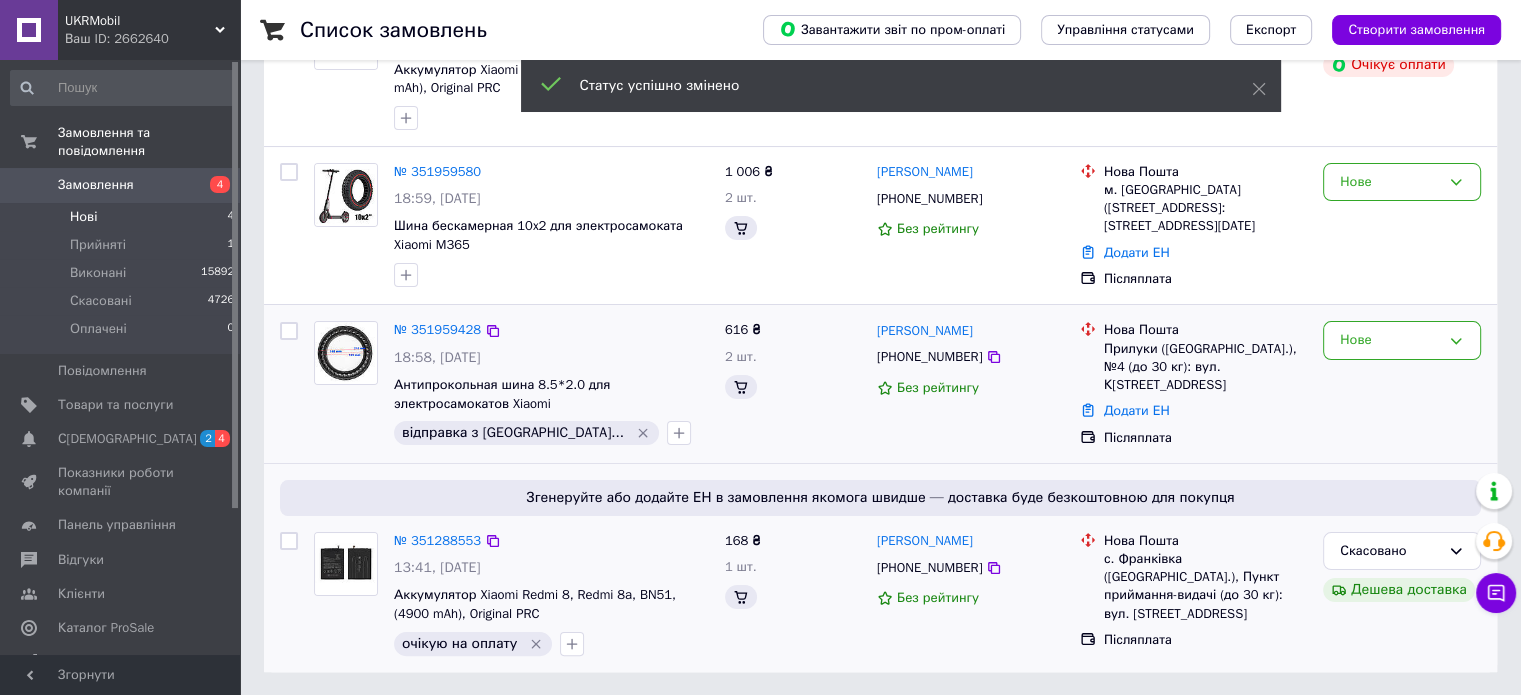 scroll, scrollTop: 296, scrollLeft: 0, axis: vertical 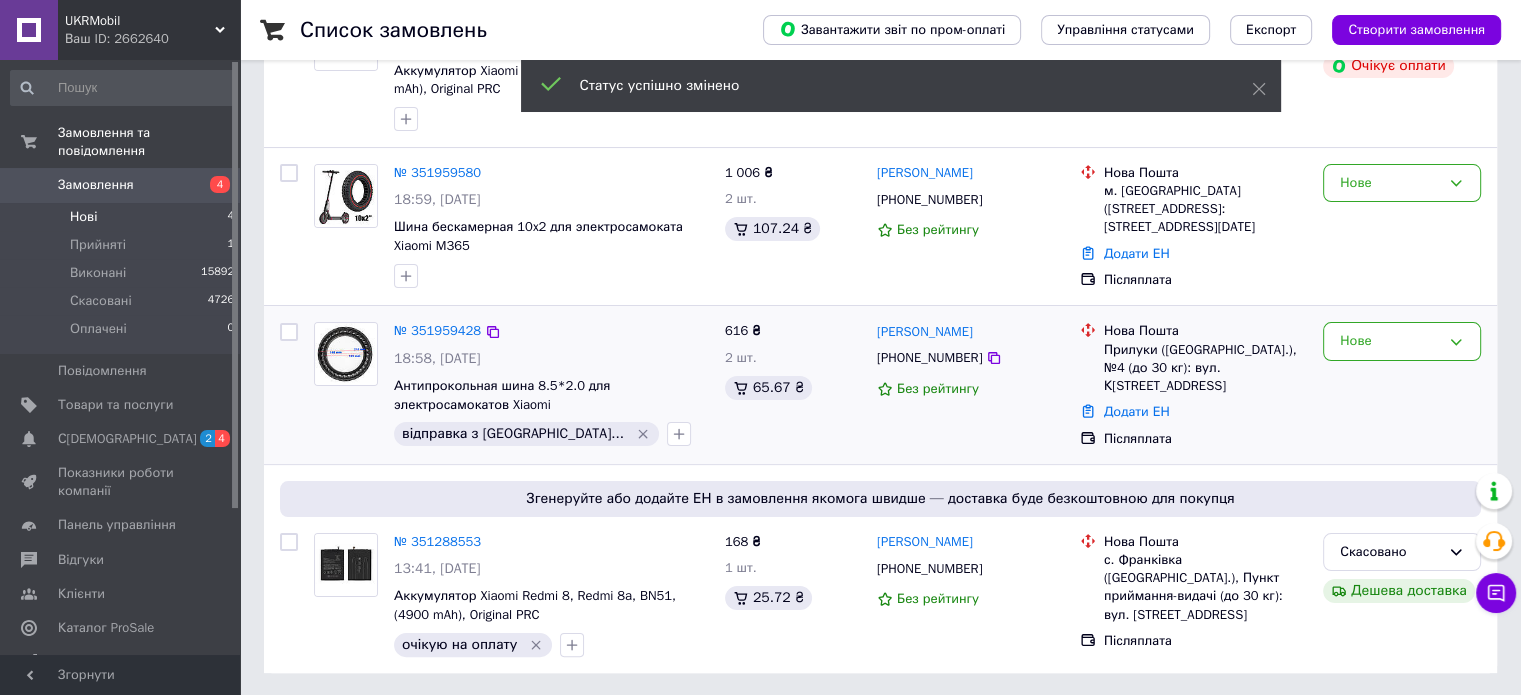click on "616 ₴ 2 шт. 65.67 ₴" at bounding box center (793, 385) 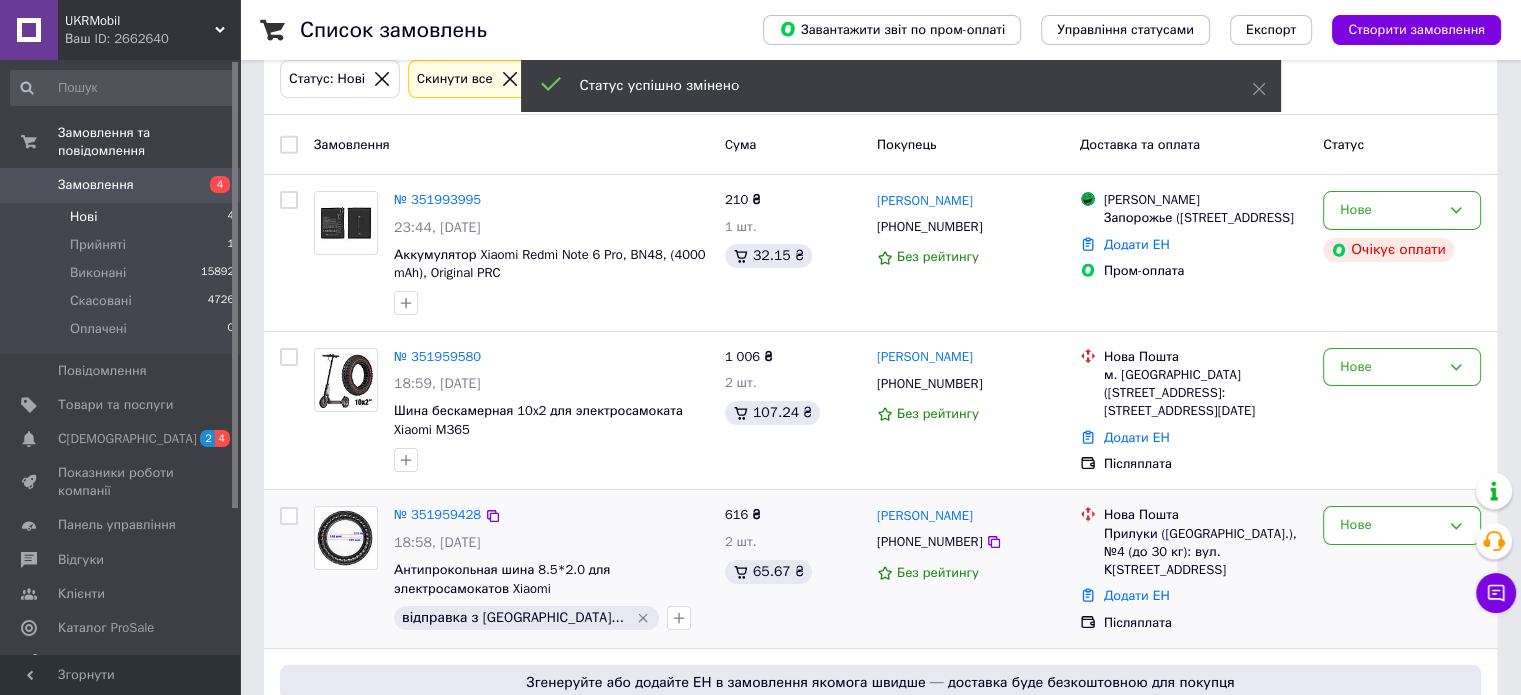 scroll, scrollTop: 105, scrollLeft: 0, axis: vertical 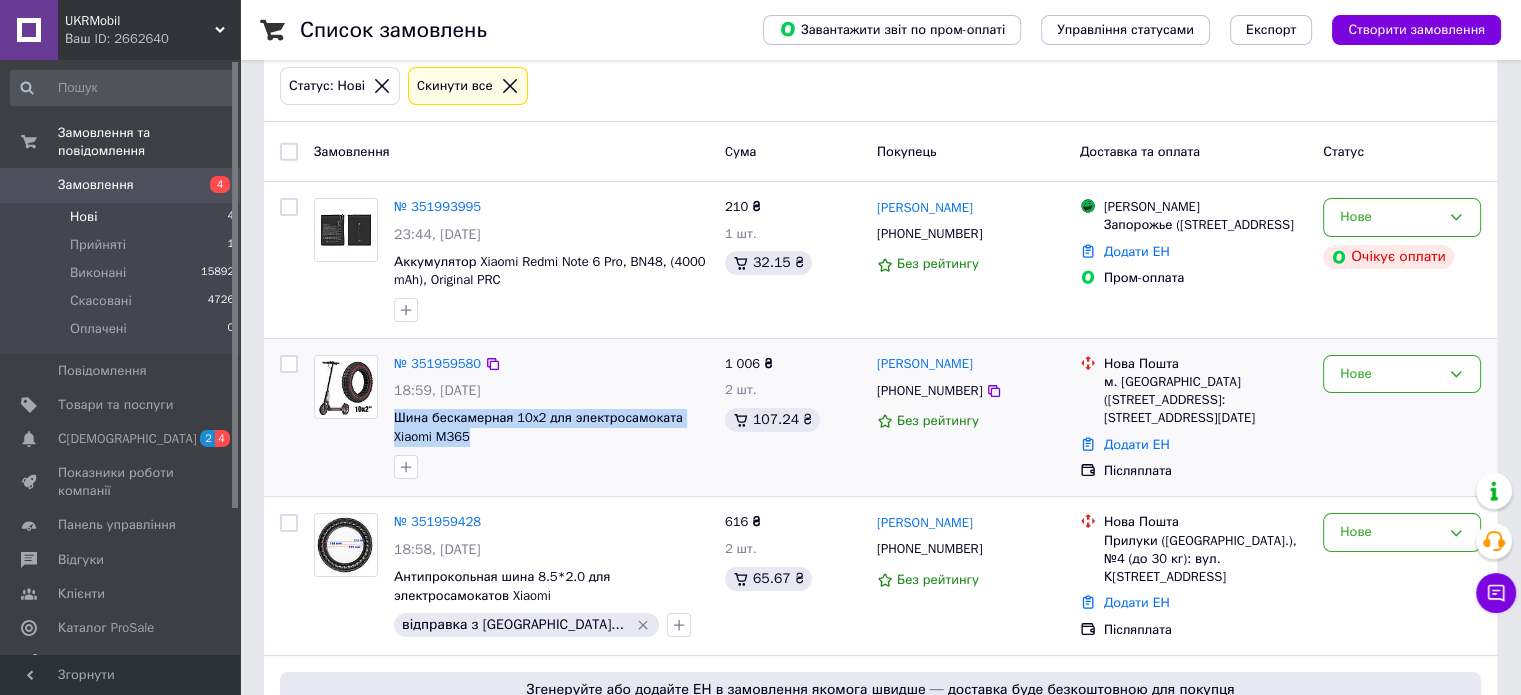 drag, startPoint x: 392, startPoint y: 415, endPoint x: 479, endPoint y: 435, distance: 89.26926 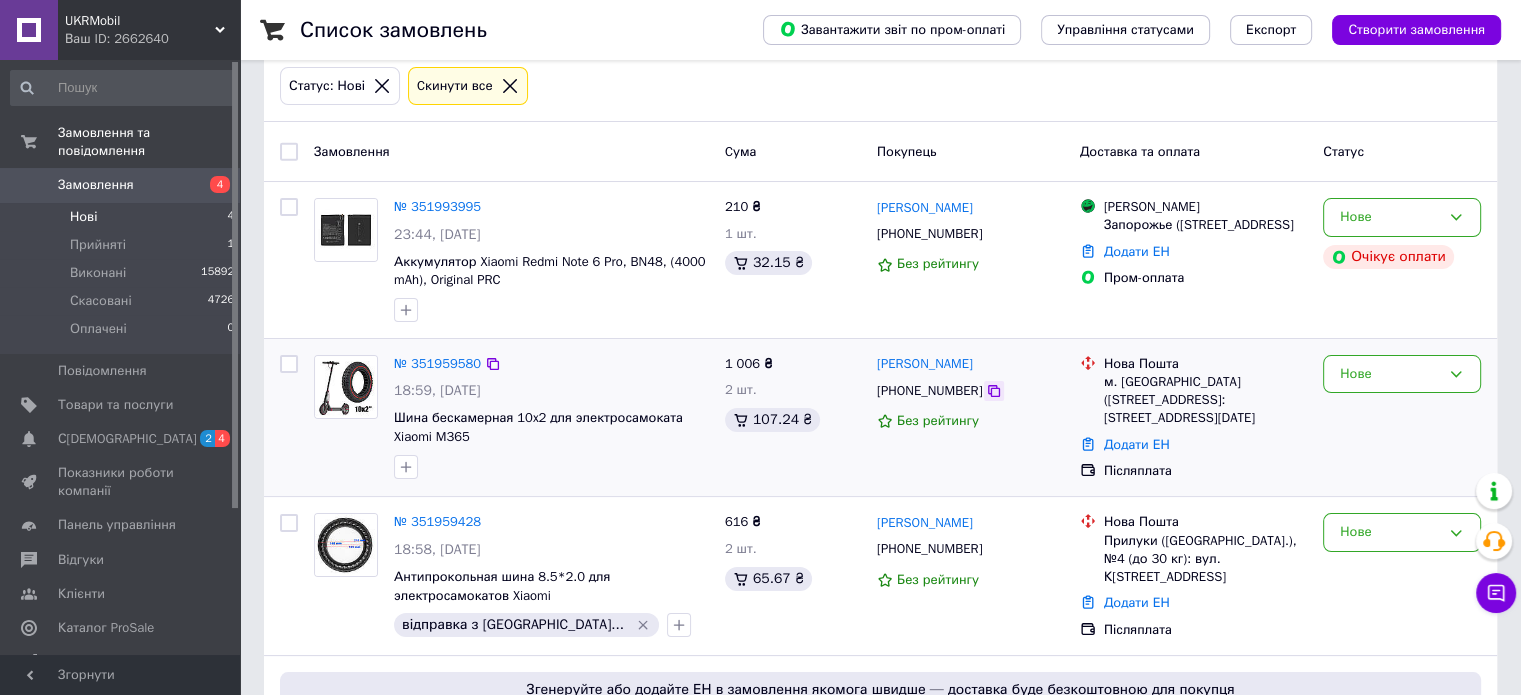 click 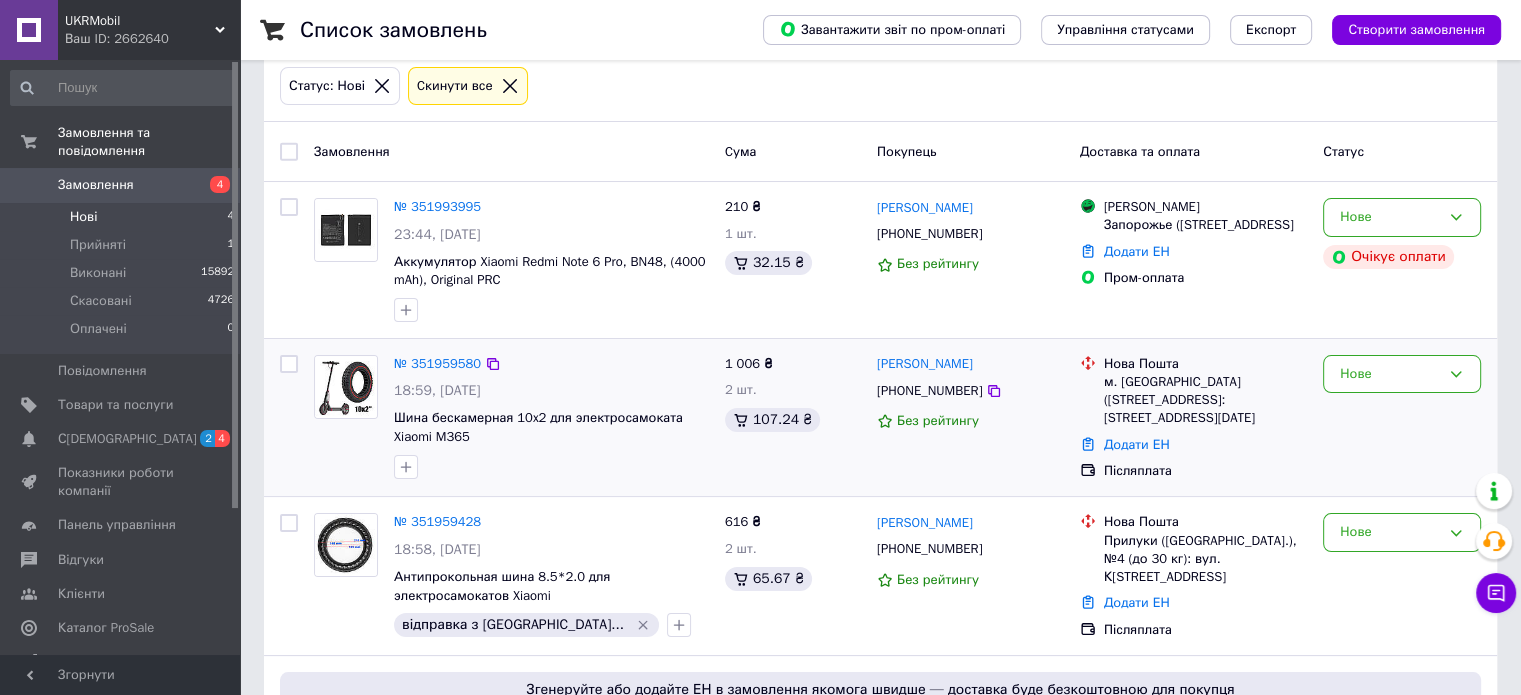 click on "Нова Пошта м. [GEOGRAPHIC_DATA] ([GEOGRAPHIC_DATA].), №1: [STREET_ADDRESS][DATE] Додати ЕН Післяплата" at bounding box center (1193, 418) 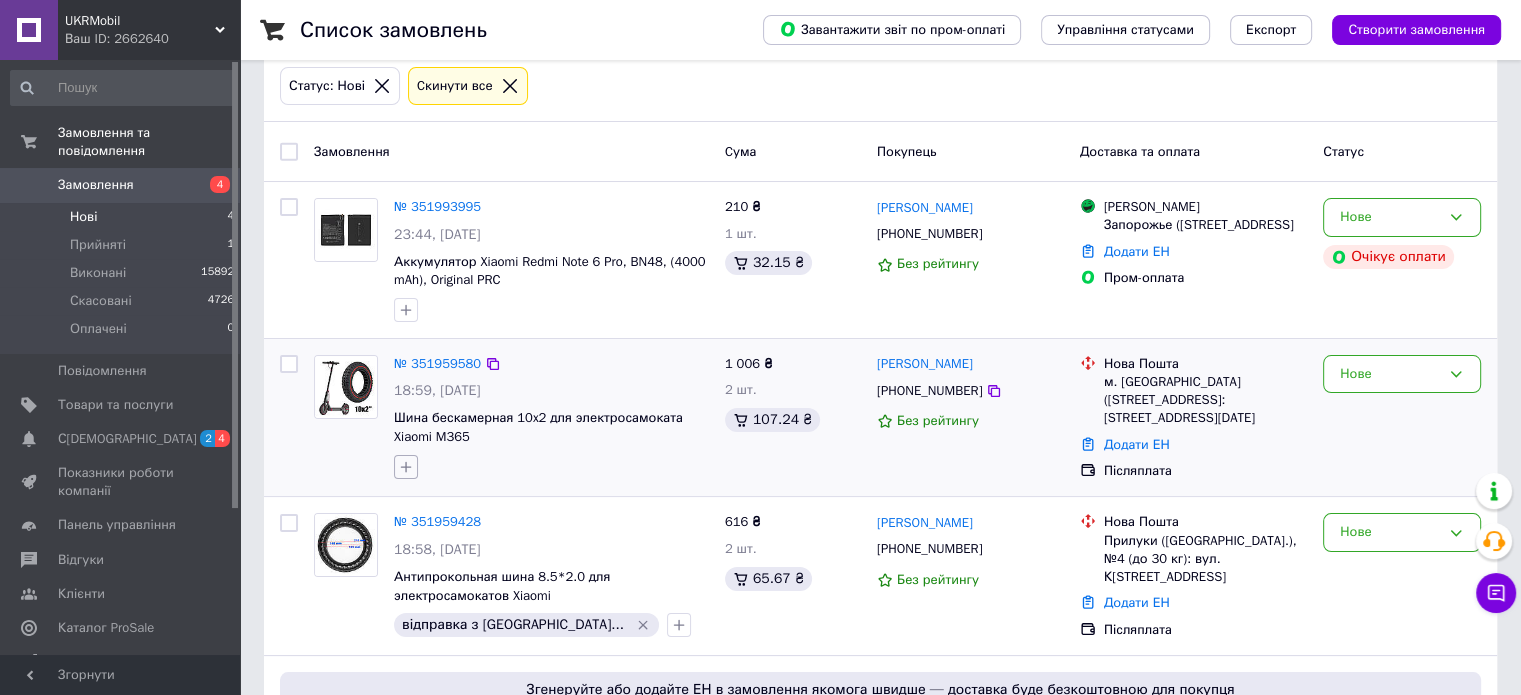 click 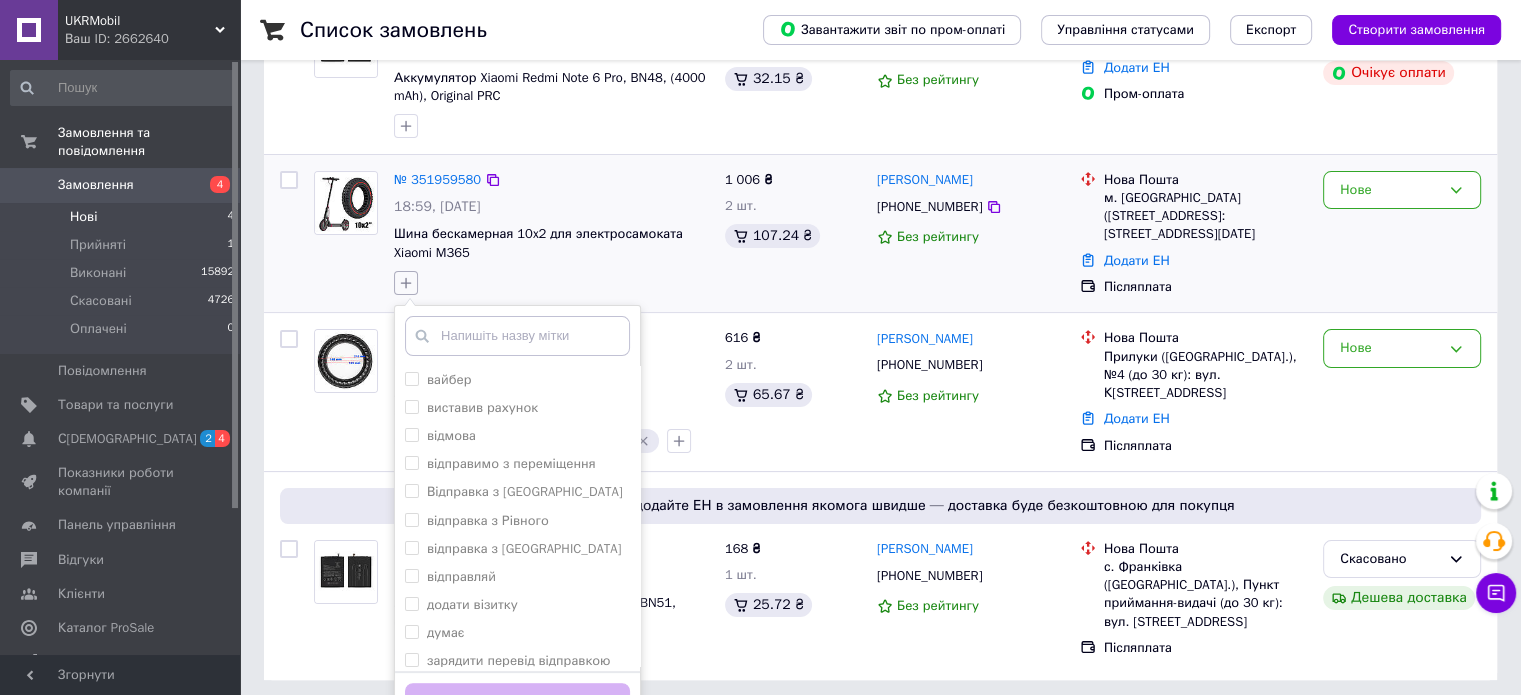 scroll, scrollTop: 293, scrollLeft: 0, axis: vertical 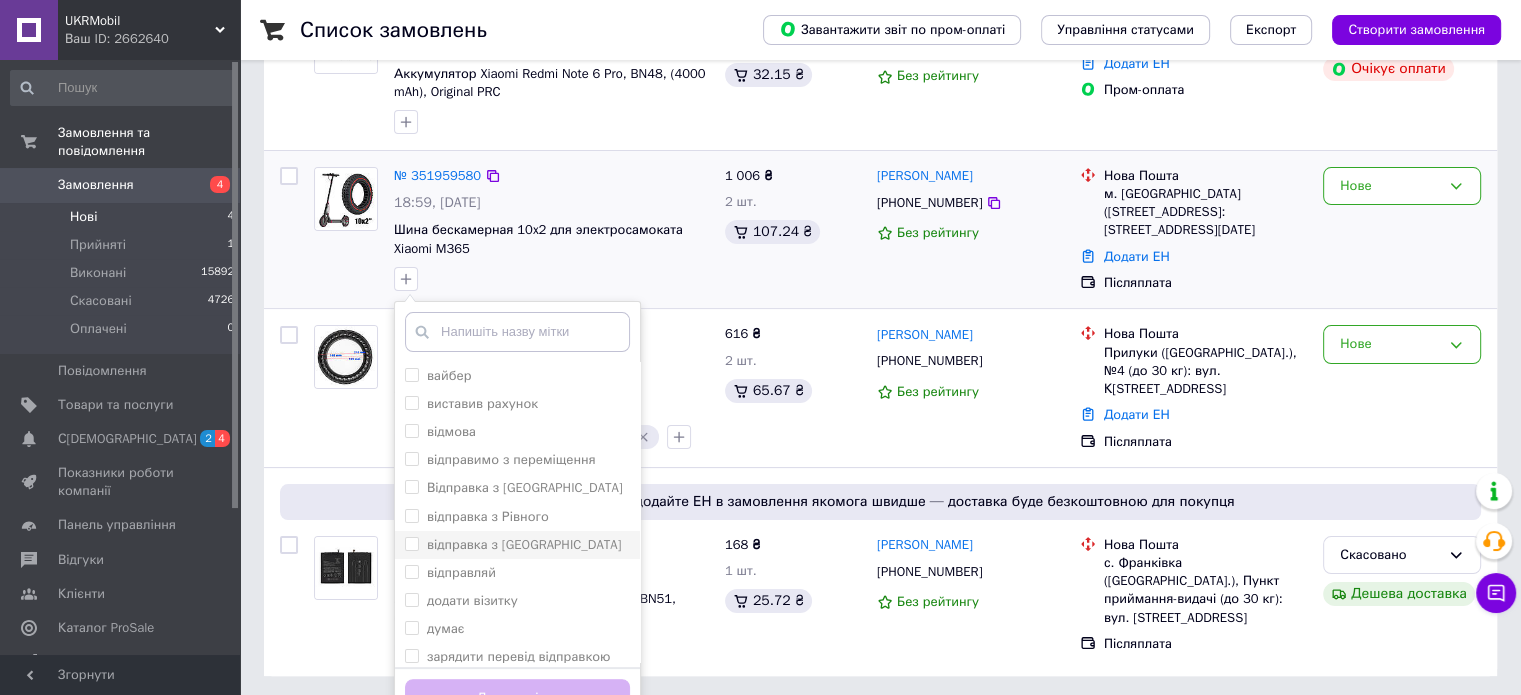 click on "відправка з [GEOGRAPHIC_DATA]" at bounding box center (411, 543) 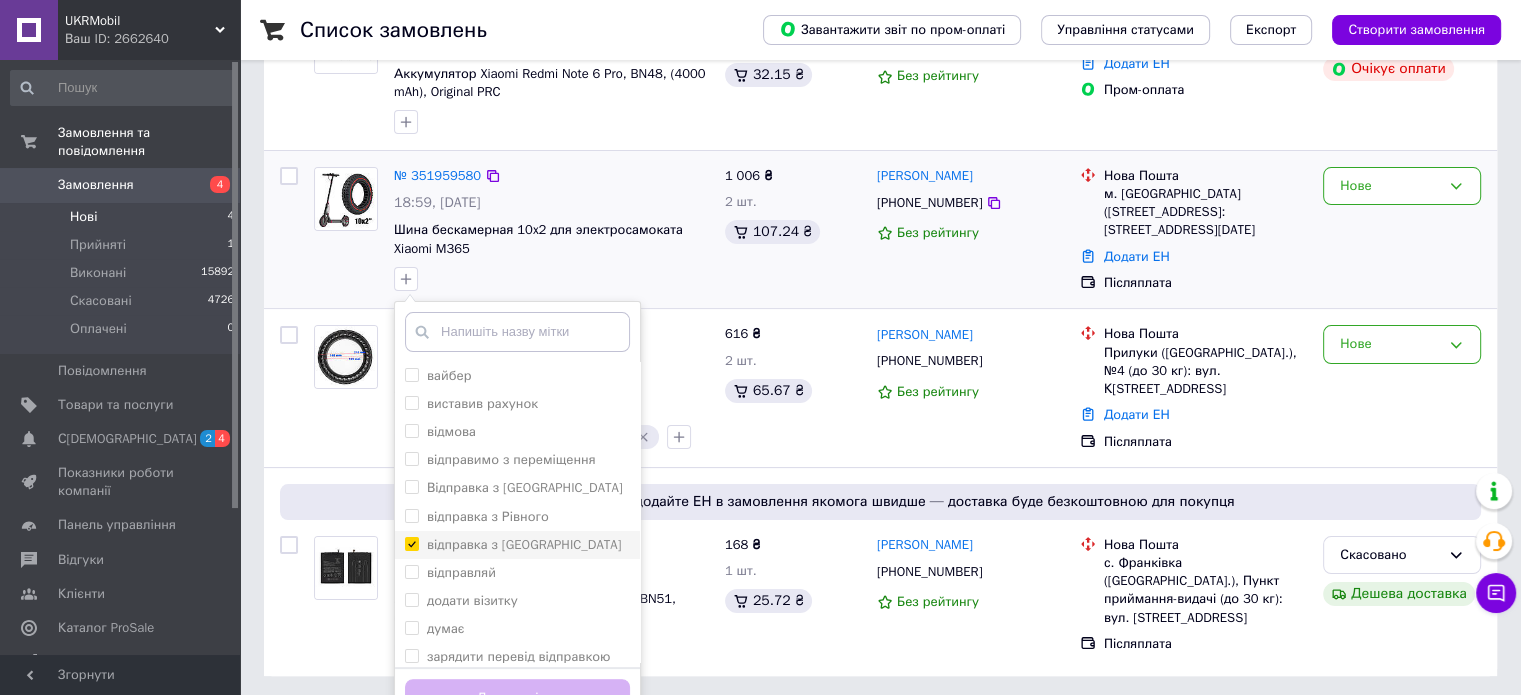 checkbox on "true" 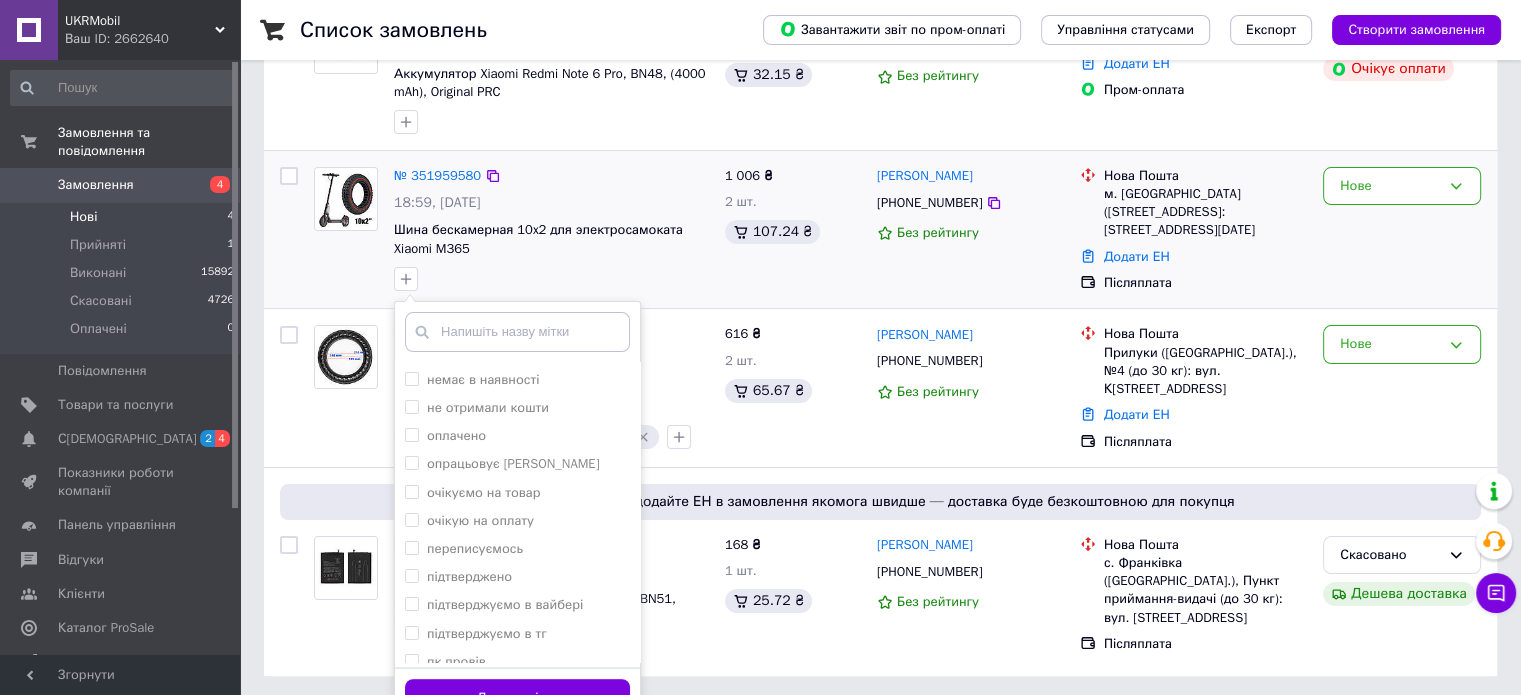 scroll, scrollTop: 1194, scrollLeft: 0, axis: vertical 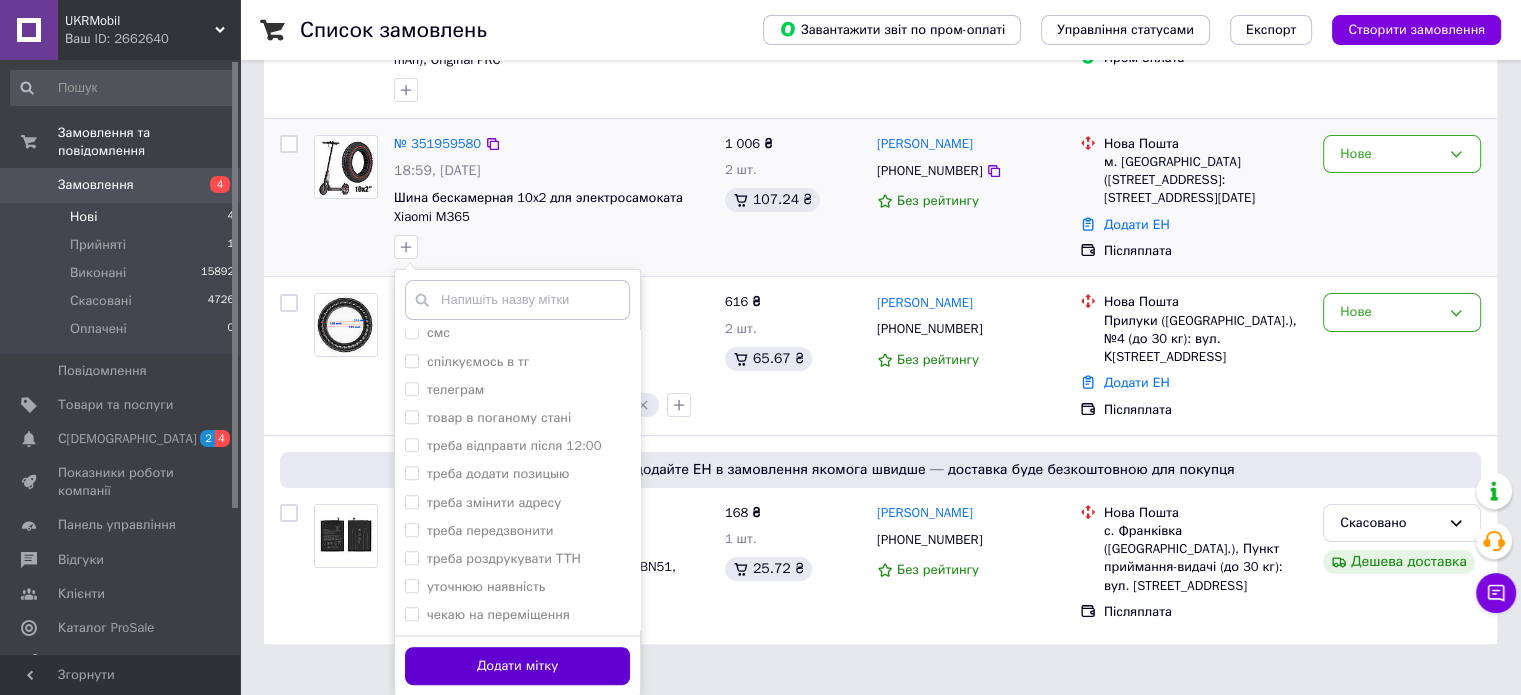 click on "Додати мітку" at bounding box center [517, 666] 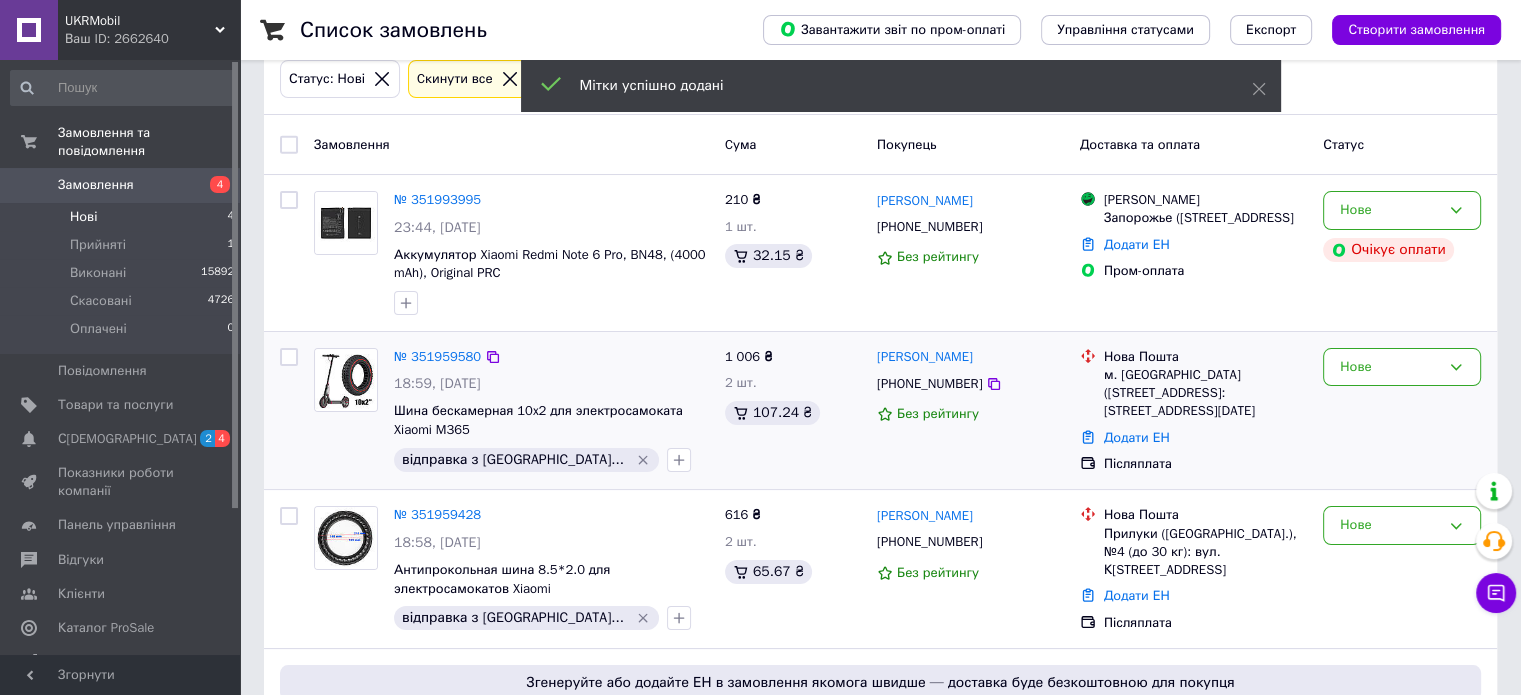 scroll, scrollTop: 111, scrollLeft: 0, axis: vertical 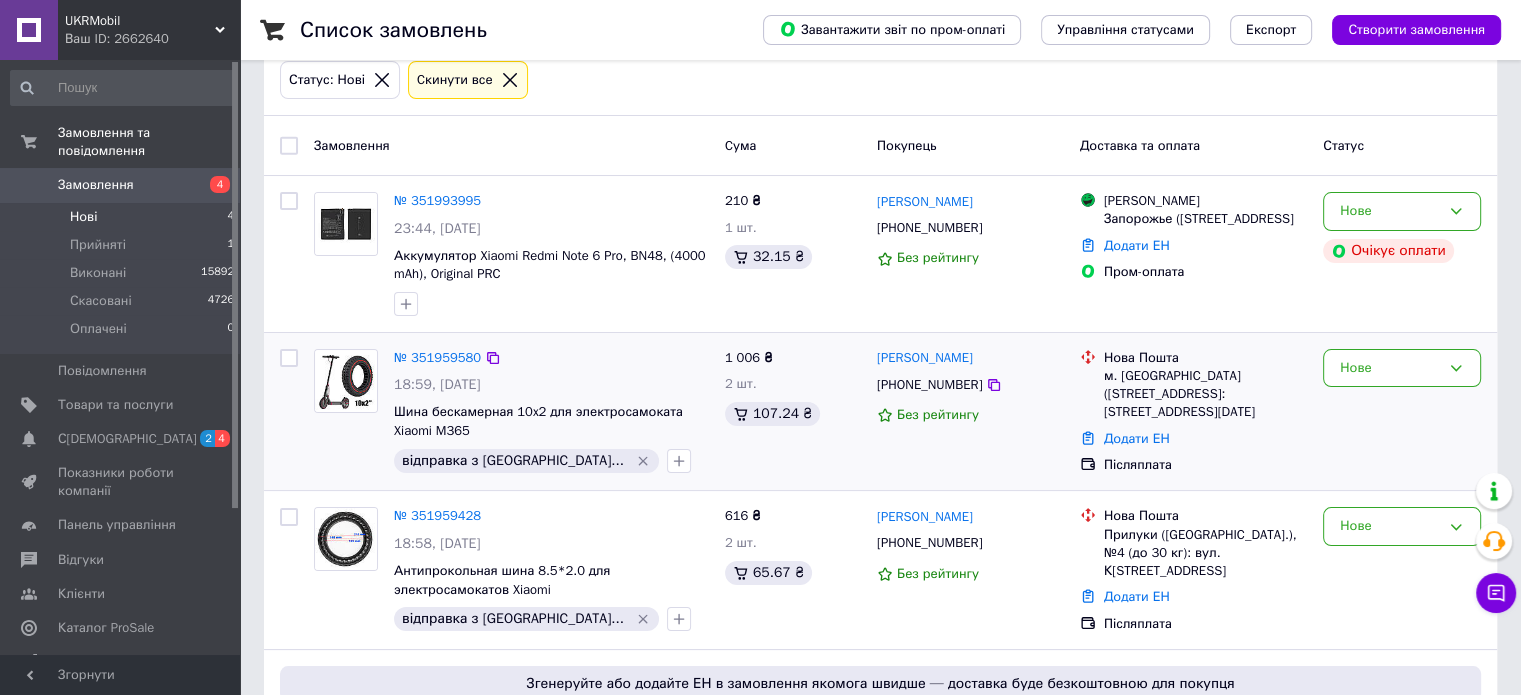 click on "[PERSON_NAME]" at bounding box center (970, 358) 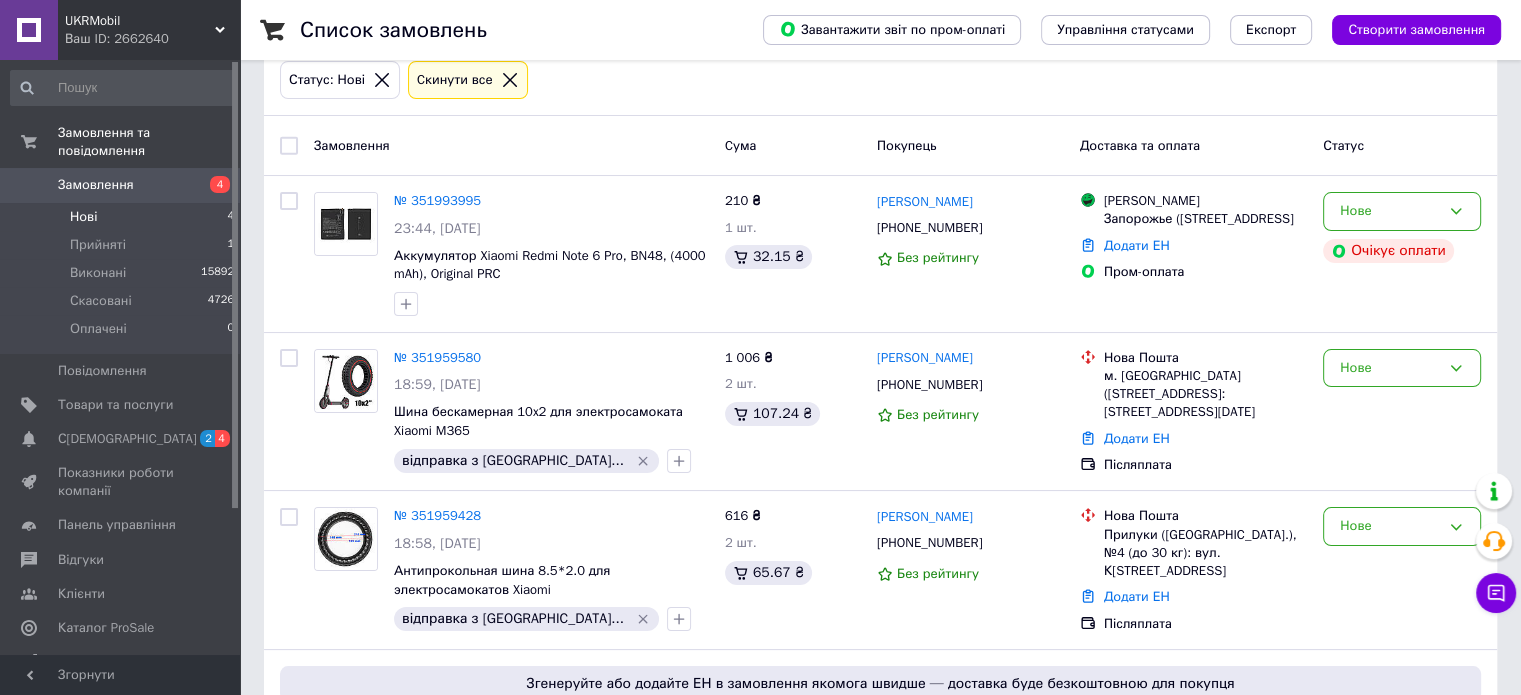 click at bounding box center [346, 569] 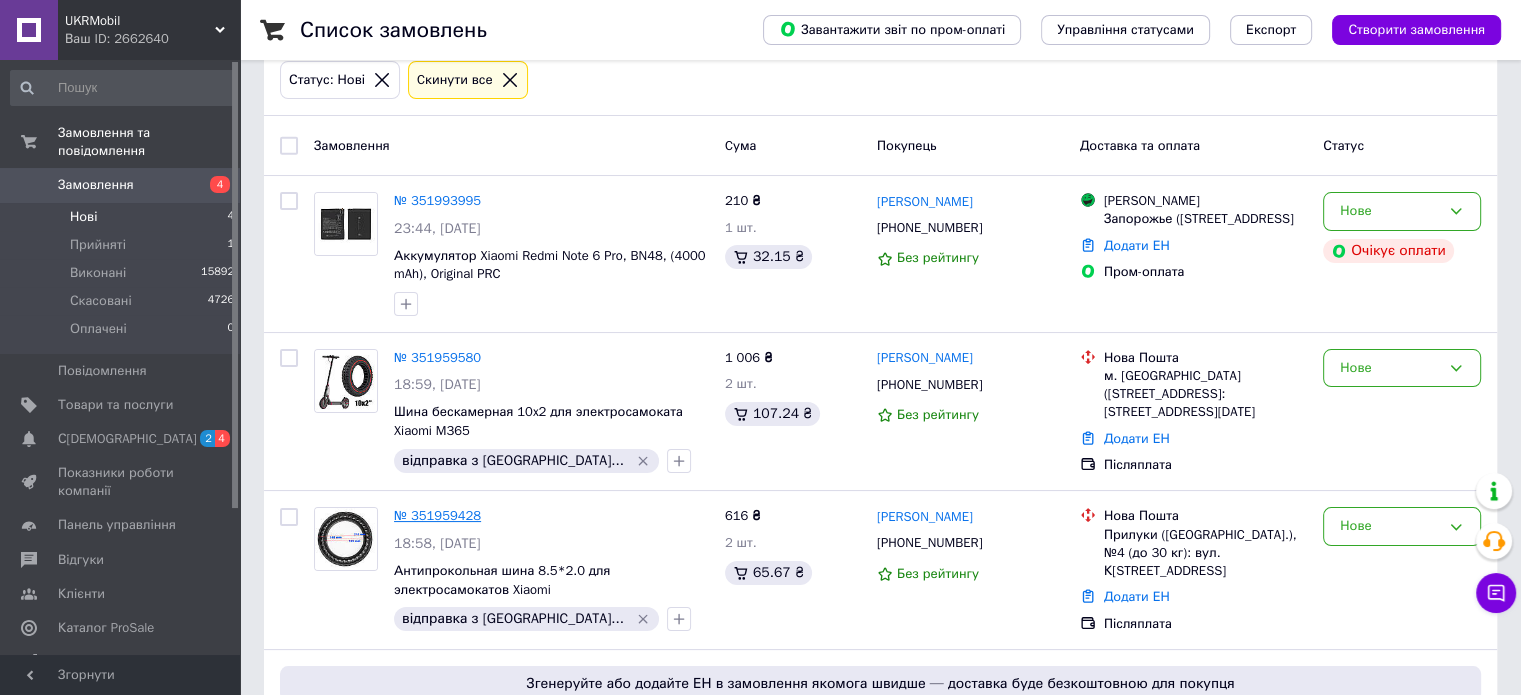 click on "№ 351959428" at bounding box center [437, 515] 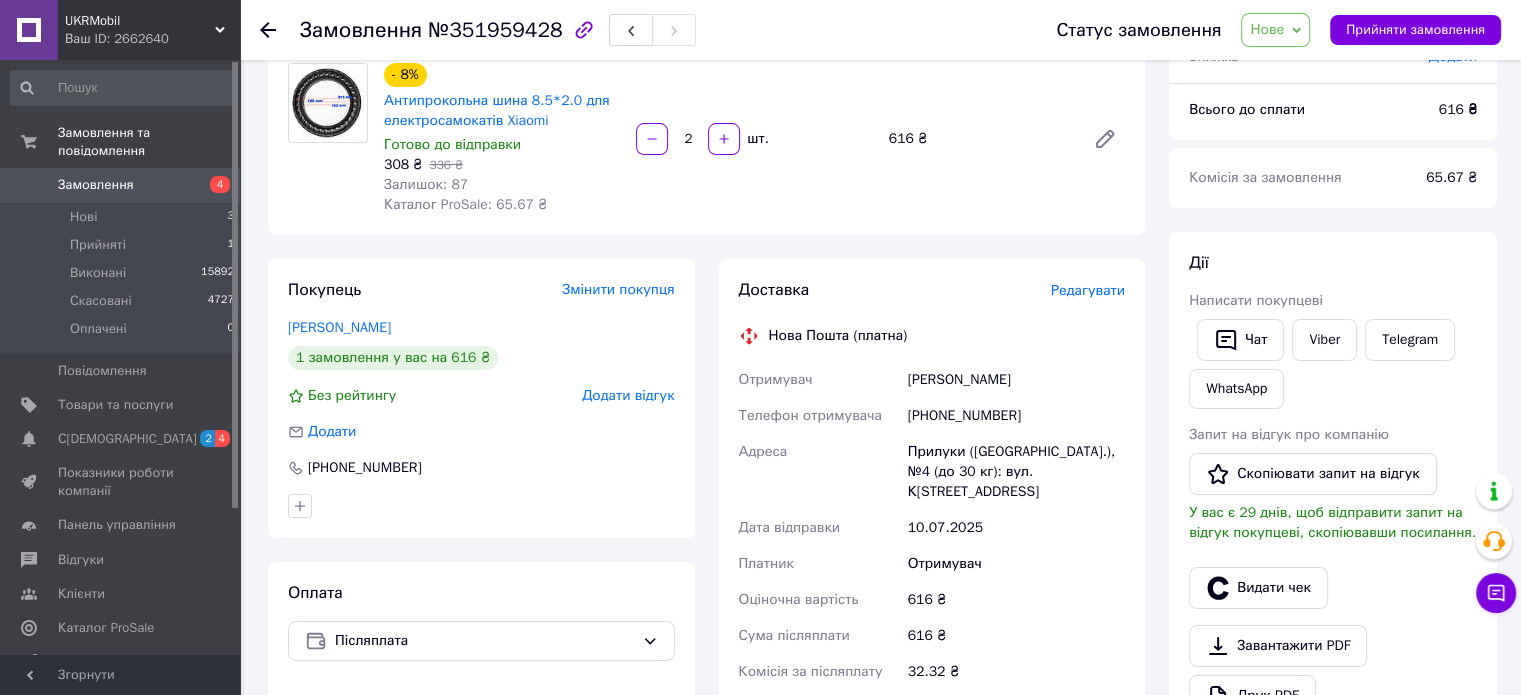 scroll, scrollTop: 178, scrollLeft: 0, axis: vertical 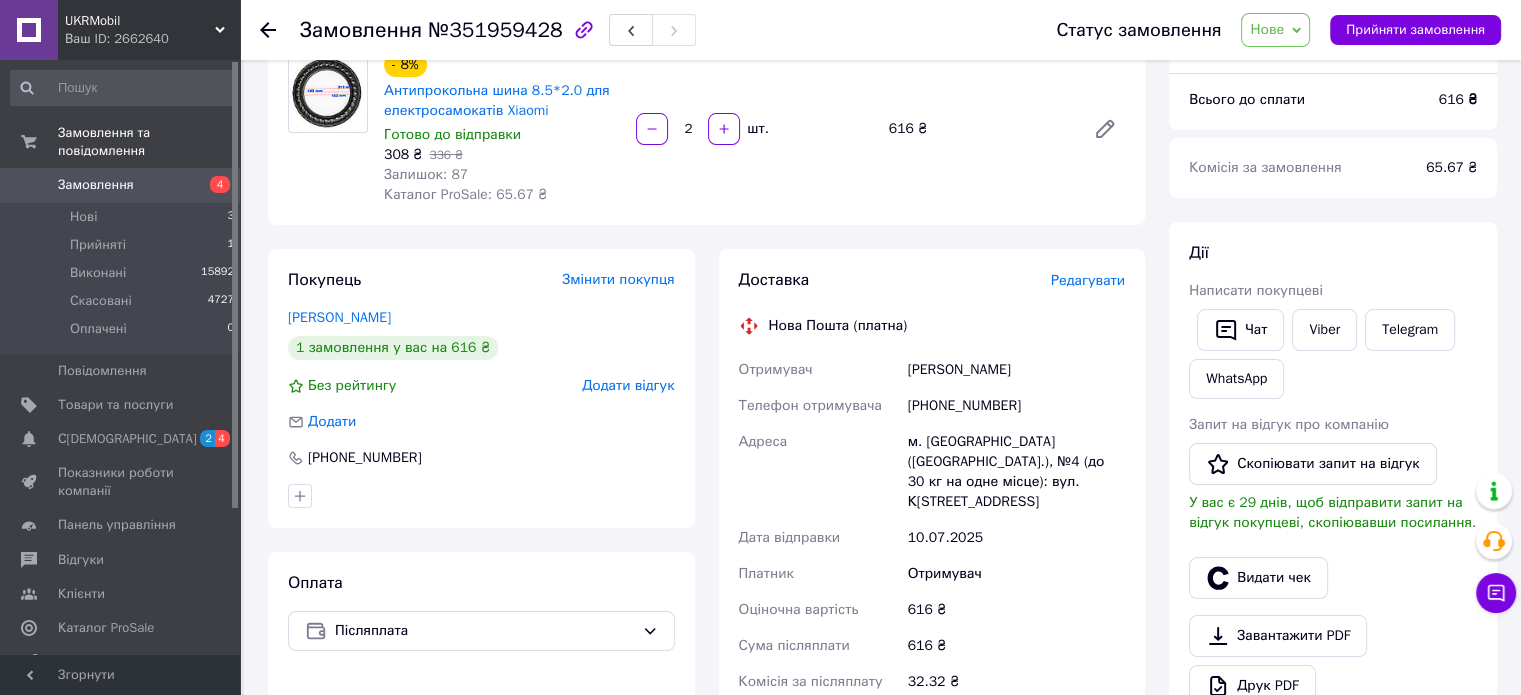 drag, startPoint x: 904, startPoint y: 371, endPoint x: 1051, endPoint y: 374, distance: 147.03061 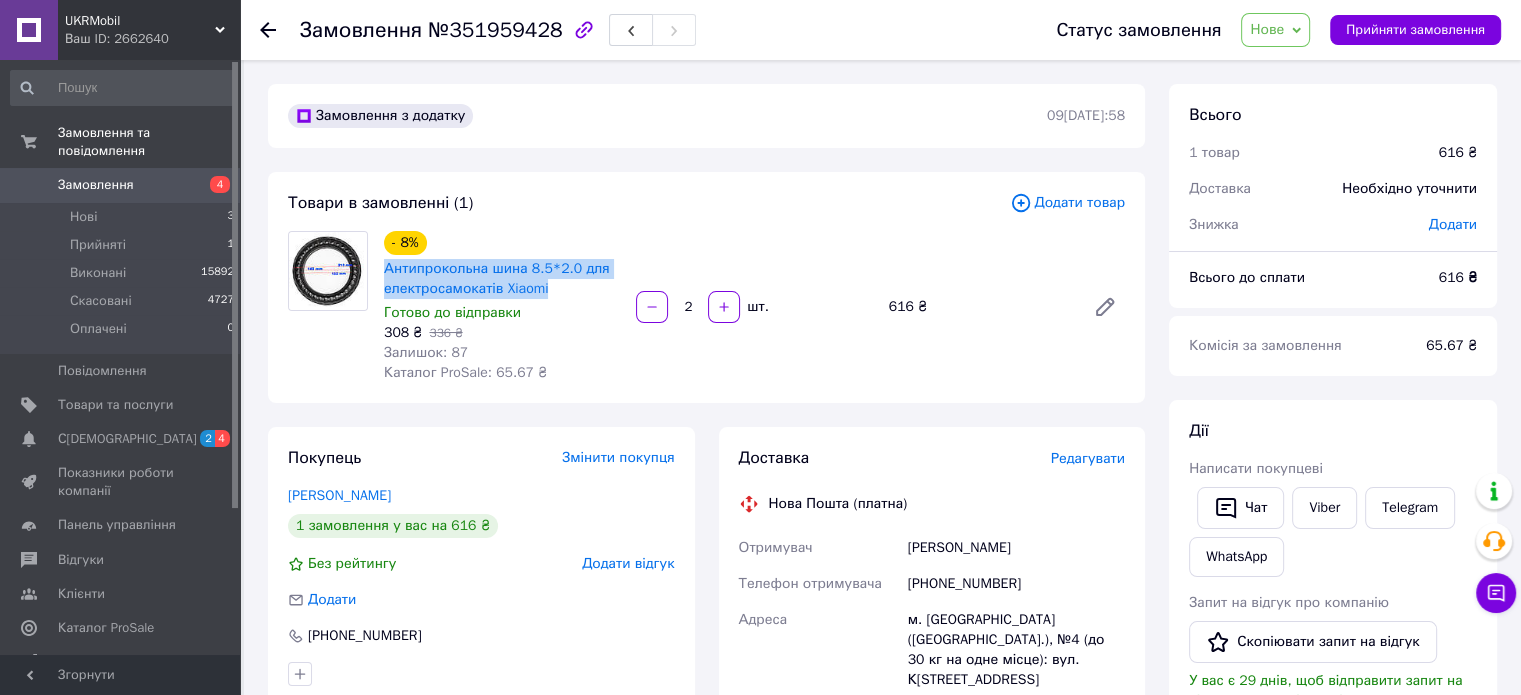 drag, startPoint x: 382, startPoint y: 274, endPoint x: 548, endPoint y: 296, distance: 167.45149 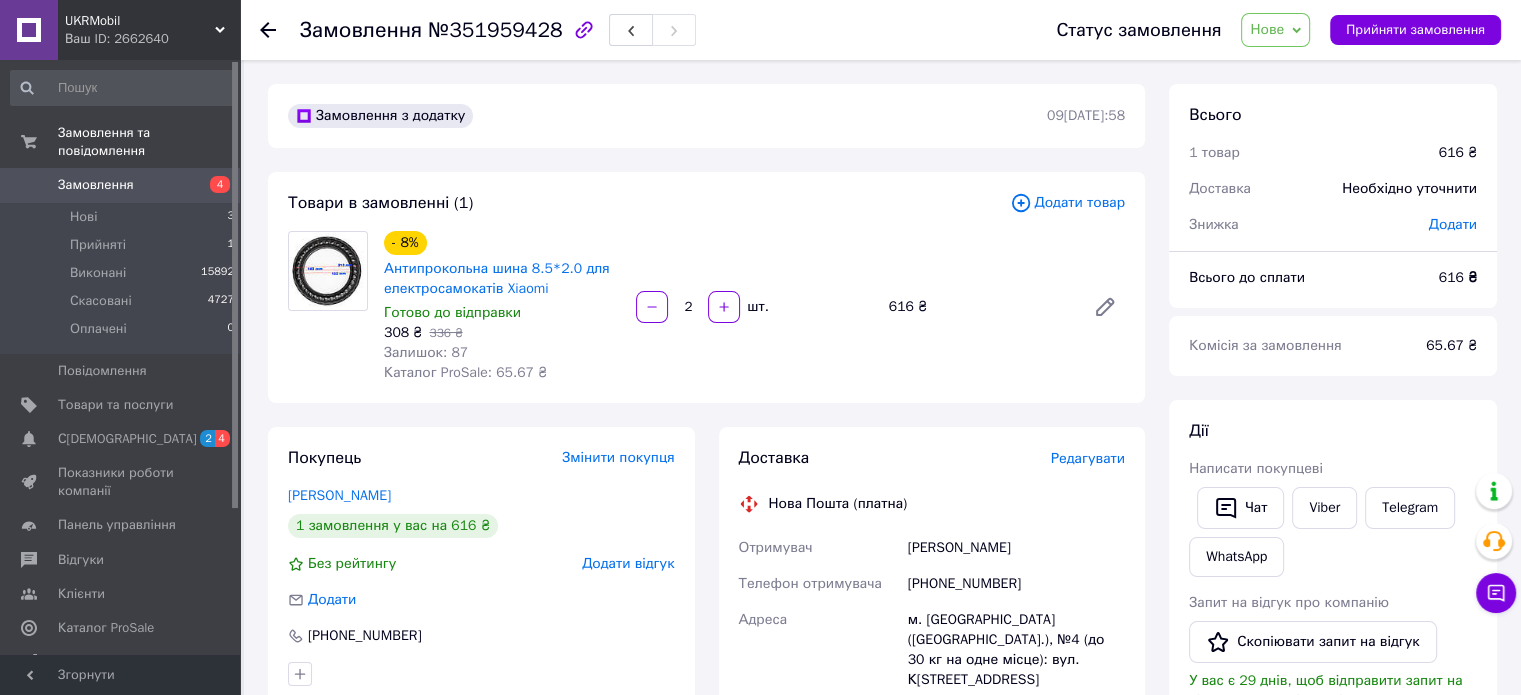click on "м. [GEOGRAPHIC_DATA] ([GEOGRAPHIC_DATA].), №4 (до 30 кг на одне місце): вул. К[STREET_ADDRESS]" at bounding box center (1016, 650) 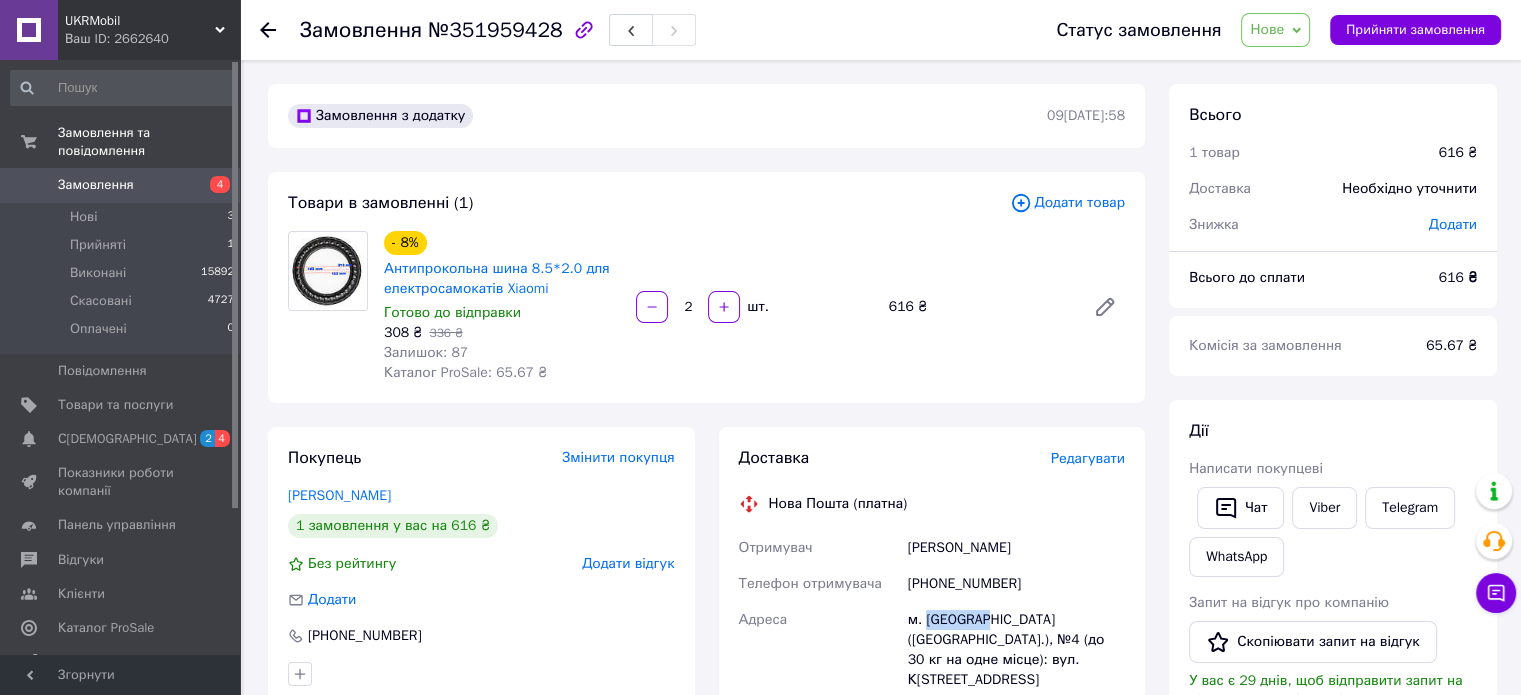 click on "м. [GEOGRAPHIC_DATA] ([GEOGRAPHIC_DATA].), №4 (до 30 кг на одне місце): вул. К[STREET_ADDRESS]" at bounding box center (1016, 650) 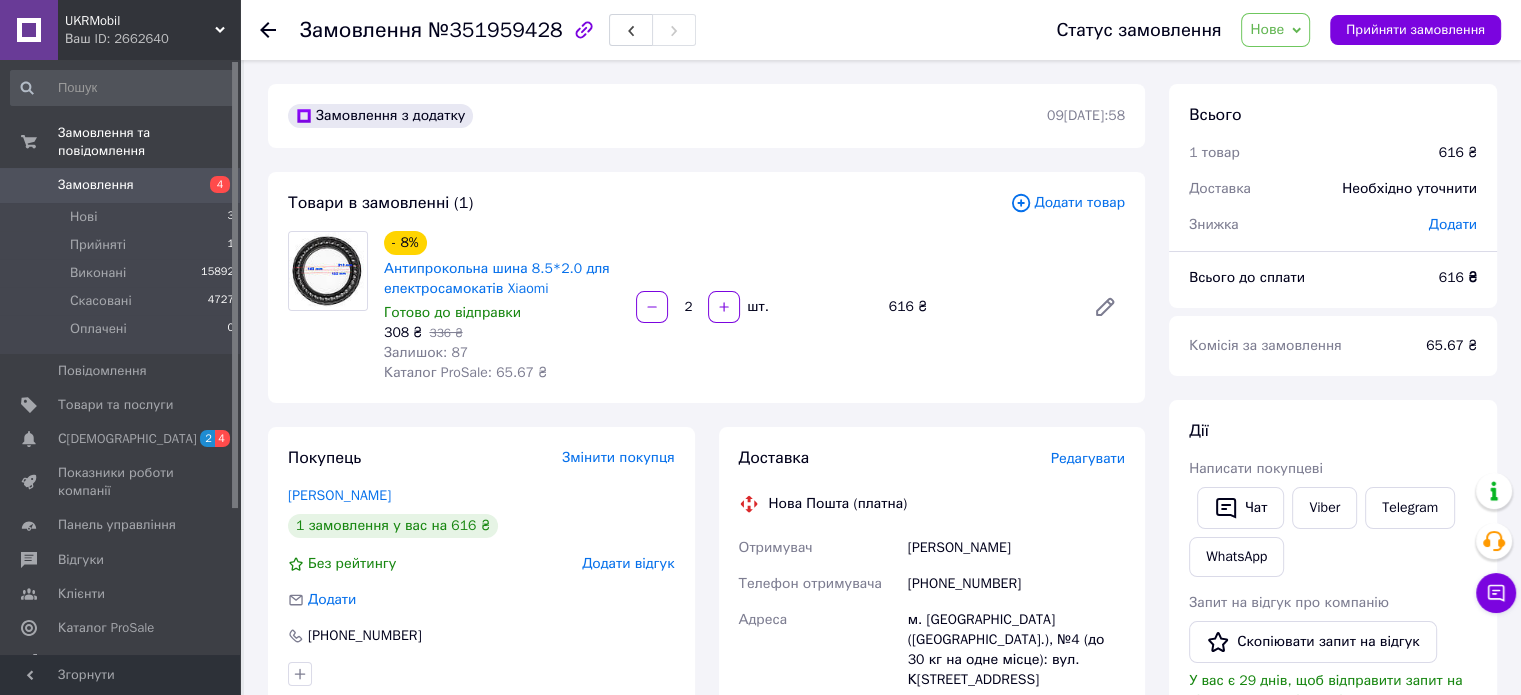 click at bounding box center (0, 1495) 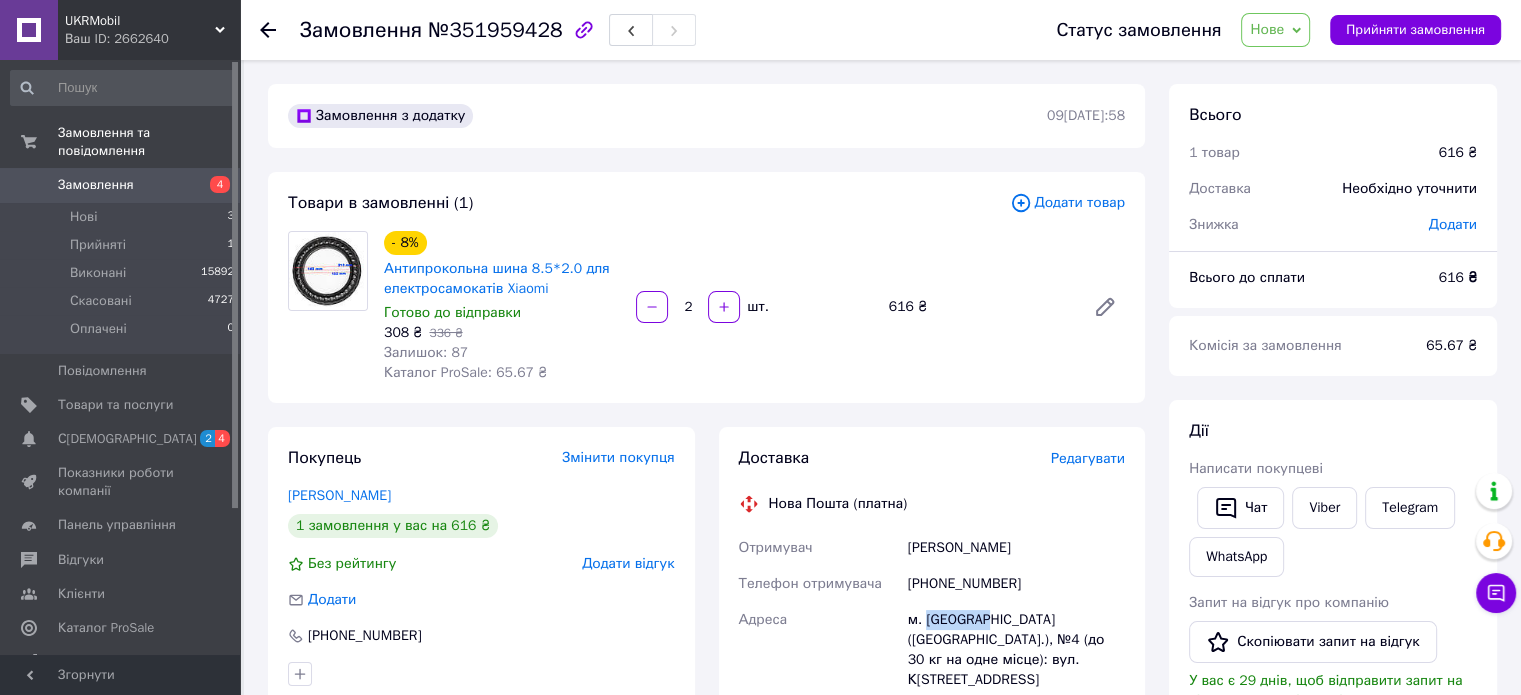 click on "м. [GEOGRAPHIC_DATA] ([GEOGRAPHIC_DATA].), №4 (до 30 кг на одне місце): вул. К[STREET_ADDRESS]" at bounding box center (1016, 650) 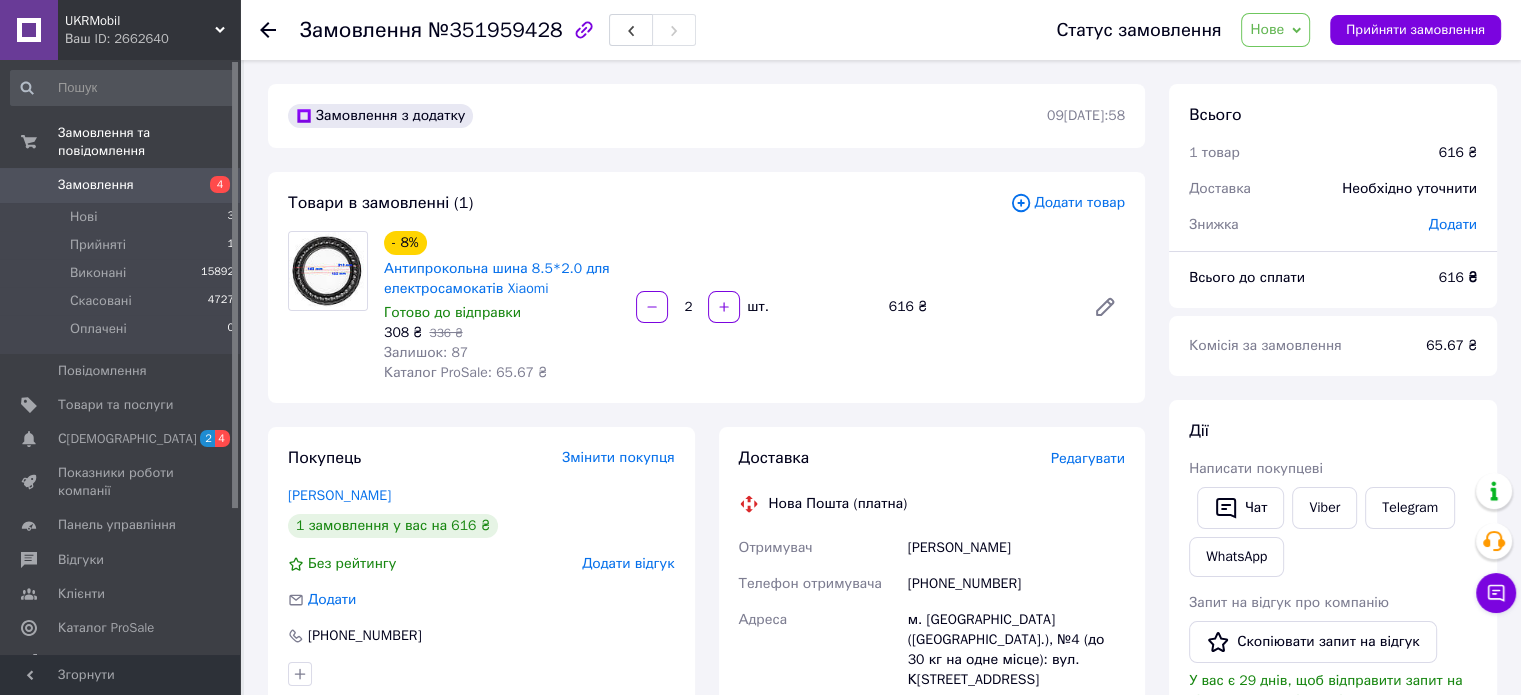 click on "- 8% Антипрокольна шина 8.5*2.0 для електросамокатів Xiaomi Готово до відправки 308 ₴   336 ₴ Залишок: 87 Каталог ProSale: 65.67 ₴  2   шт. 616 ₴" at bounding box center [754, 307] 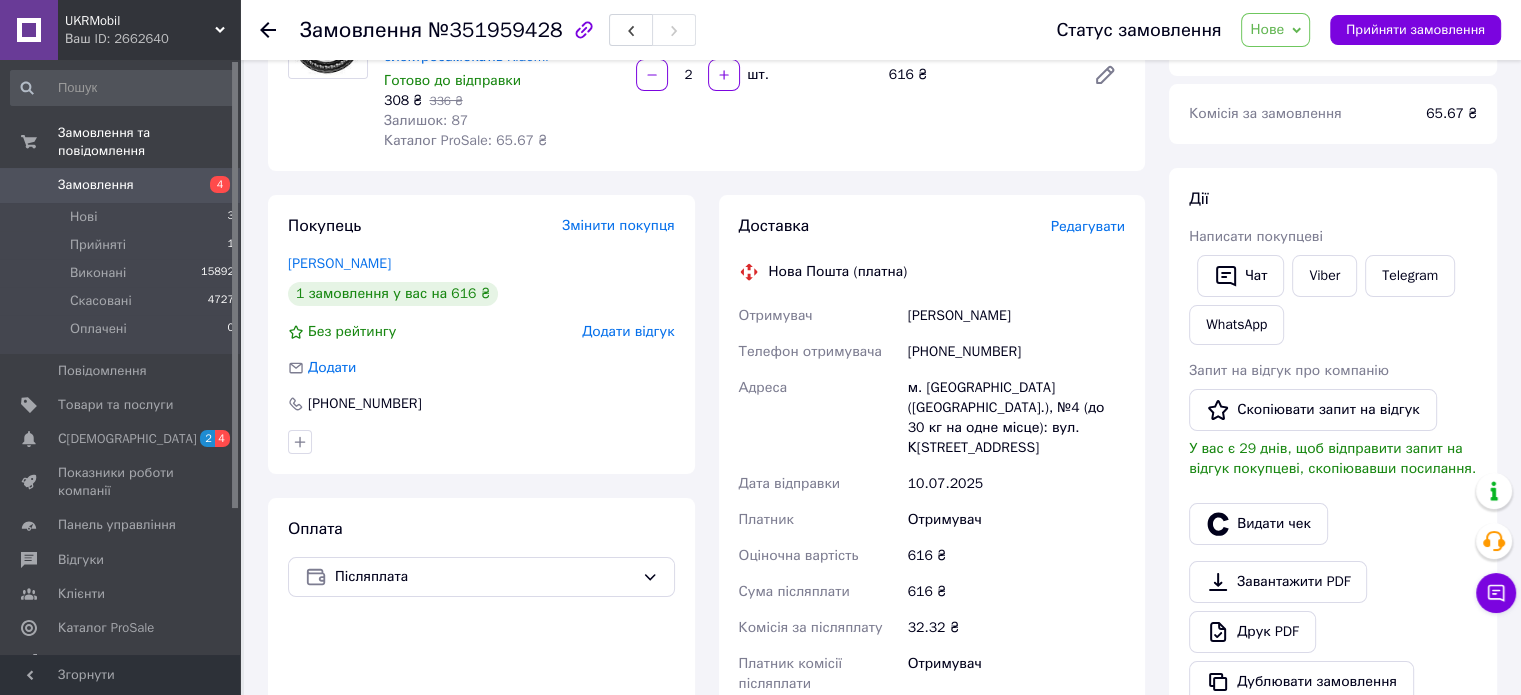 scroll, scrollTop: 0, scrollLeft: 0, axis: both 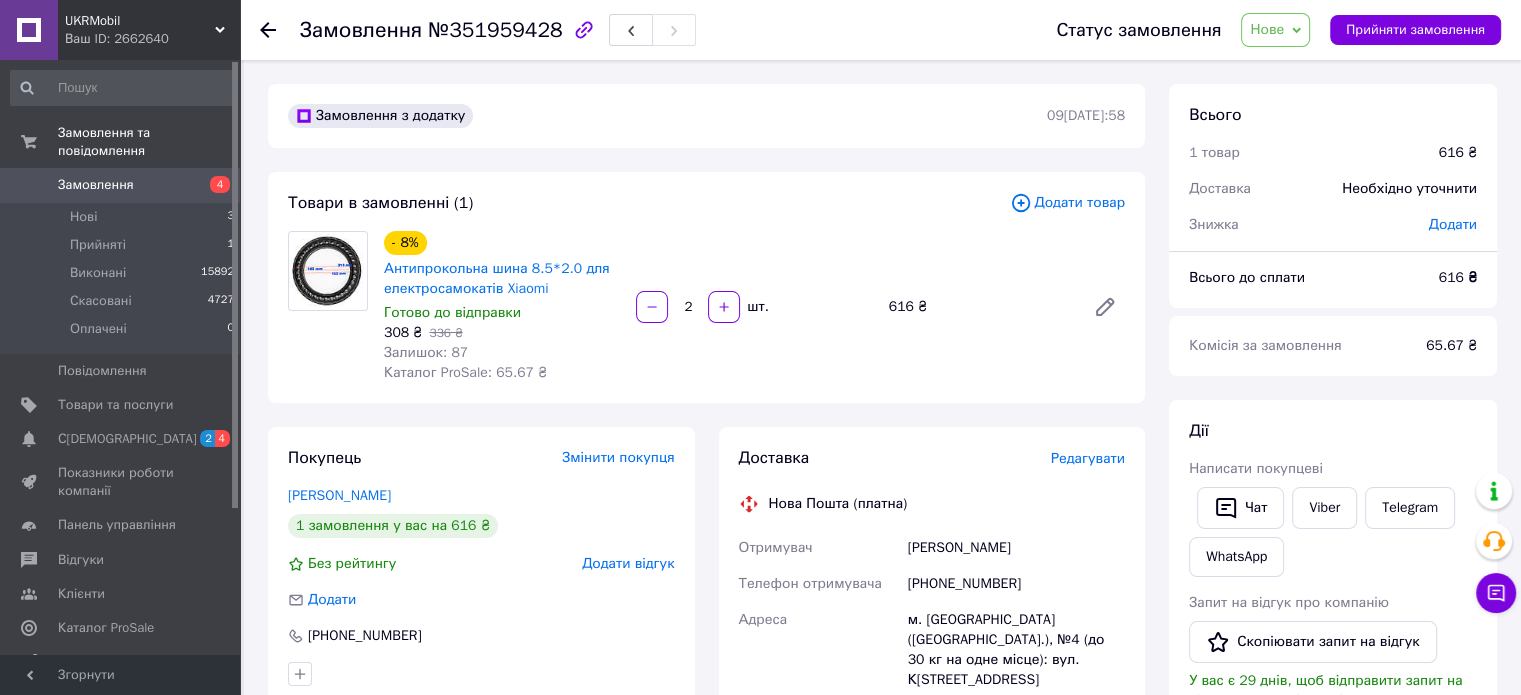 click on "[PHONE_NUMBER]" at bounding box center [1016, 584] 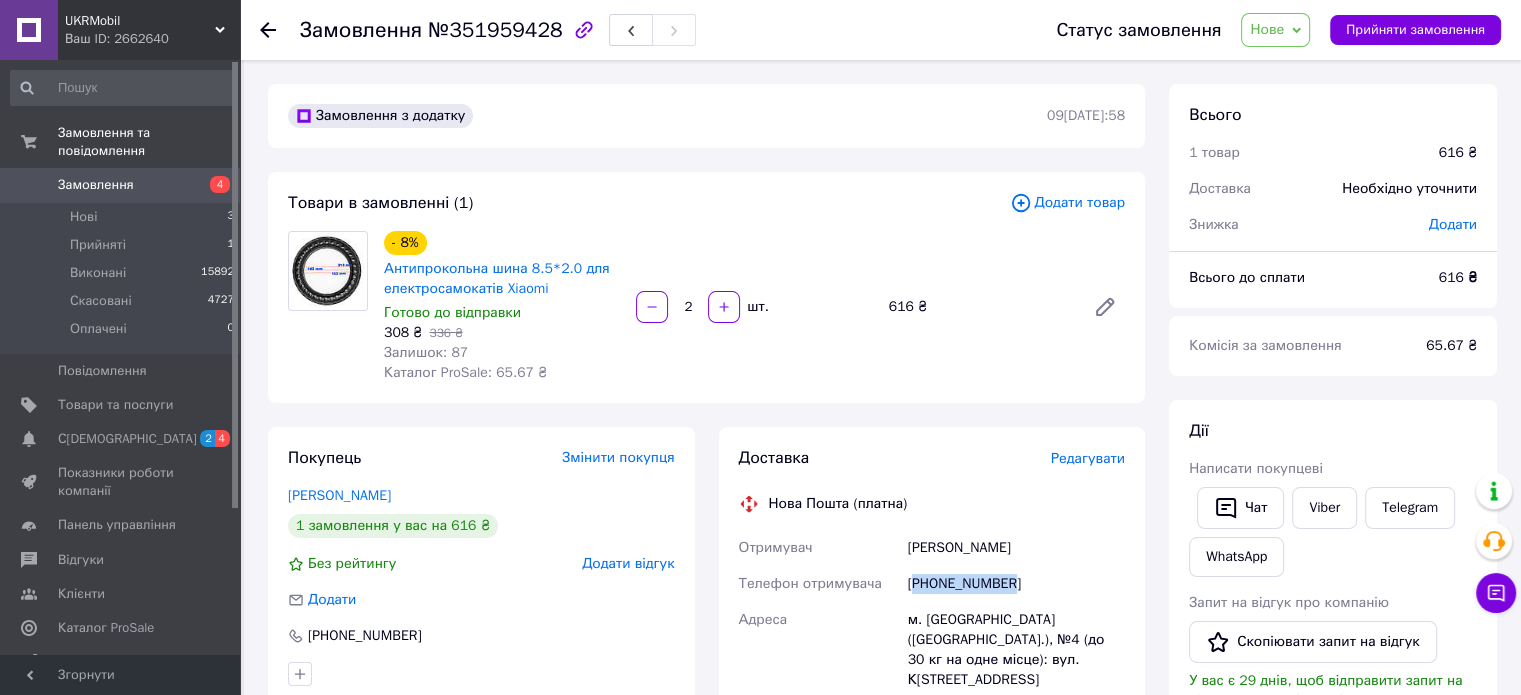 copy on "380953438176" 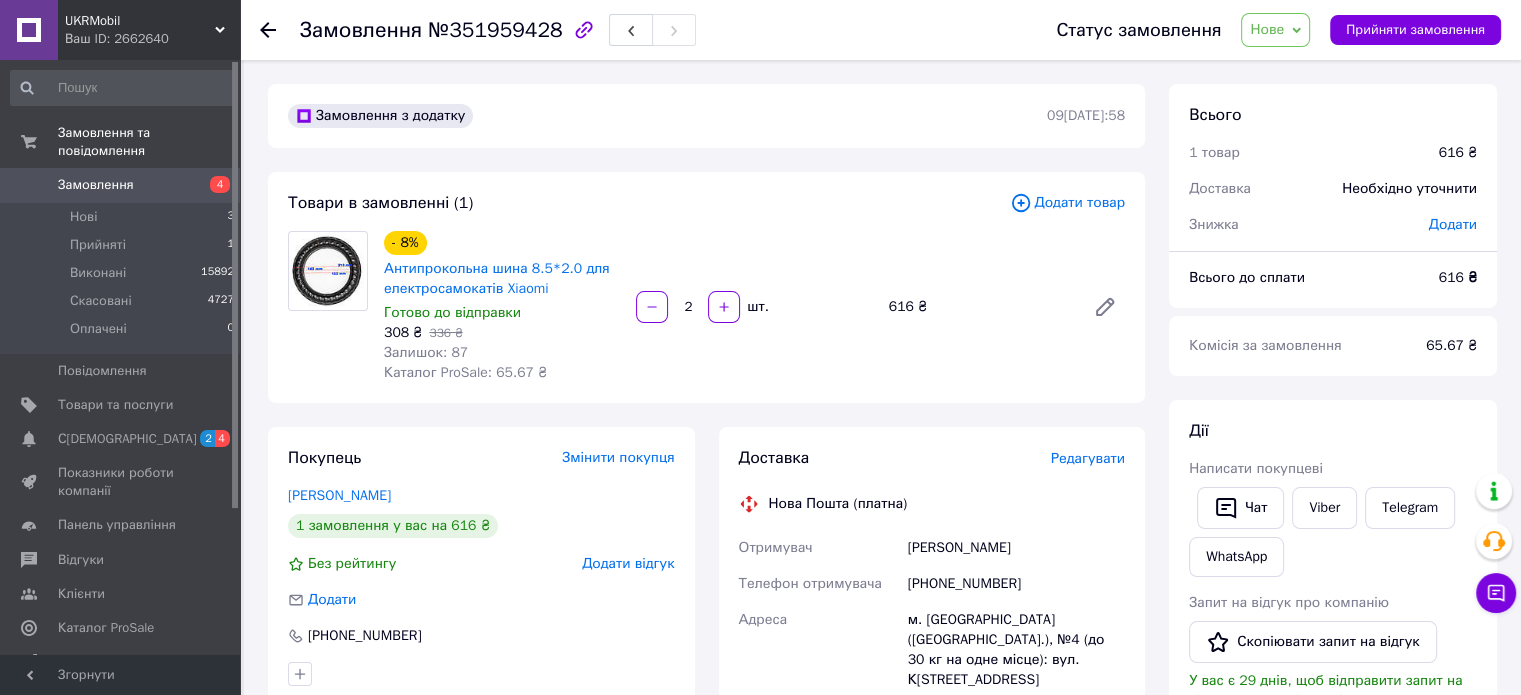 click on "[PERSON_NAME]" at bounding box center (1016, 548) 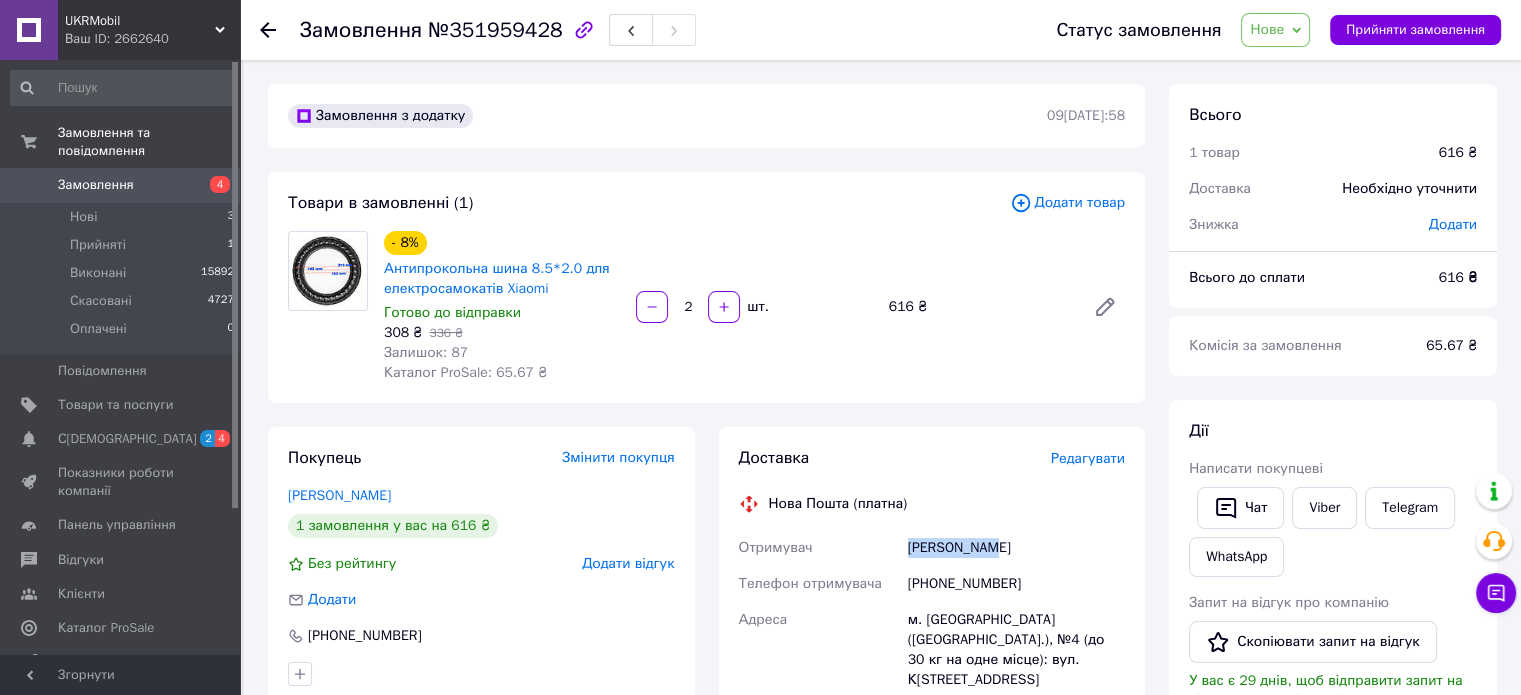 copy on "[PERSON_NAME]" 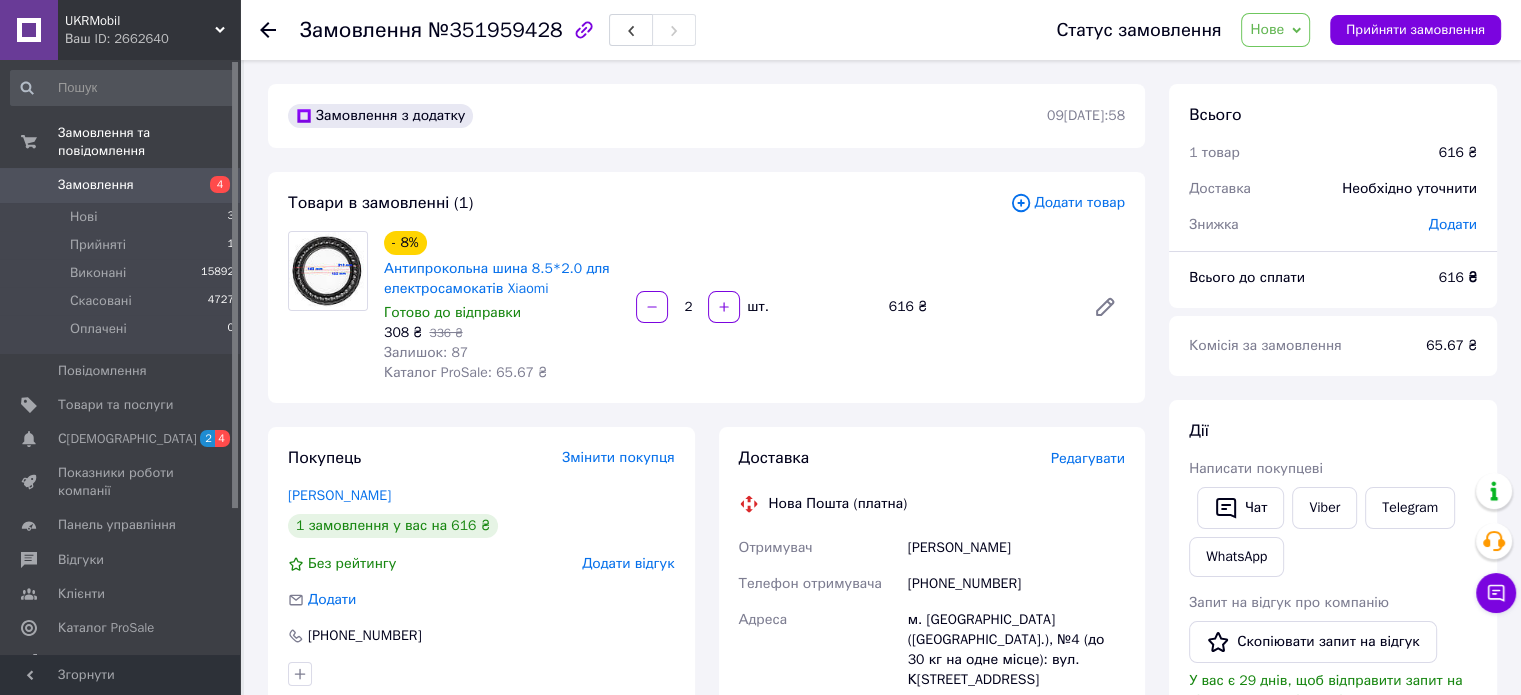 click on "[PERSON_NAME]" at bounding box center (1016, 548) 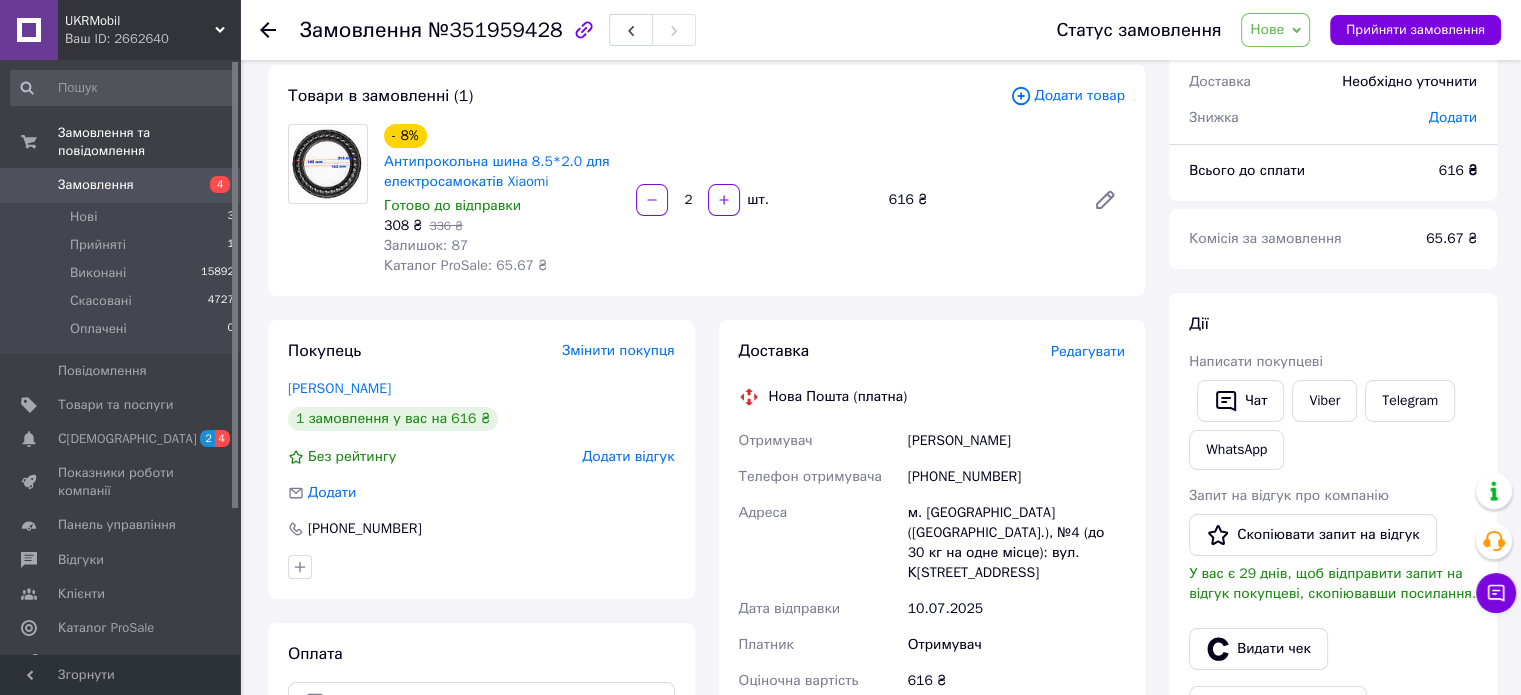 scroll, scrollTop: 112, scrollLeft: 0, axis: vertical 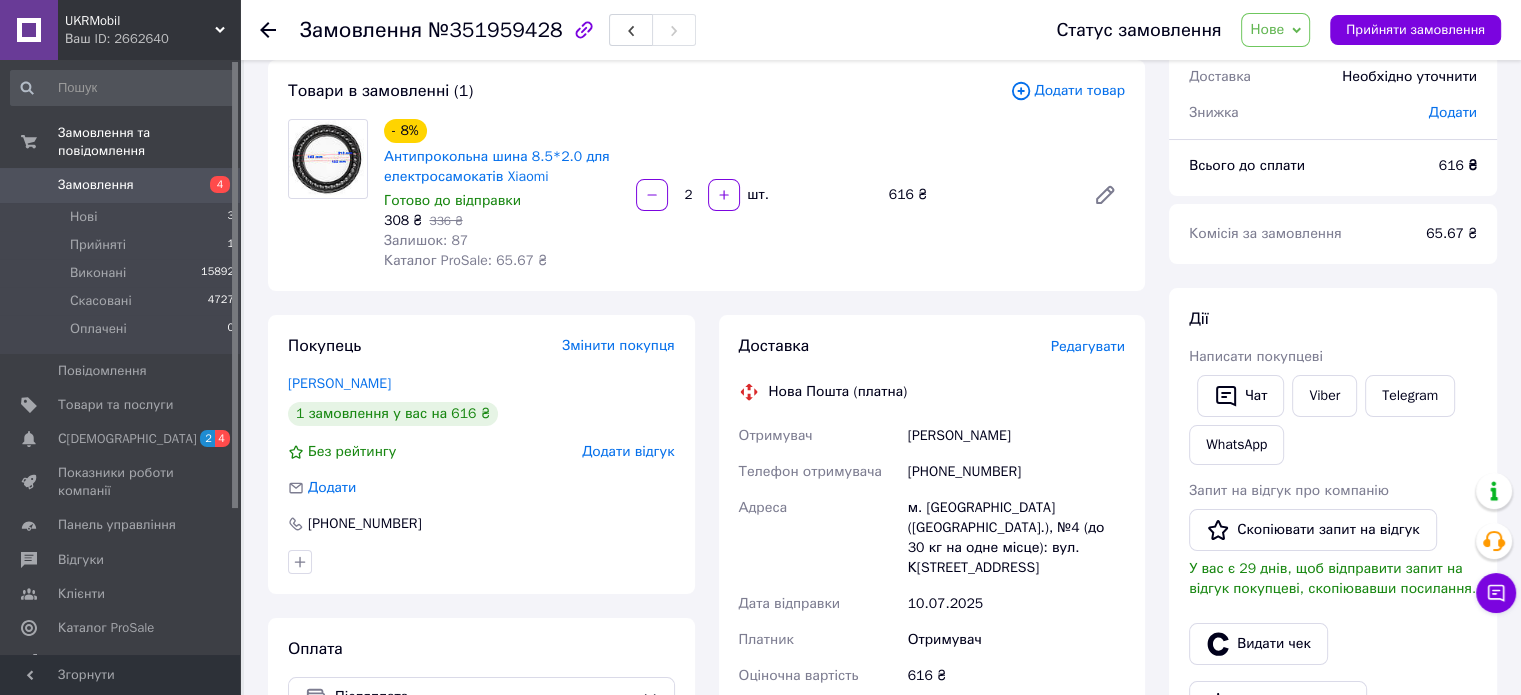 click on "м. [GEOGRAPHIC_DATA] ([GEOGRAPHIC_DATA].), №4 (до 30 кг на одне місце): вул. К[STREET_ADDRESS]" at bounding box center (1016, 538) 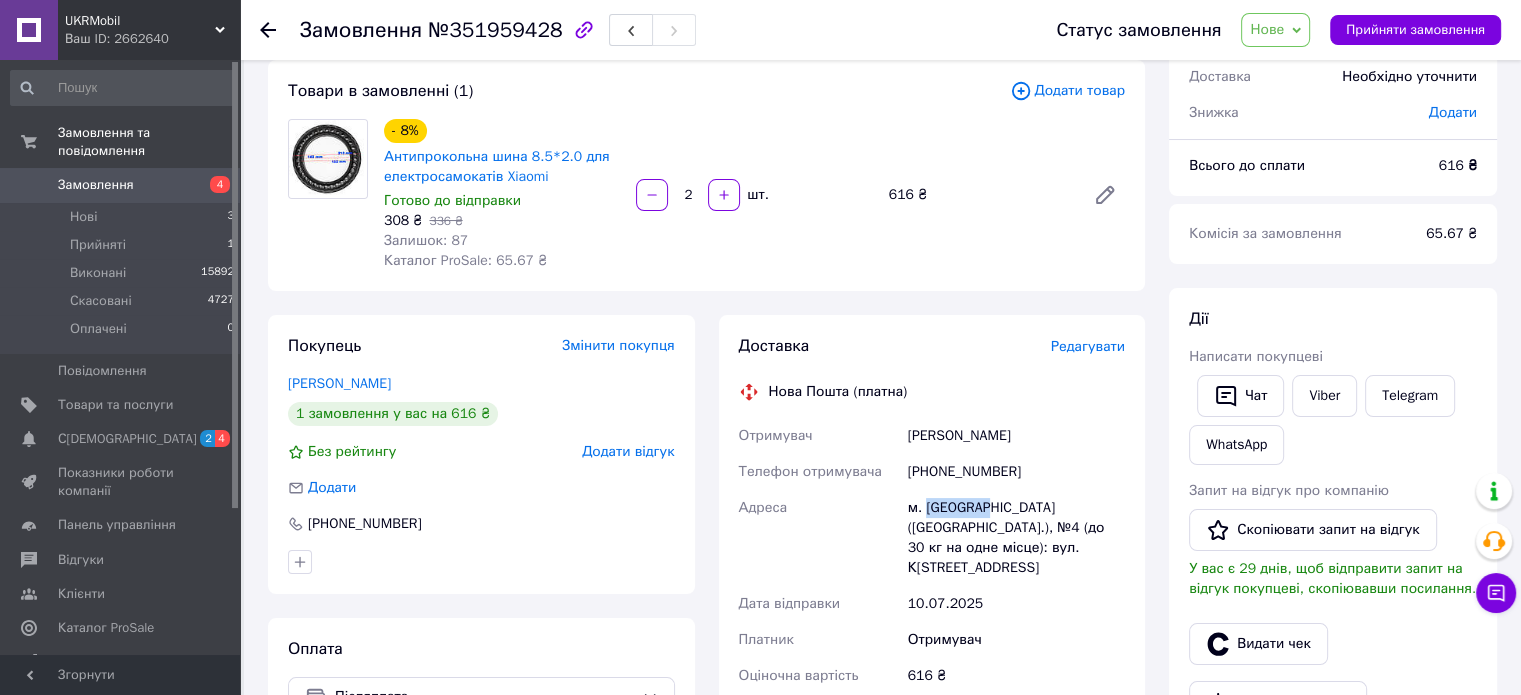 click on "м. [GEOGRAPHIC_DATA] ([GEOGRAPHIC_DATA].), №4 (до 30 кг на одне місце): вул. К[STREET_ADDRESS]" at bounding box center [1016, 538] 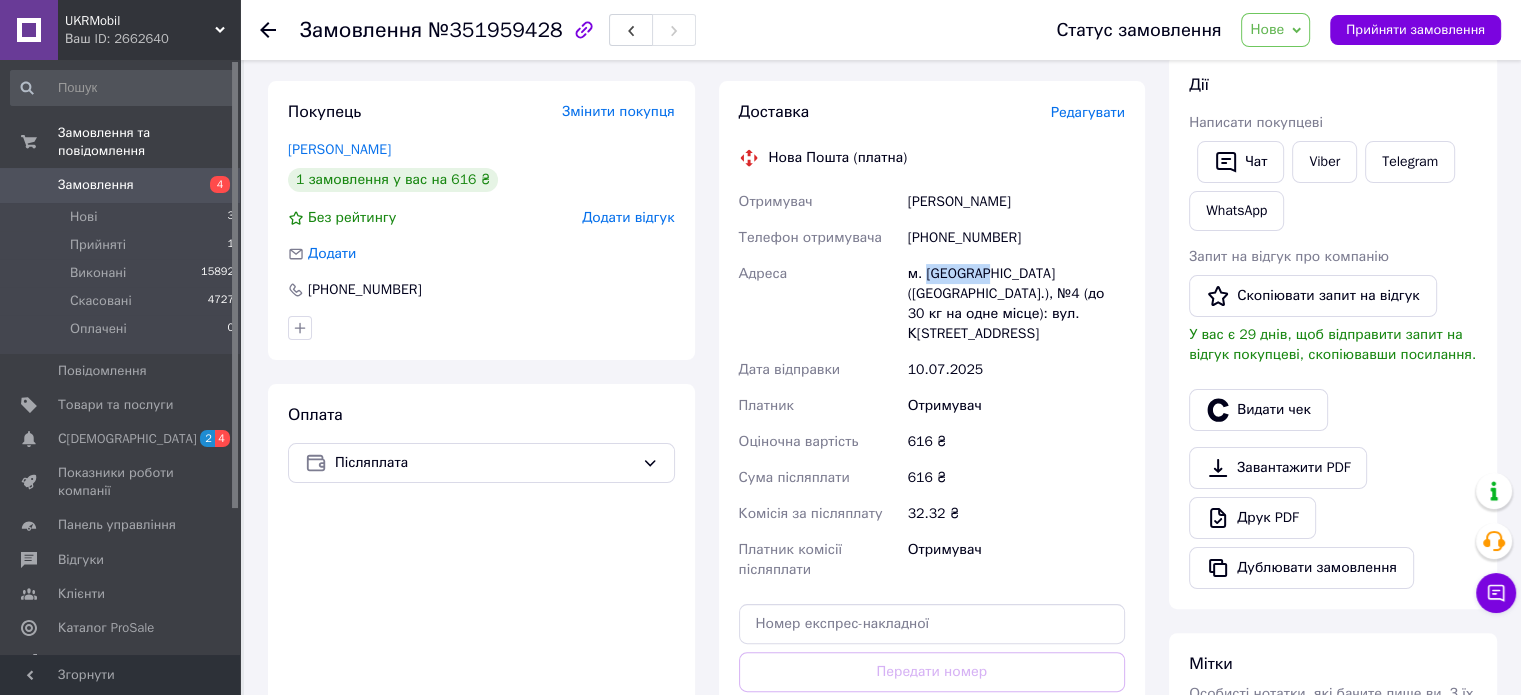 scroll, scrollTop: 348, scrollLeft: 0, axis: vertical 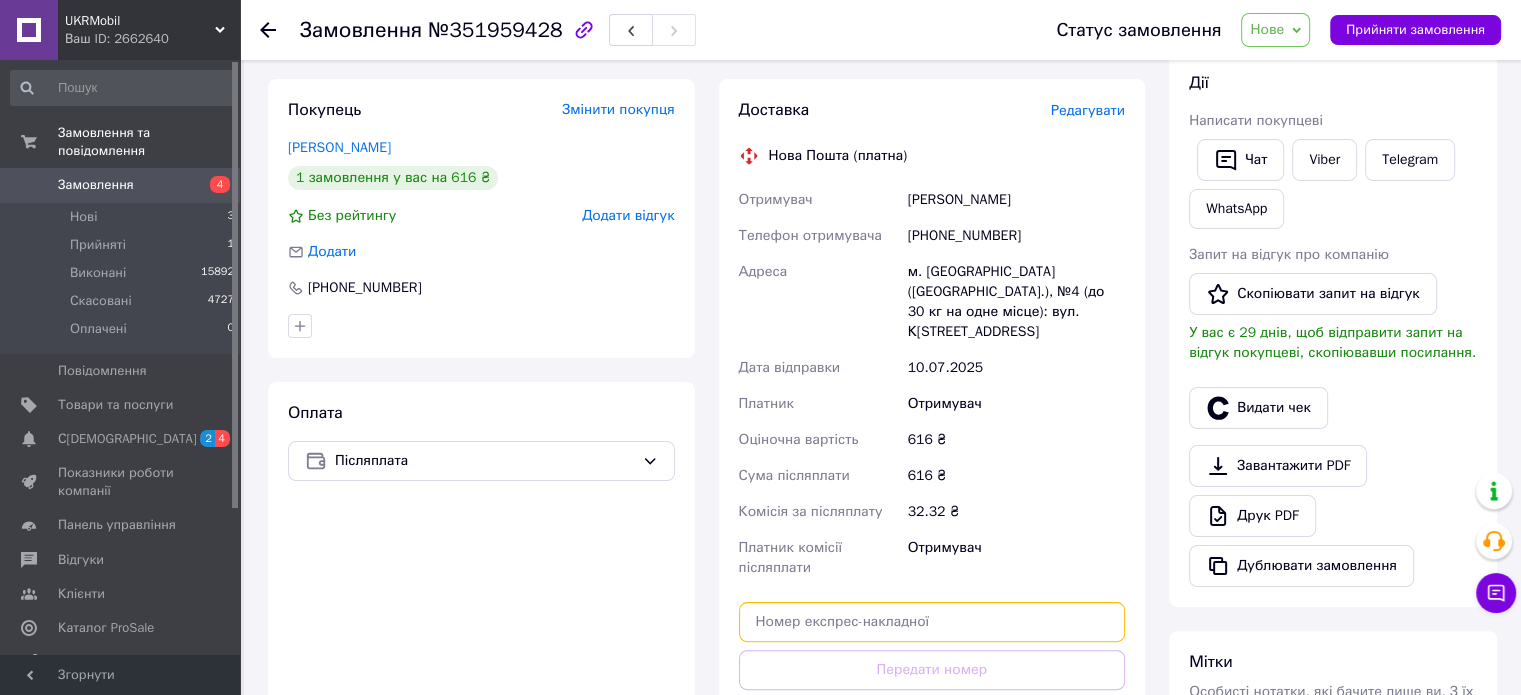 click at bounding box center [932, 622] 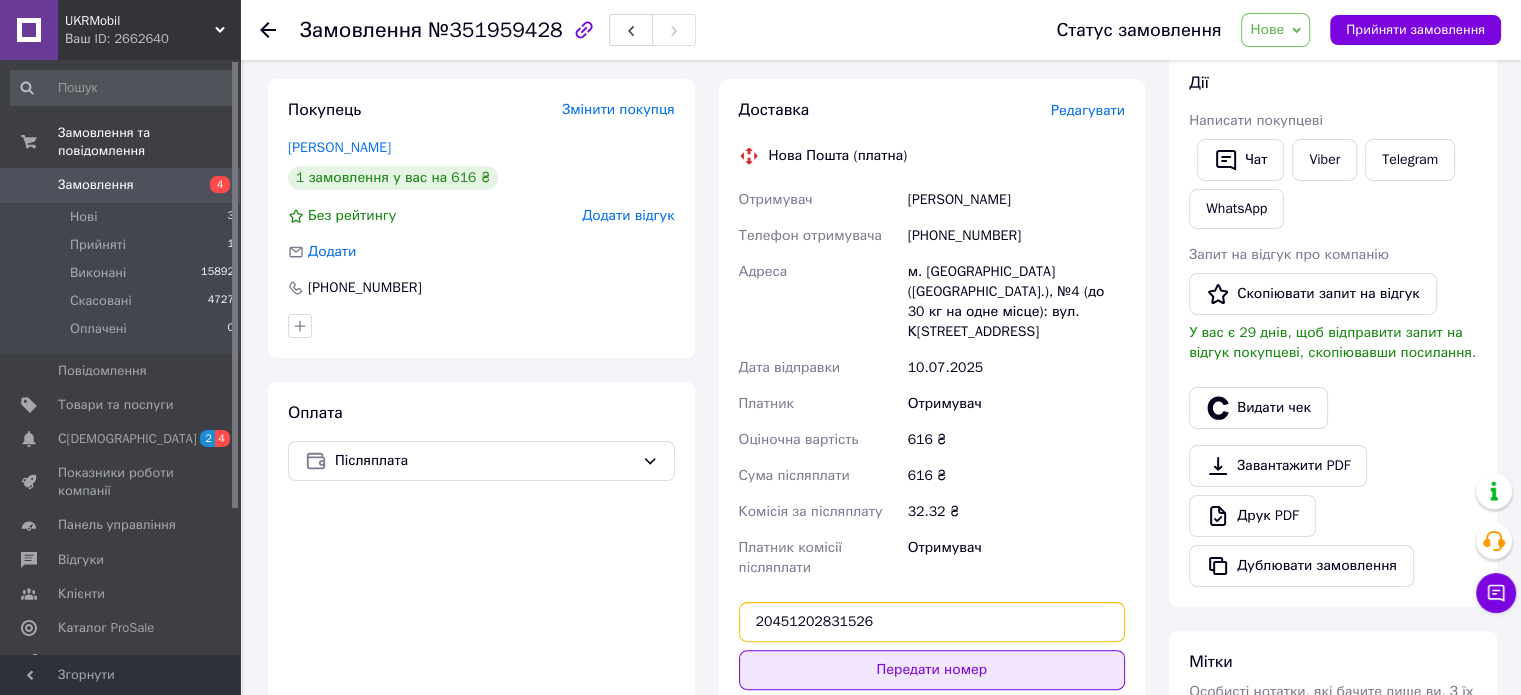 type on "20451202831526" 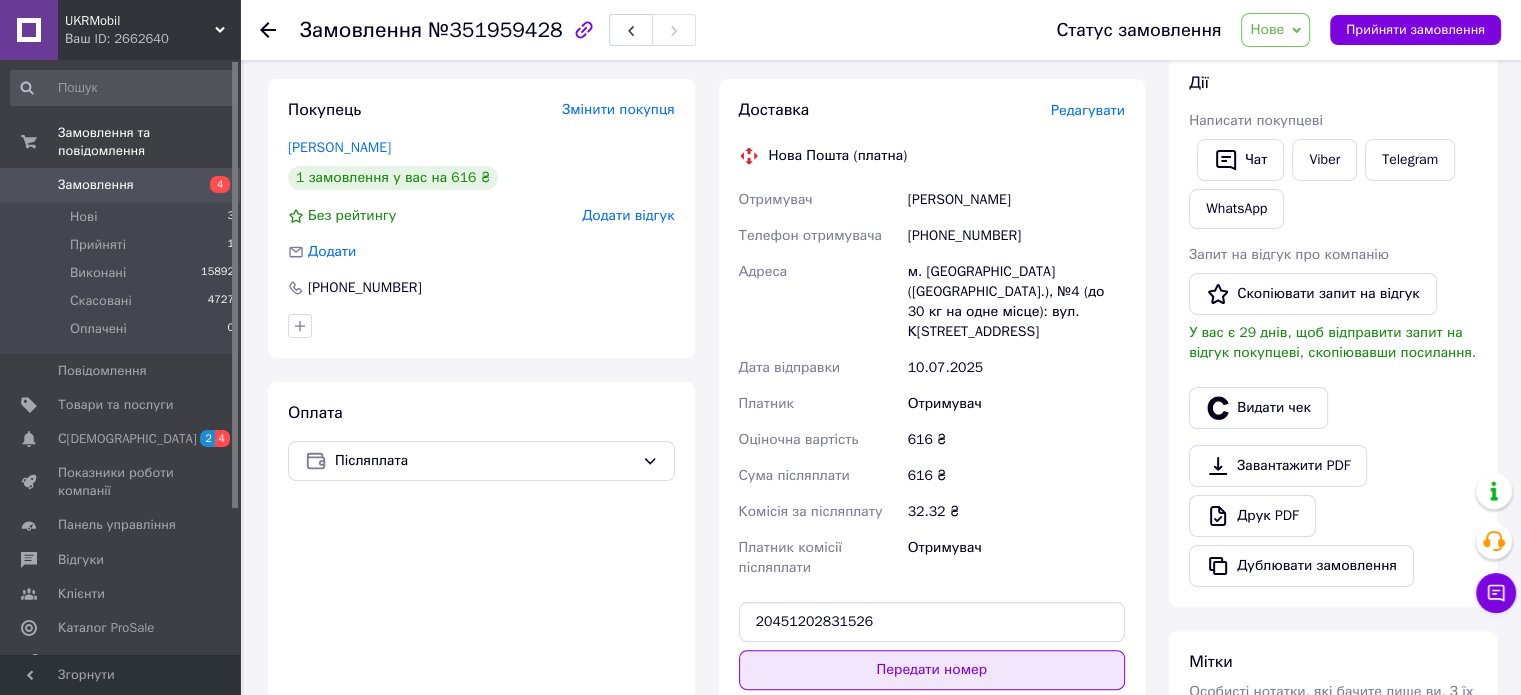 click on "Передати номер" at bounding box center (932, 670) 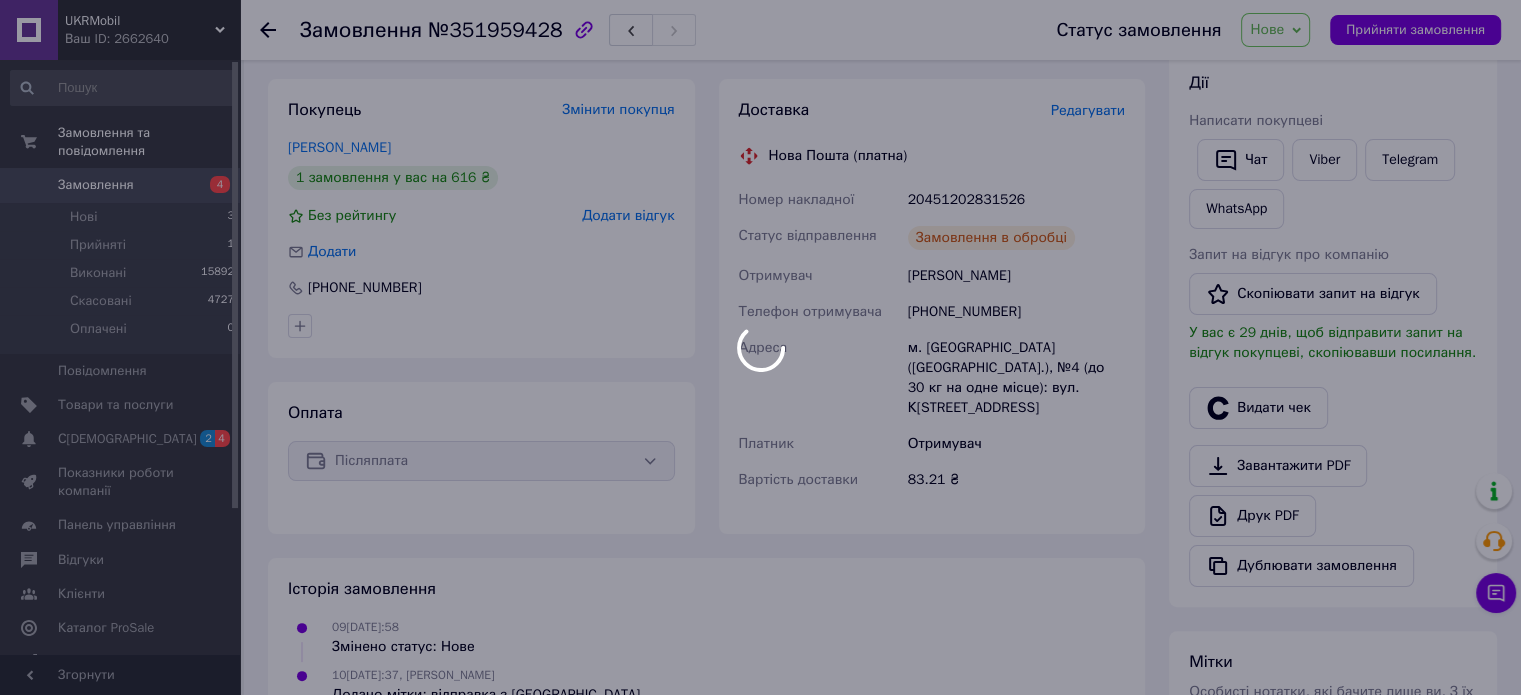 click on "UKRMobil Ваш ID: 2662640 Сайт UKRMobil Кабінет покупця Перевірити стан системи Сторінка на порталі Довідка Вийти Замовлення та повідомлення Замовлення 4 Нові 3 Прийняті 1 Виконані 15892 Скасовані 4727 Оплачені 0 Повідомлення 0 Товари та послуги Сповіщення 2 4 Показники роботи компанії Панель управління Відгуки Клієнти Каталог ProSale Аналітика Управління сайтом Гаманець компанії [PERSON_NAME] Тарифи та рахунки Prom топ Згорнути
Замовлення №351959428 Статус замовлення Нове Прийнято Виконано Скасовано Оплачено - 8% 2" at bounding box center (760, 399) 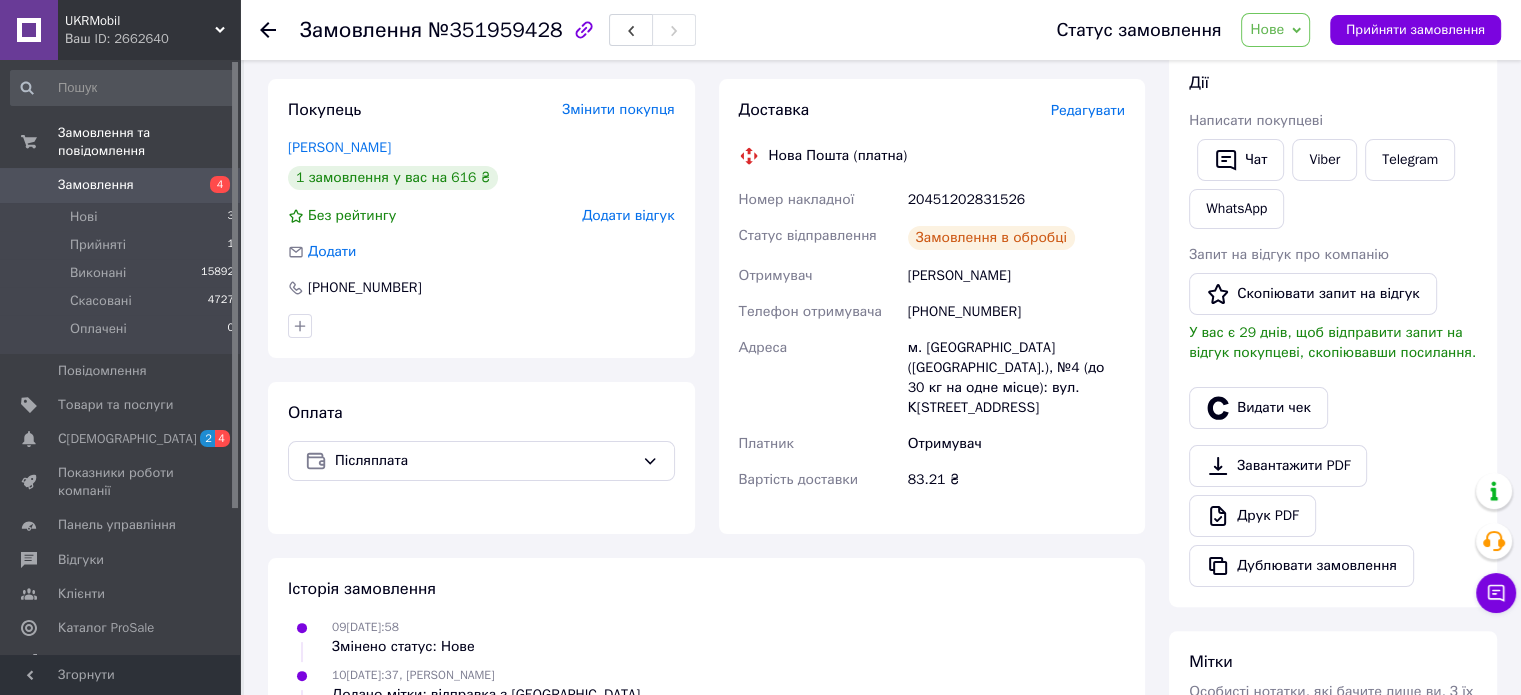 click on "Нове" at bounding box center [1267, 29] 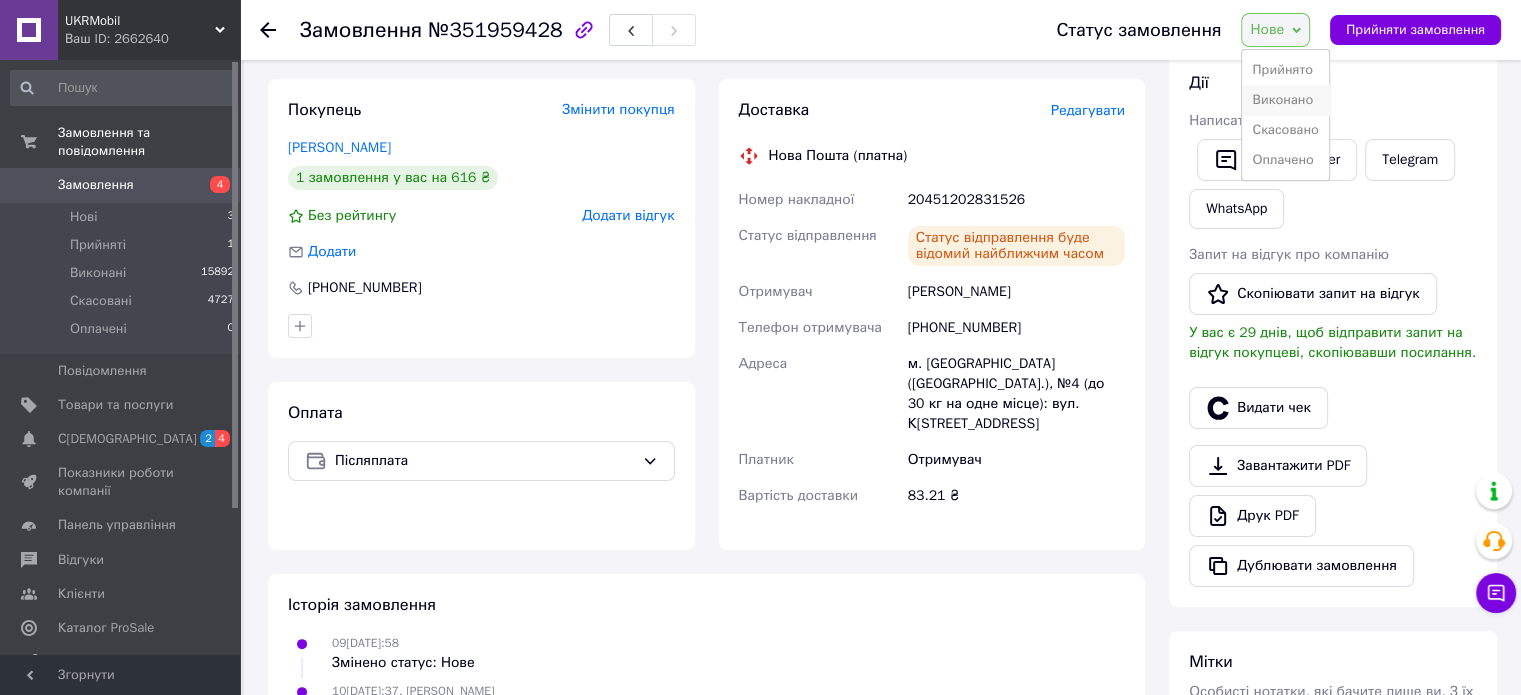 click on "Виконано" at bounding box center (1285, 100) 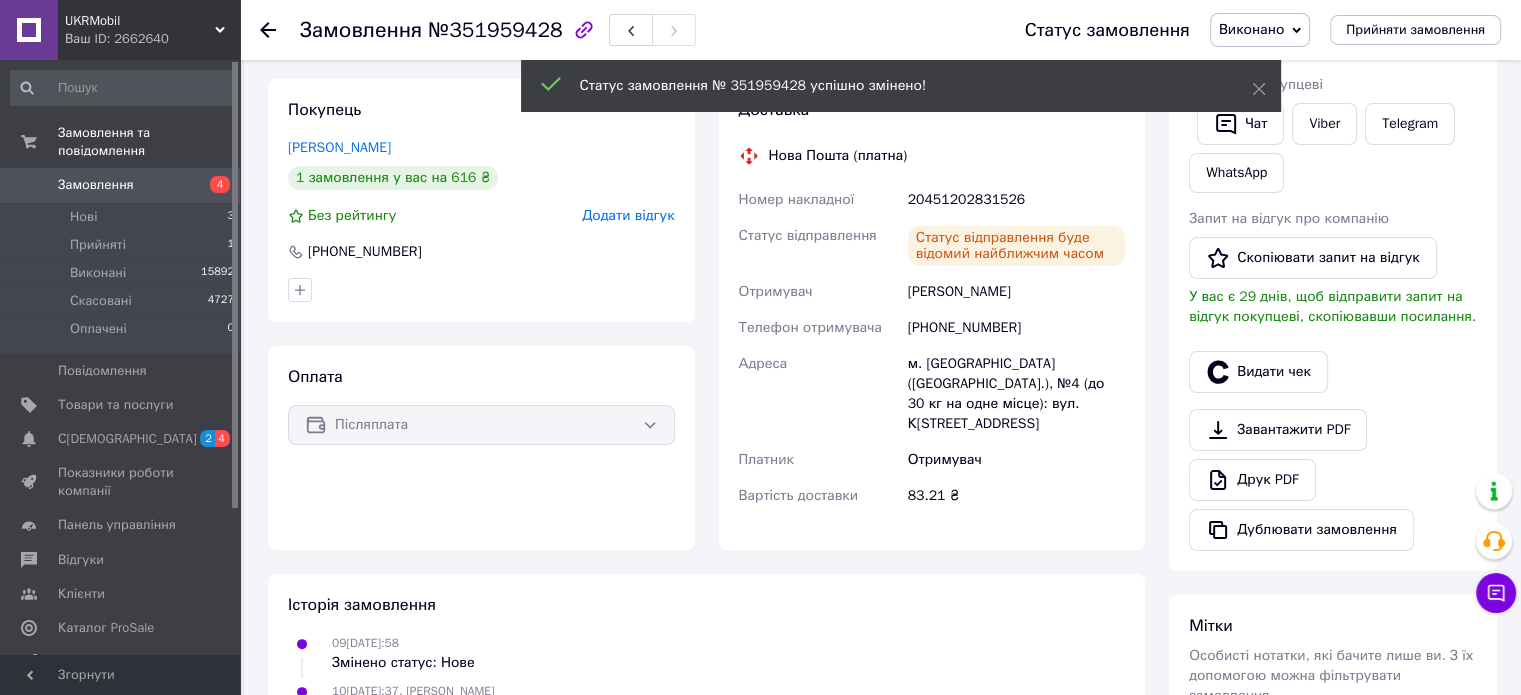 click on "Нові 3" at bounding box center [123, 217] 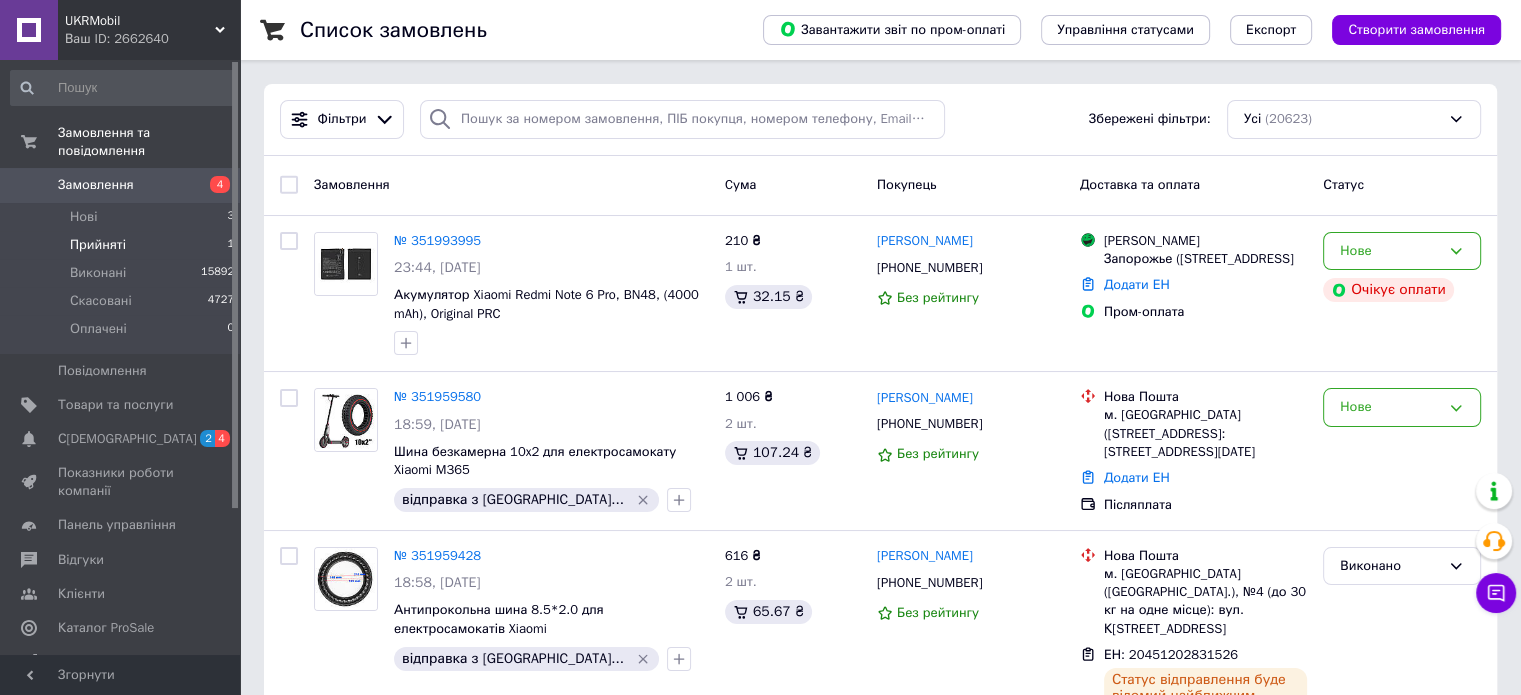click on "Прийняті 1" at bounding box center [123, 245] 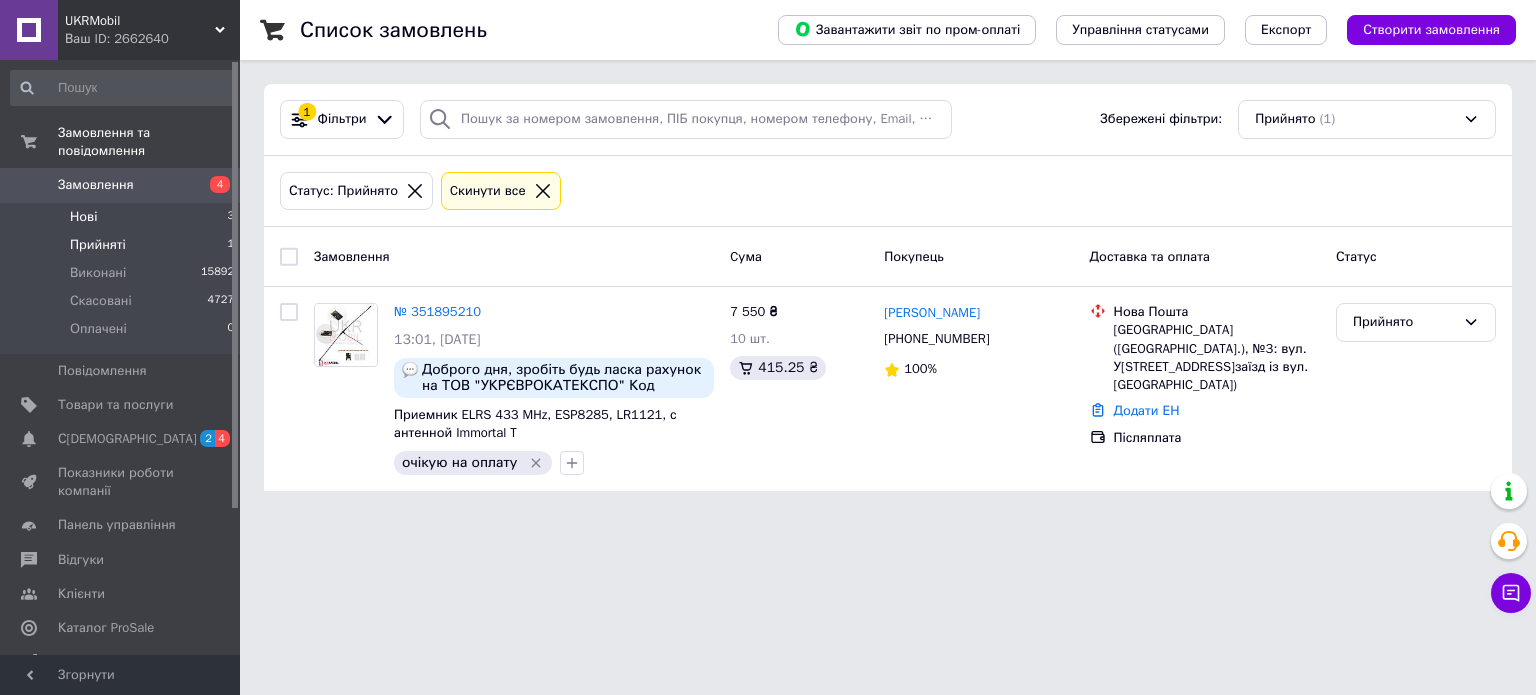 click on "Нові 3" at bounding box center (123, 217) 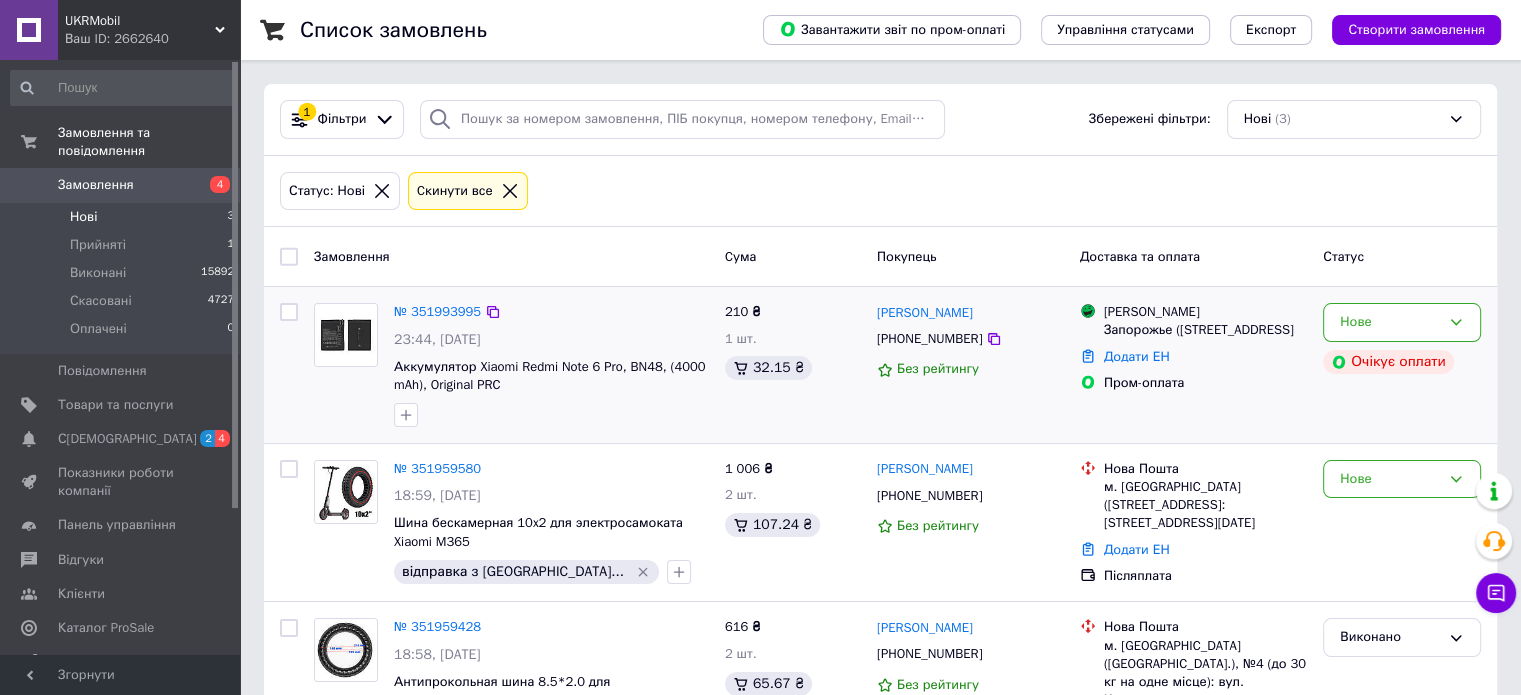 scroll, scrollTop: 131, scrollLeft: 0, axis: vertical 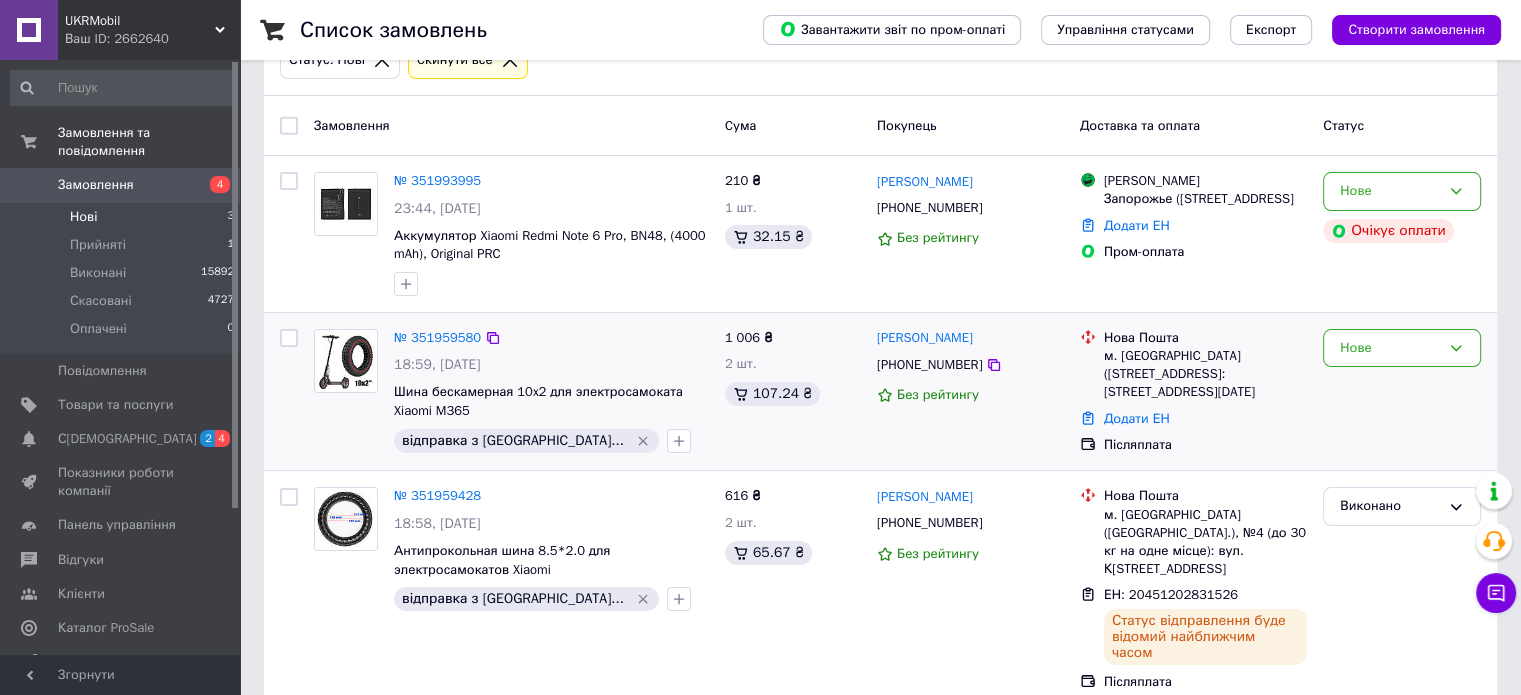 click on "№ 351959580" at bounding box center [437, 338] 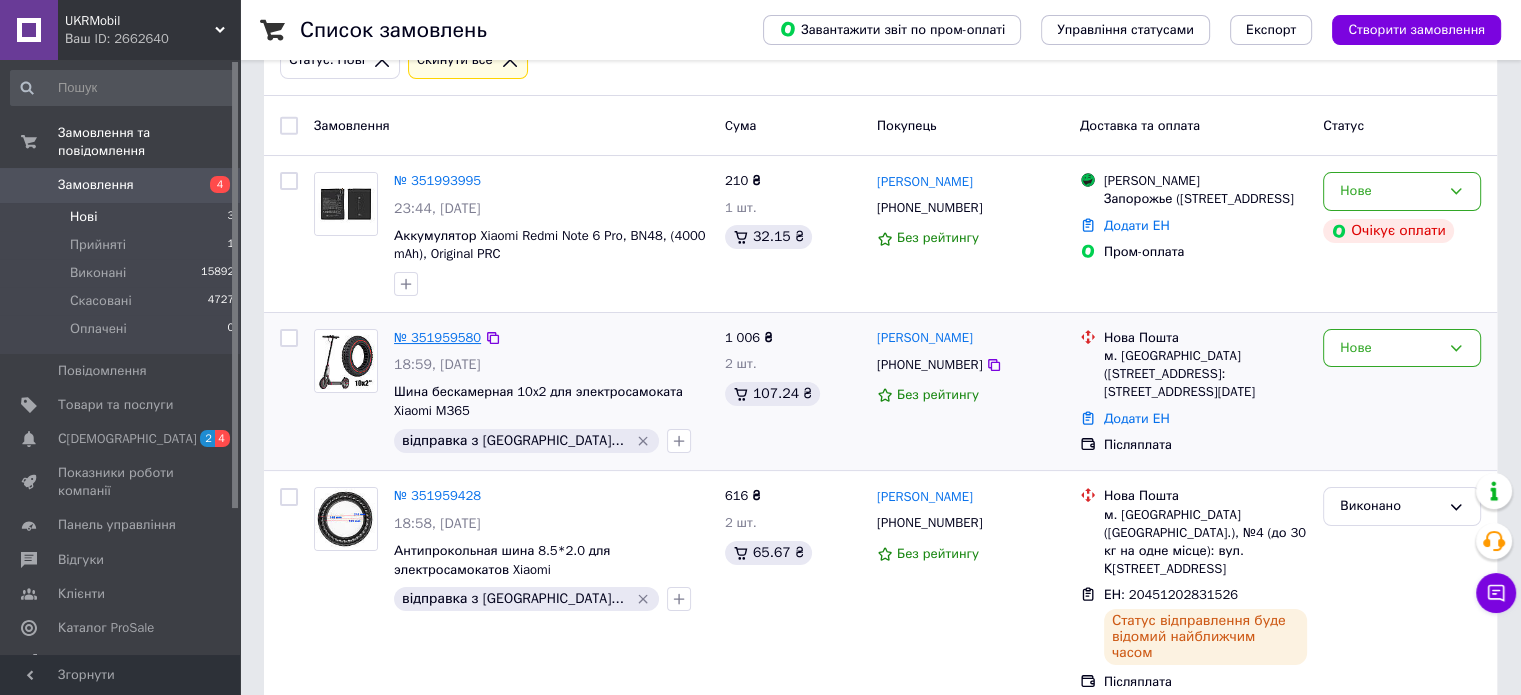 click on "№ 351959580" at bounding box center [437, 337] 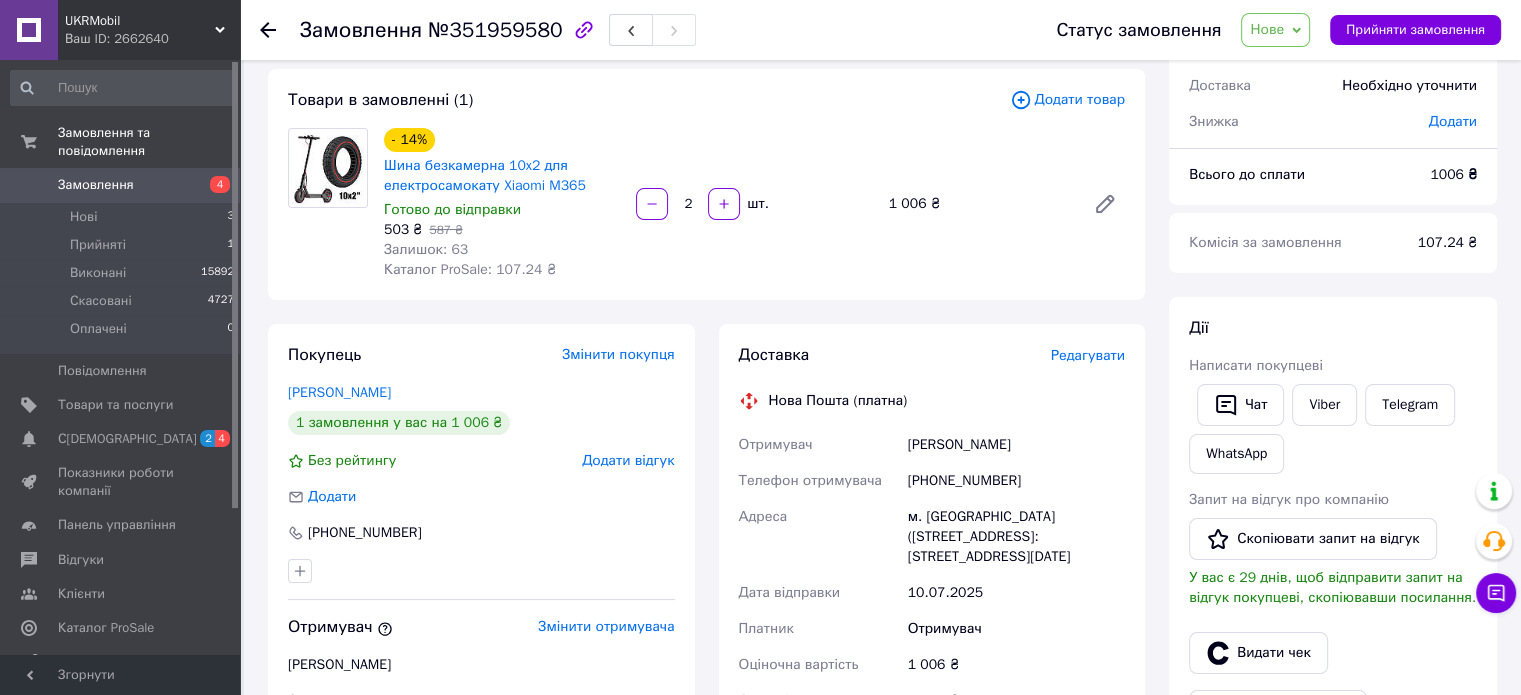 scroll, scrollTop: 75, scrollLeft: 0, axis: vertical 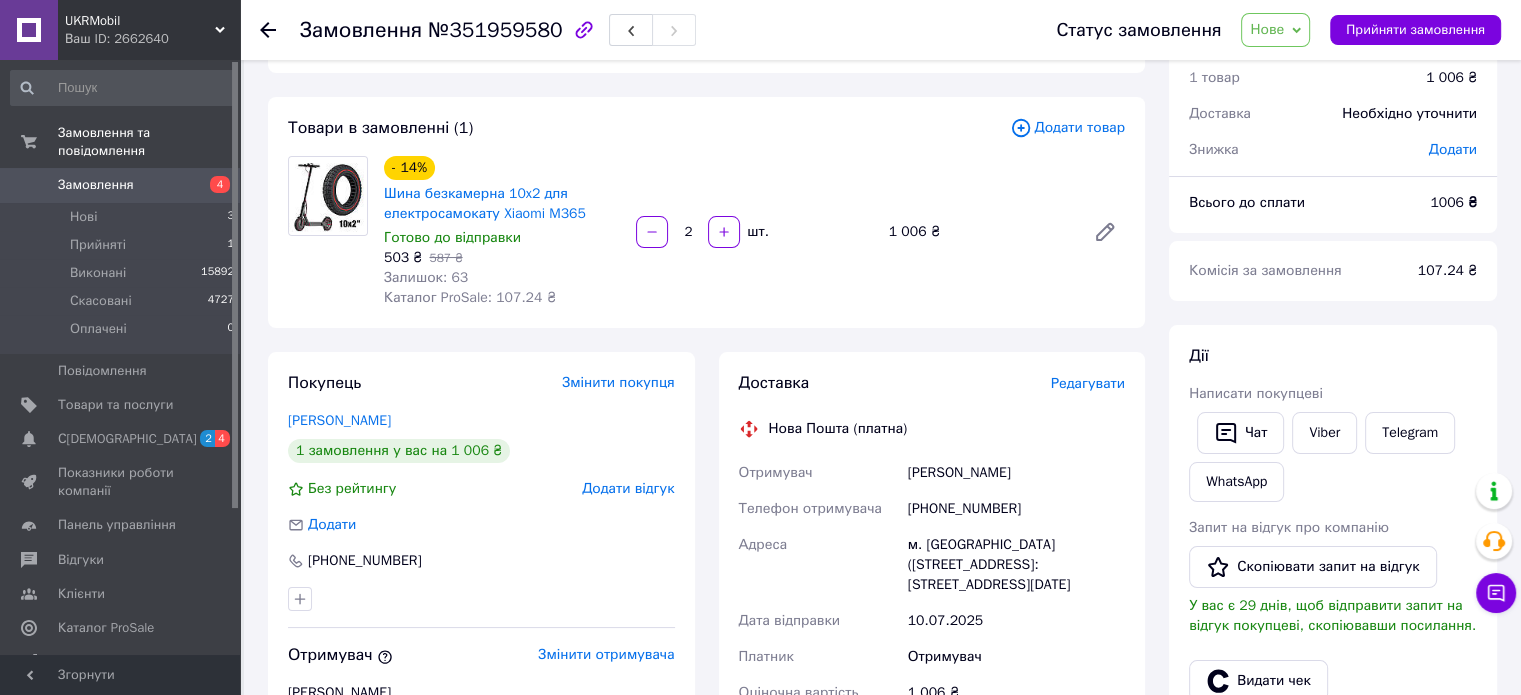 click on "Отримувач" at bounding box center [819, 473] 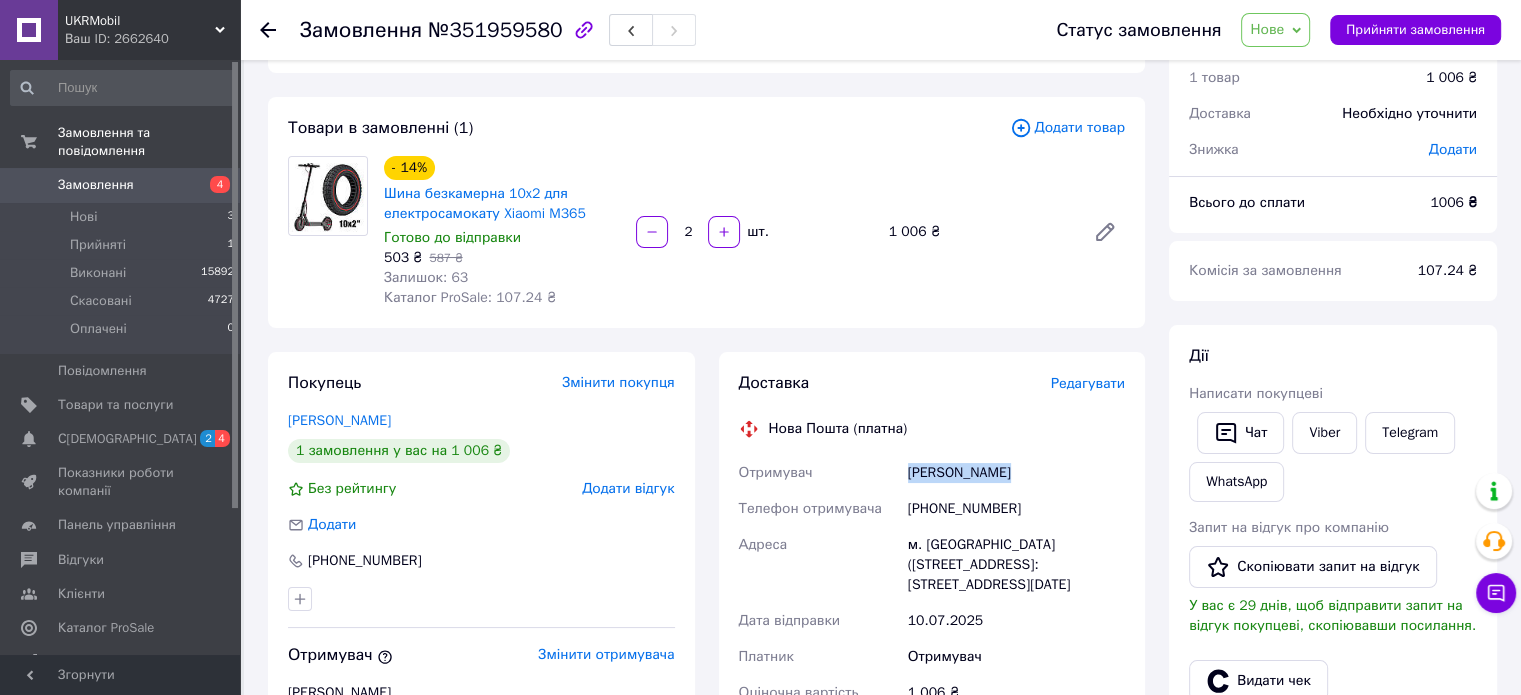 drag, startPoint x: 900, startPoint y: 469, endPoint x: 1028, endPoint y: 488, distance: 129.40247 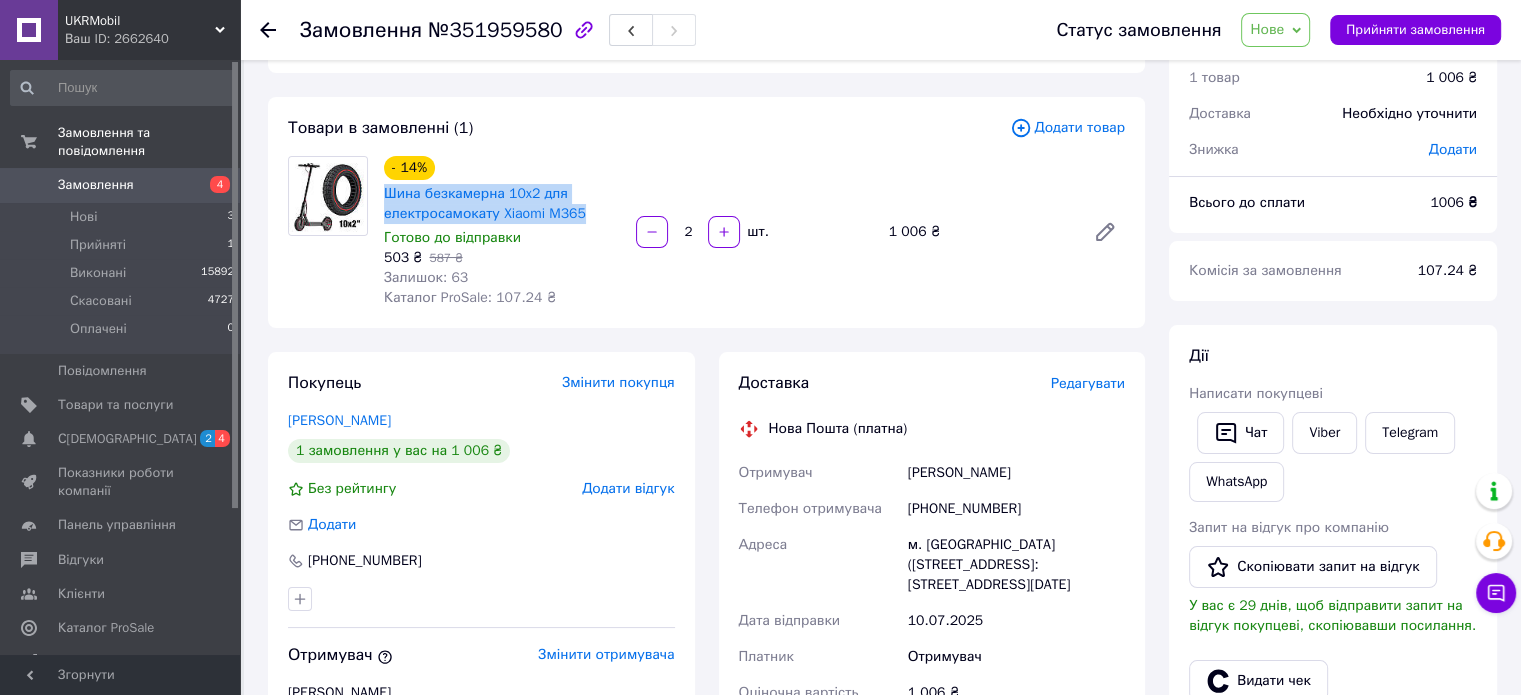 drag, startPoint x: 376, startPoint y: 191, endPoint x: 592, endPoint y: 220, distance: 217.93806 